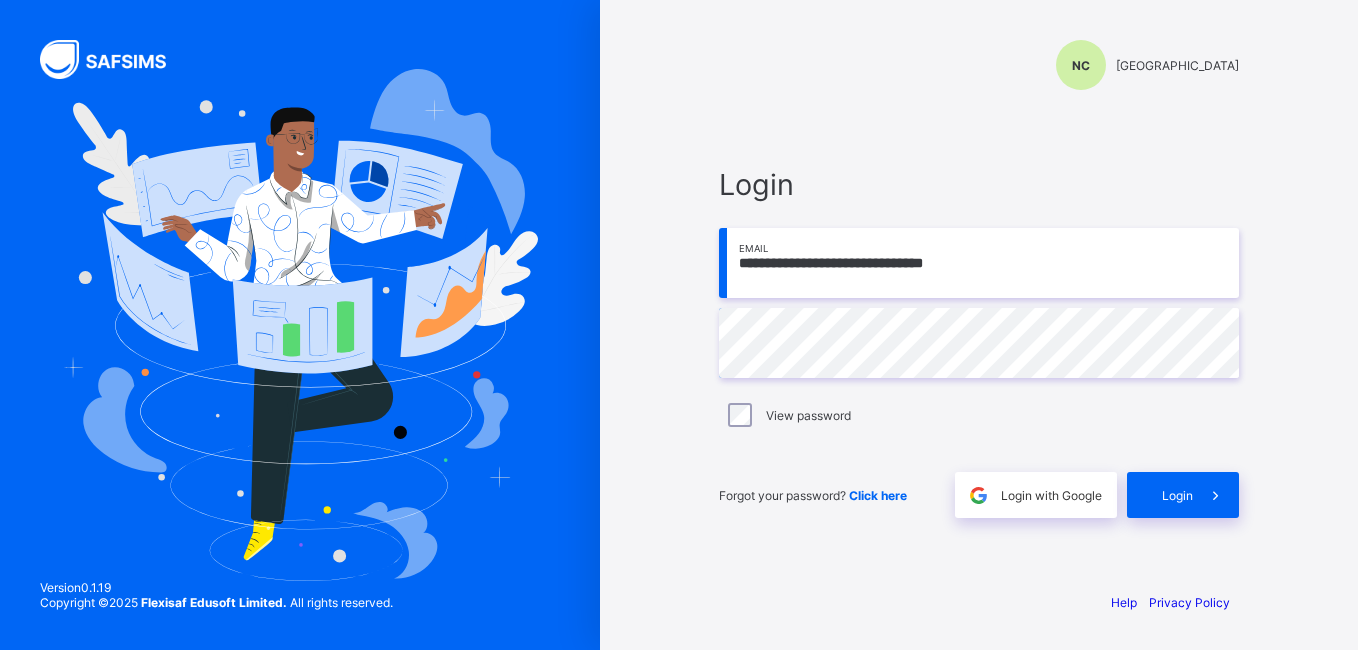 scroll, scrollTop: 0, scrollLeft: 0, axis: both 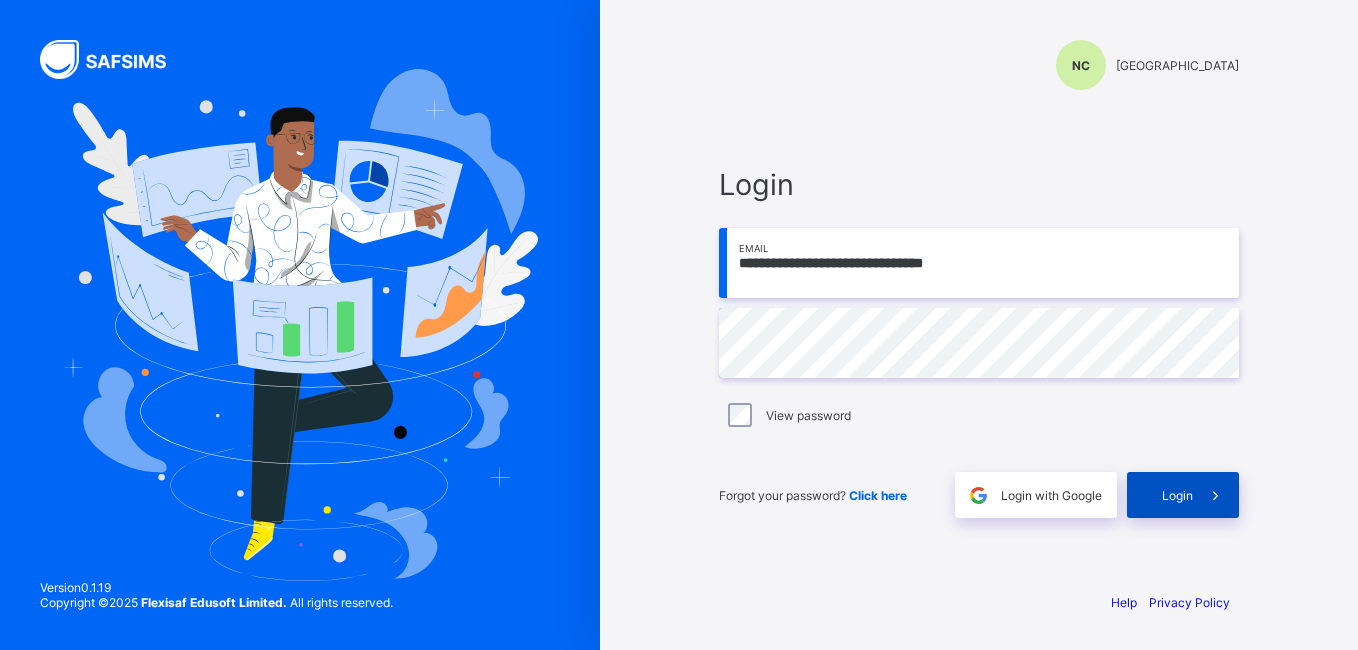 click on "Login" at bounding box center [1183, 495] 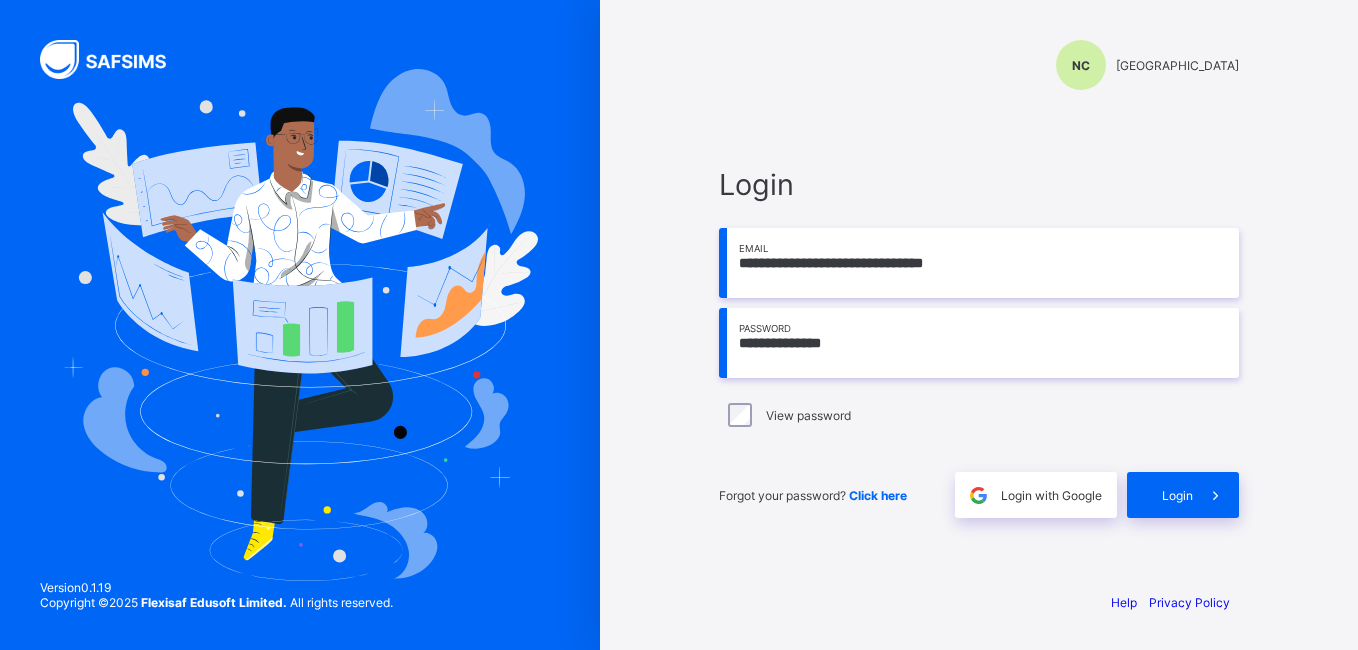 scroll, scrollTop: 0, scrollLeft: 0, axis: both 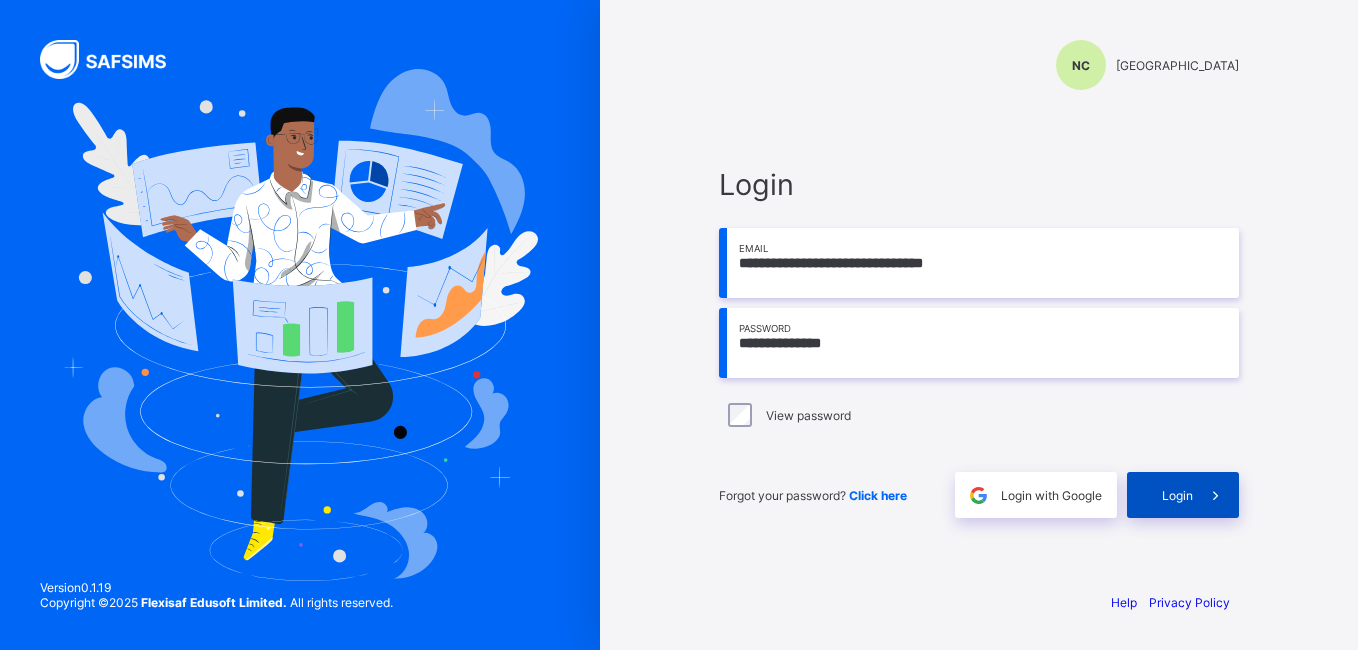 click on "Login" at bounding box center (1177, 495) 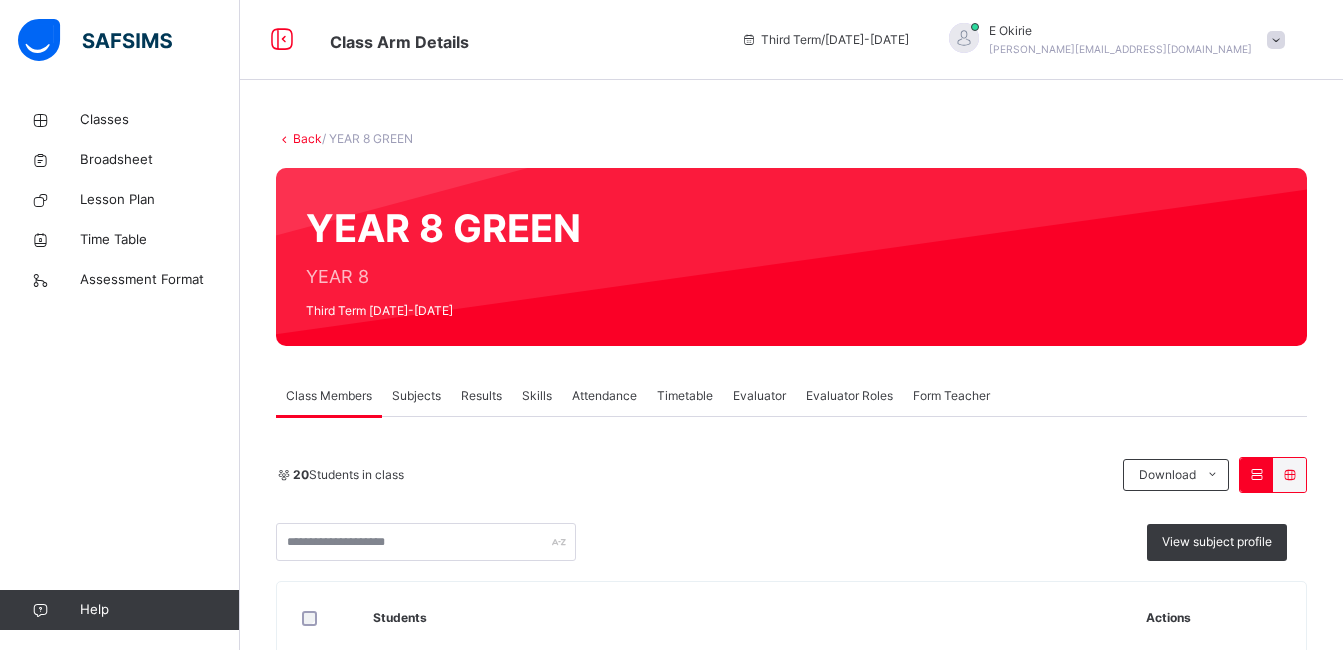 scroll, scrollTop: 0, scrollLeft: 0, axis: both 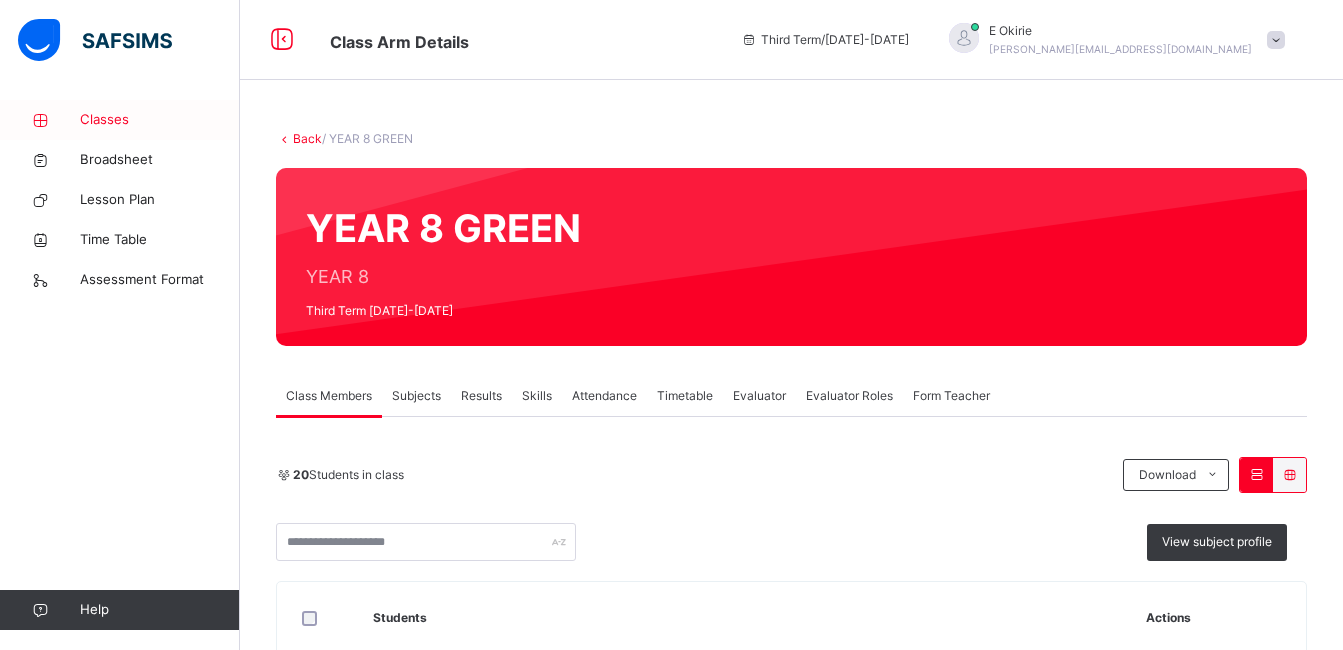 click on "Classes" at bounding box center (160, 120) 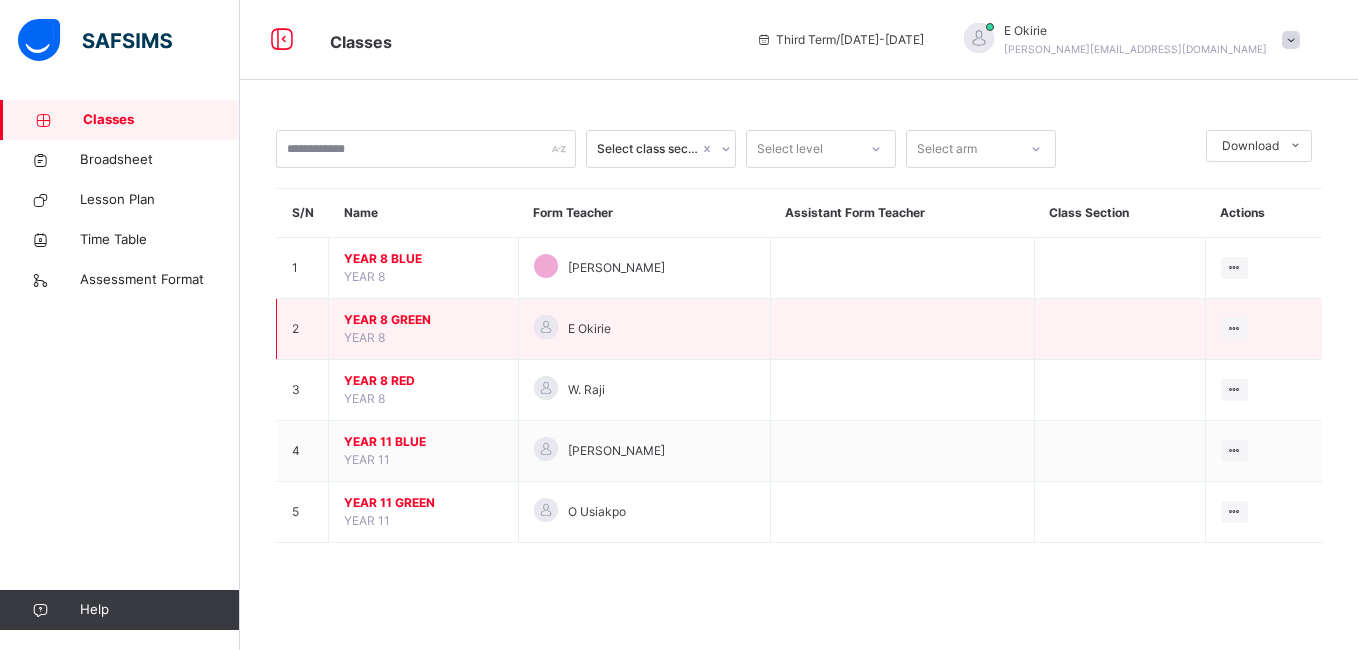 click on "YEAR 8   GREEN" at bounding box center [423, 320] 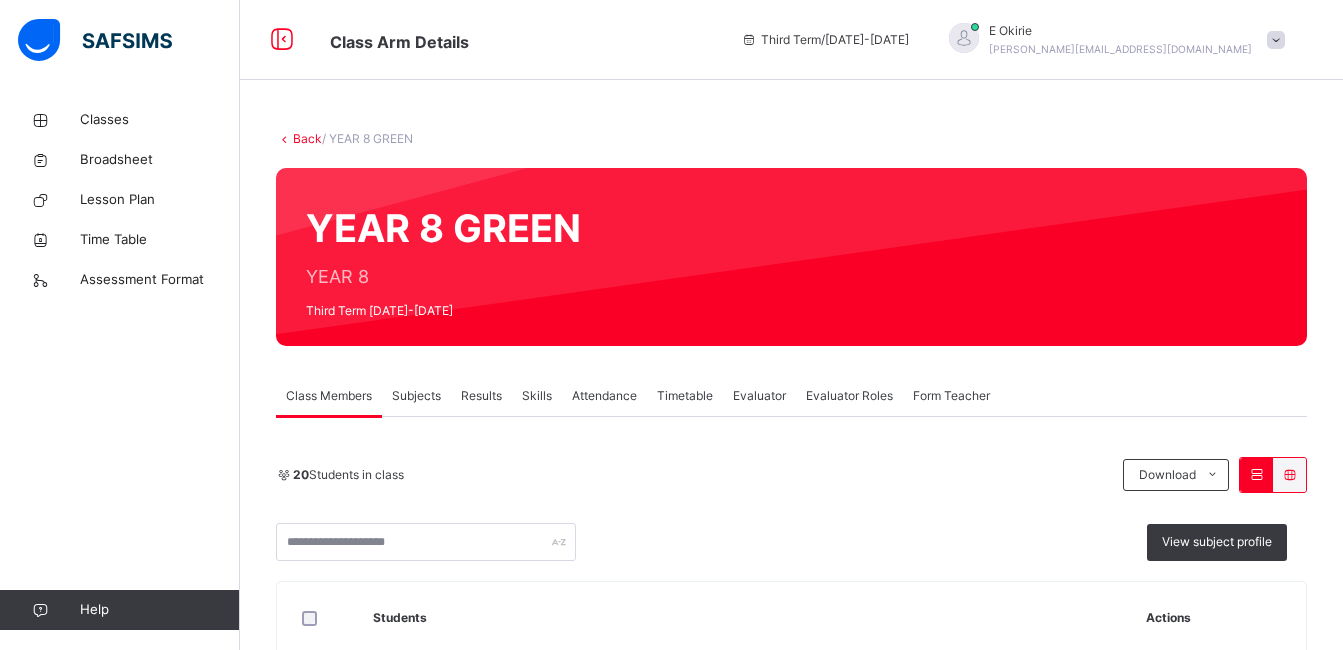 click on "Subjects" at bounding box center [416, 396] 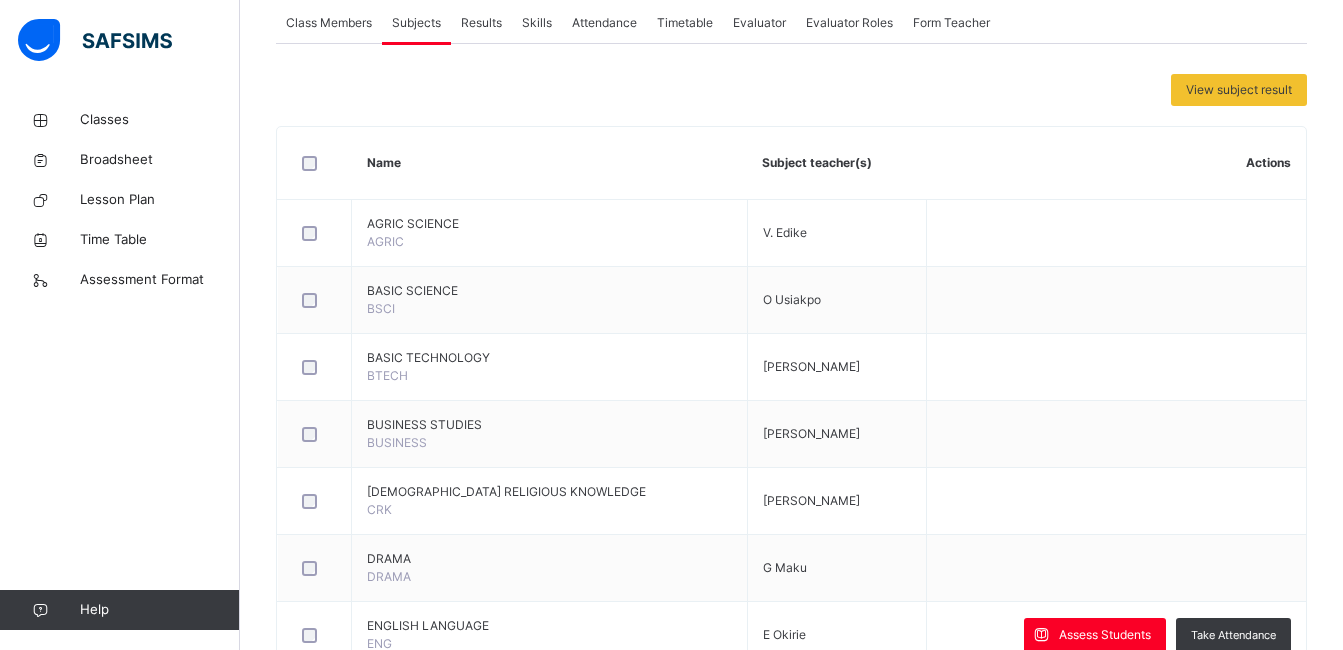 scroll, scrollTop: 413, scrollLeft: 0, axis: vertical 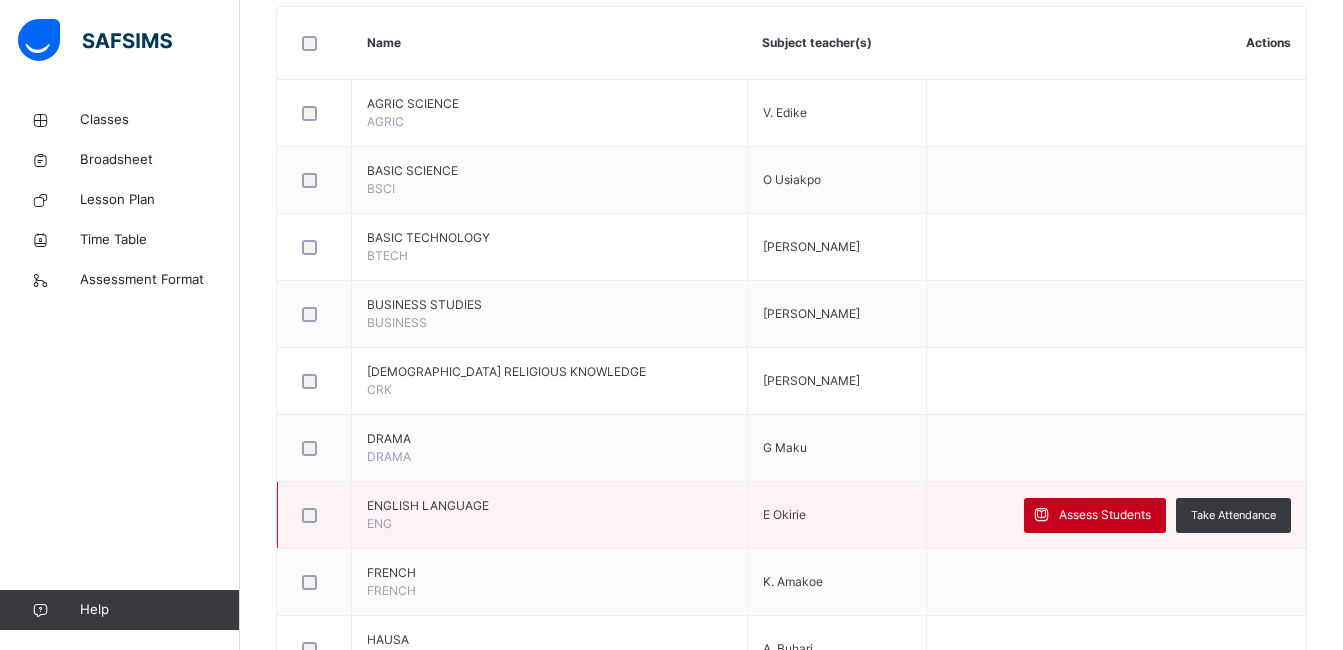 click on "Assess Students" at bounding box center (1105, 515) 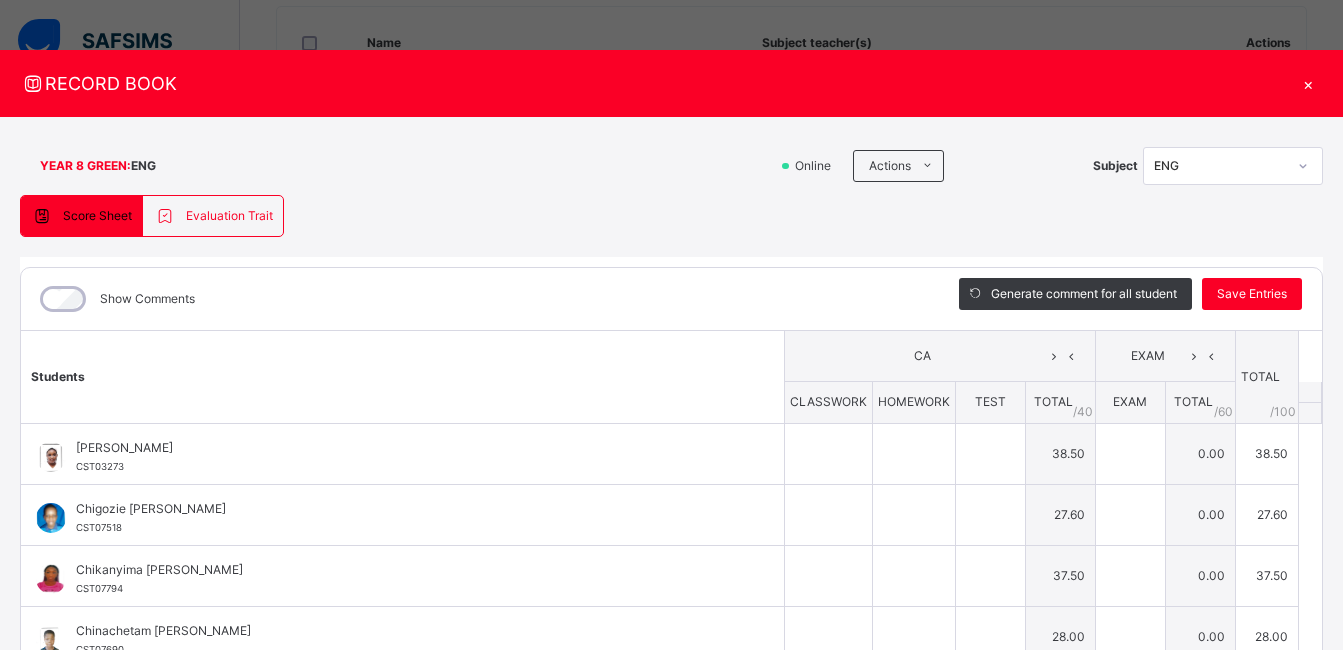type on "**" 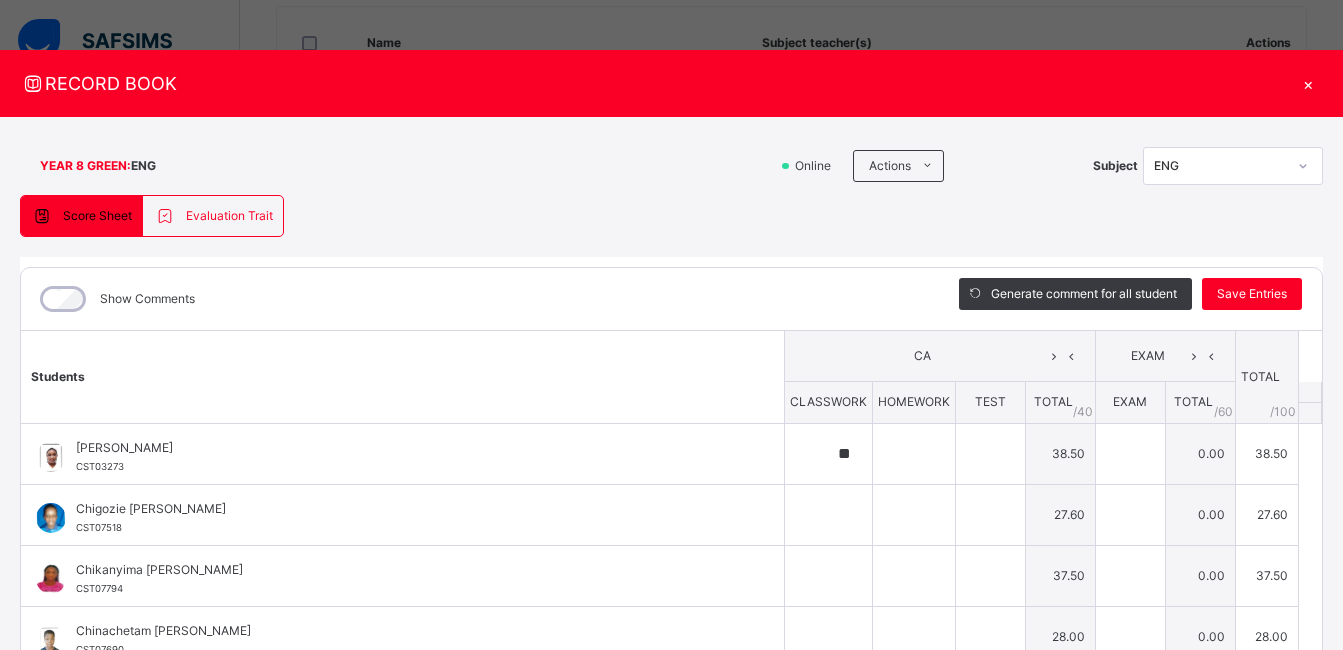 type on "**" 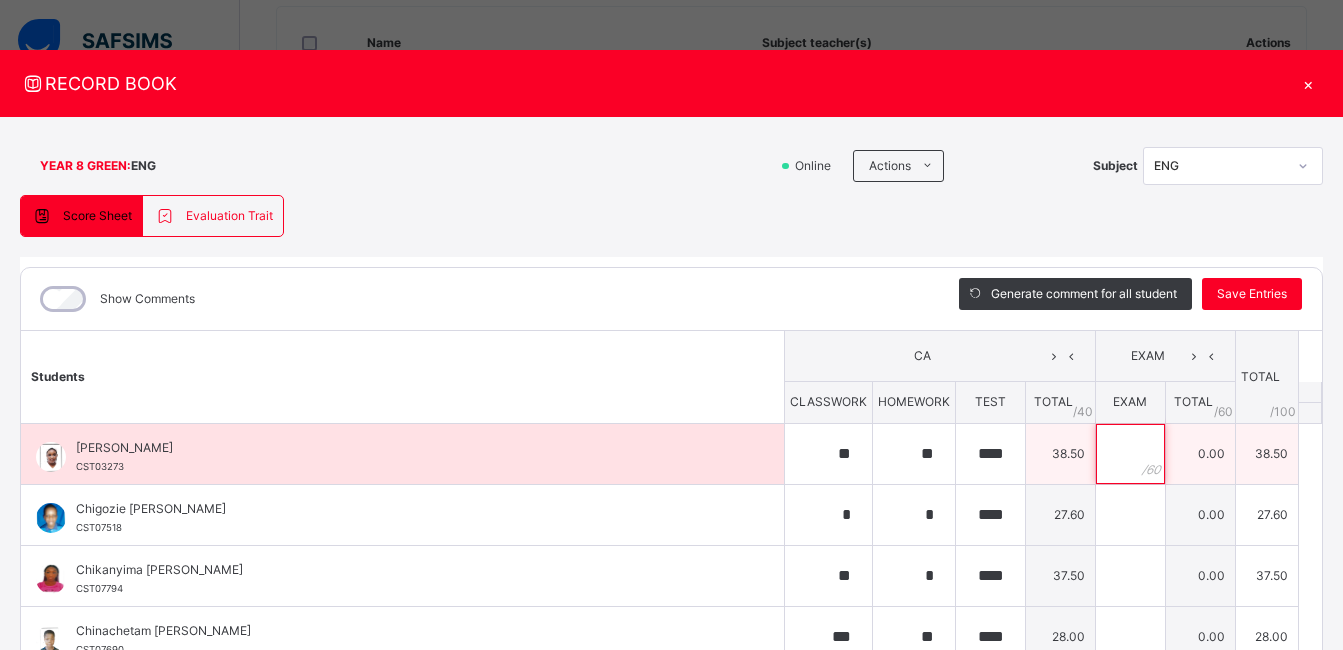 click at bounding box center (1130, 454) 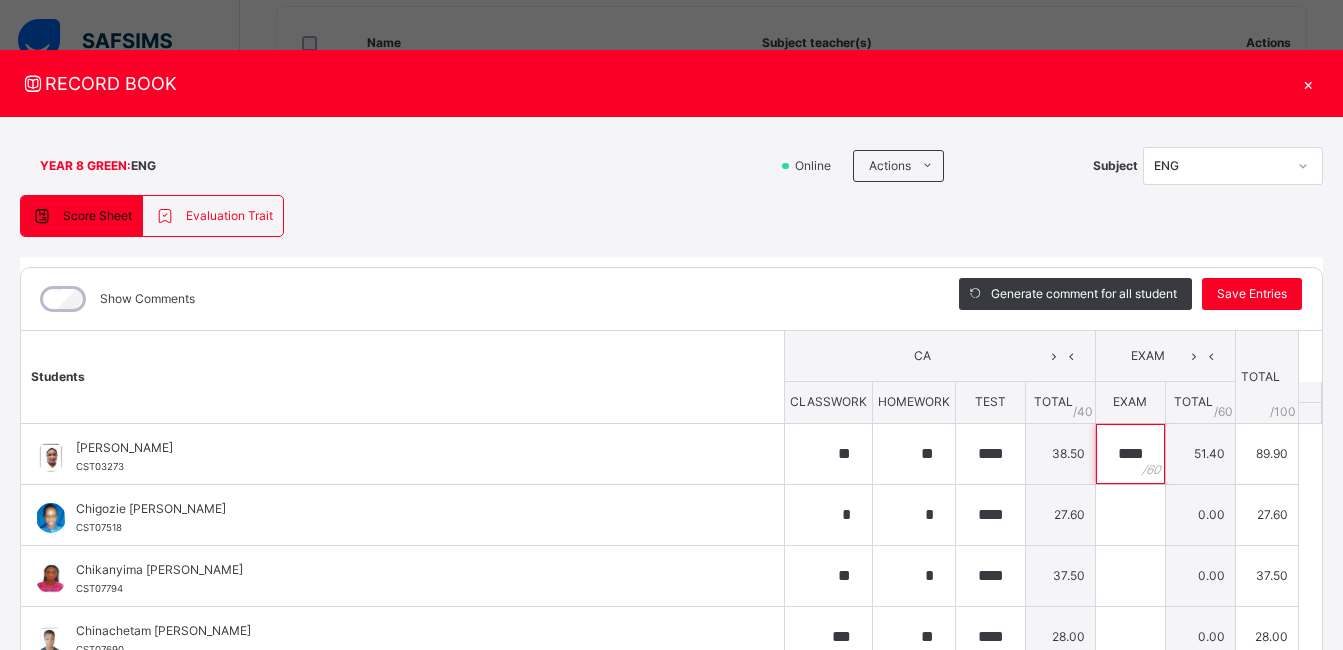 type on "****" 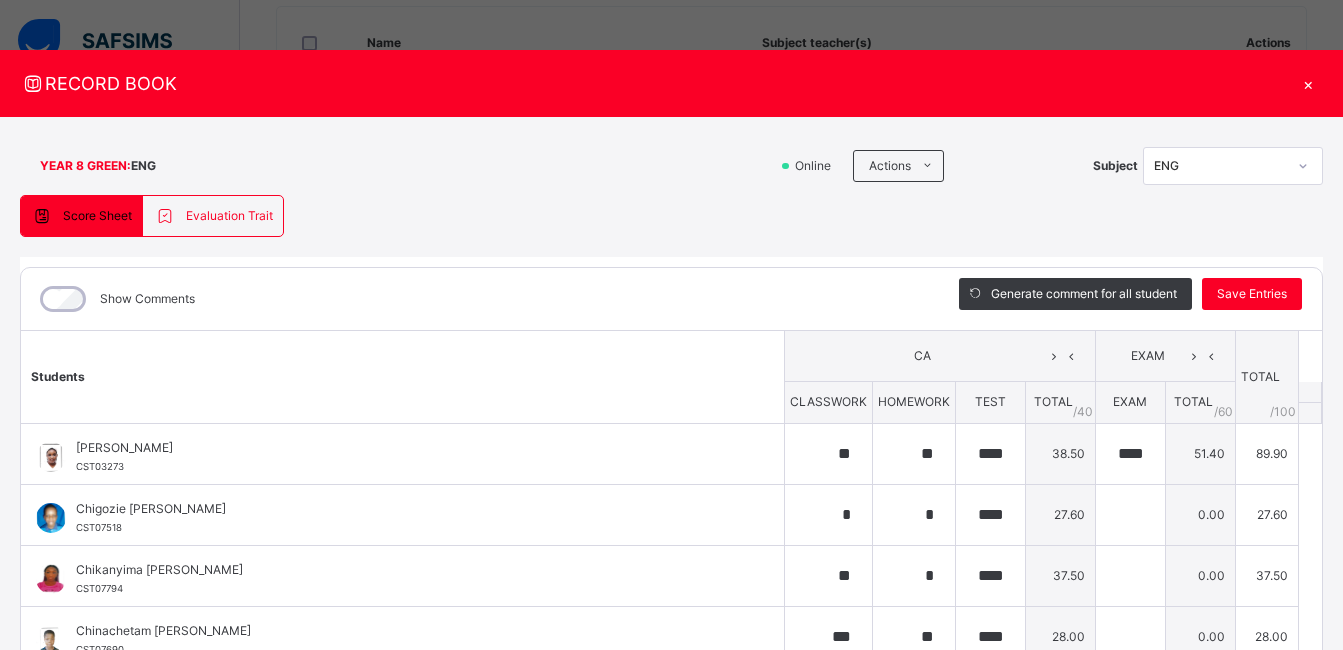 click on "YEAR 8   GREEN :   ENG Online Actions  Download Empty Score Sheet  Upload/map score sheet Subject  ENG Corona Day Secondary School Lekki Date: [DATE] 11:56:12 am Score Sheet Evaluation Trait Score Sheet Evaluation Trait Show Comments   Generate comment for all student   Save Entries Class Level:  YEAR 8   GREEN Subject:  ENG Session:  2024/2025 Session Session:  Third Term Students CA  EXAM TOTAL /100 Comment CLASSWORK HOMEWORK TEST TOTAL / 40 EXAM TOTAL / 60 [PERSON_NAME] CST03273 [PERSON_NAME] CST03273 ** ** **** 38.50 **** 51.40 89.90 Generate comment 0 / 250   ×   Subject Teacher’s Comment Generate and see in full the comment developed by the AI with an option to regenerate the comment [PERSON_NAME] Ayomikun [PERSON_NAME] Joloko   CST03273   Total 89.90  / 100.00 [PERSON_NAME] Bot   Regenerate     Use this comment   [PERSON_NAME] [PERSON_NAME] CST07518 Chigozie [PERSON_NAME] CST07518 * * **** 27.60 0.00 27.60 Generate comment 0 / 250   ×   Subject Teacher’s Comment JS   CST07518   Total  /" at bounding box center (671, 489) 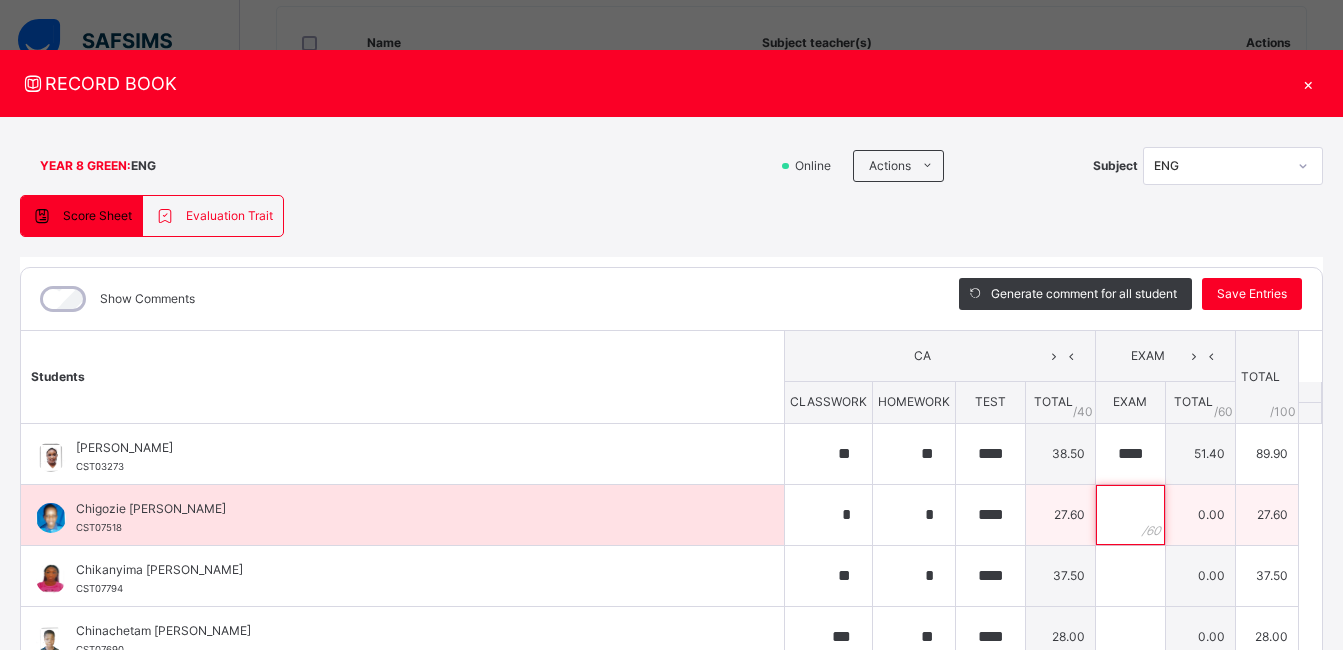 click at bounding box center [1130, 515] 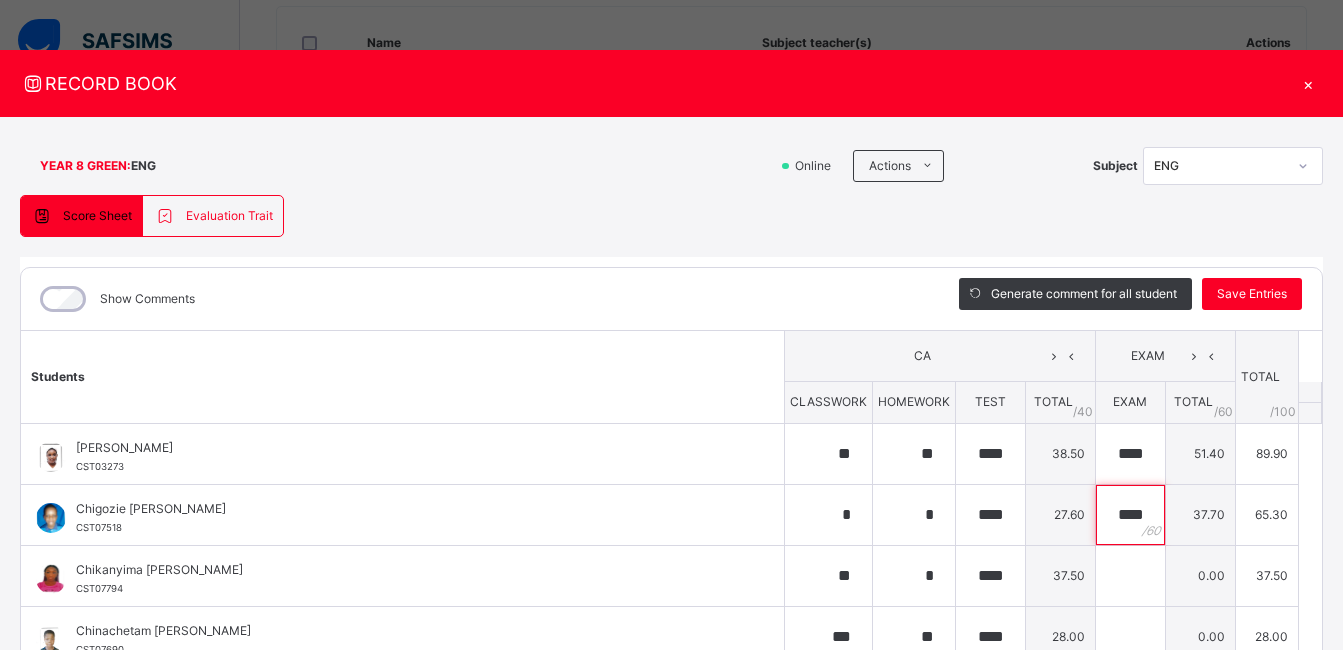 type on "****" 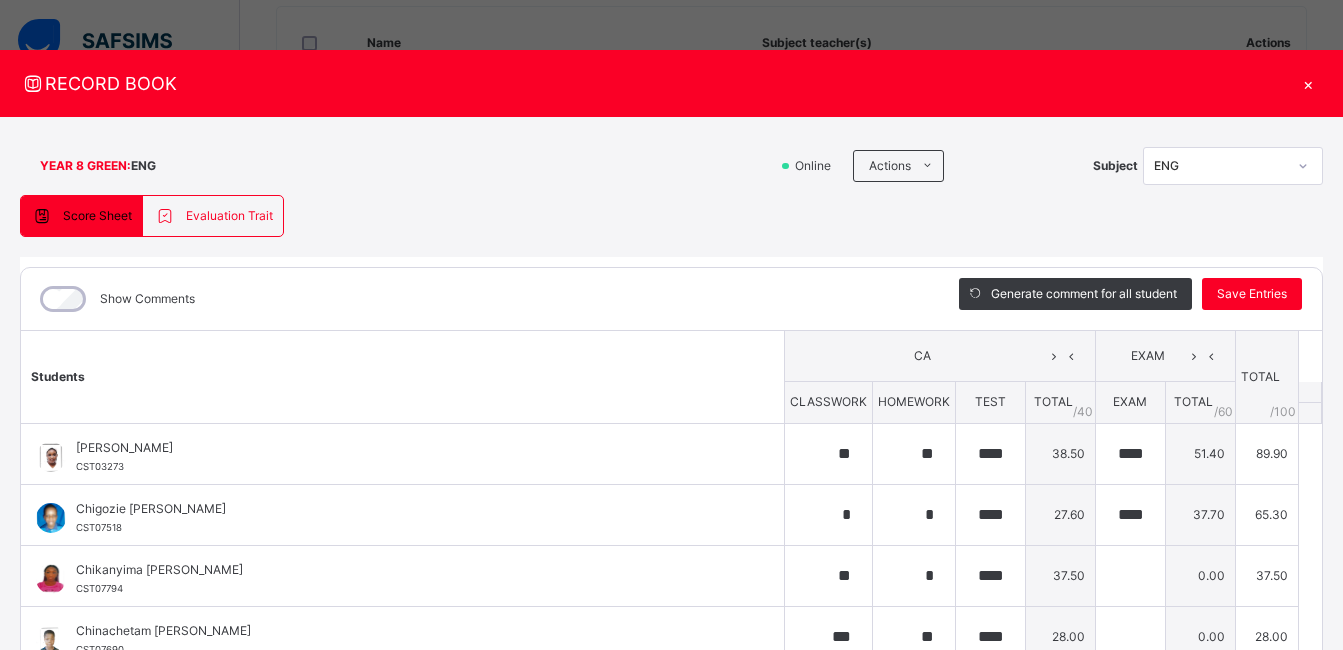 click on "YEAR 8   GREEN :   ENG Online Actions  Download Empty Score Sheet  Upload/map score sheet Subject  ENG Corona Day Secondary School Lekki Date: [DATE] 11:56:12 am Score Sheet Evaluation Trait Score Sheet Evaluation Trait Show Comments   Generate comment for all student   Save Entries Class Level:  YEAR 8   GREEN Subject:  ENG Session:  2024/2025 Session Session:  Third Term Students CA  EXAM TOTAL /100 Comment CLASSWORK HOMEWORK TEST TOTAL / 40 EXAM TOTAL / 60 [PERSON_NAME] CST03273 [PERSON_NAME] CST03273 ** ** **** 38.50 **** 51.40 89.90 Generate comment 0 / 250   ×   Subject Teacher’s Comment Generate and see in full the comment developed by the AI with an option to regenerate the comment [PERSON_NAME] Ayomikun [PERSON_NAME] Joloko   CST03273   Total 89.90  / 100.00 [PERSON_NAME] Bot   Regenerate     Use this comment   [PERSON_NAME] [PERSON_NAME] CST07518 [PERSON_NAME] [PERSON_NAME] CST07518 * * **** 27.60 **** 37.70 65.30 Generate comment 0 / 250   ×   Subject Teacher’s Comment JS   CST07518    /" at bounding box center [671, 489] 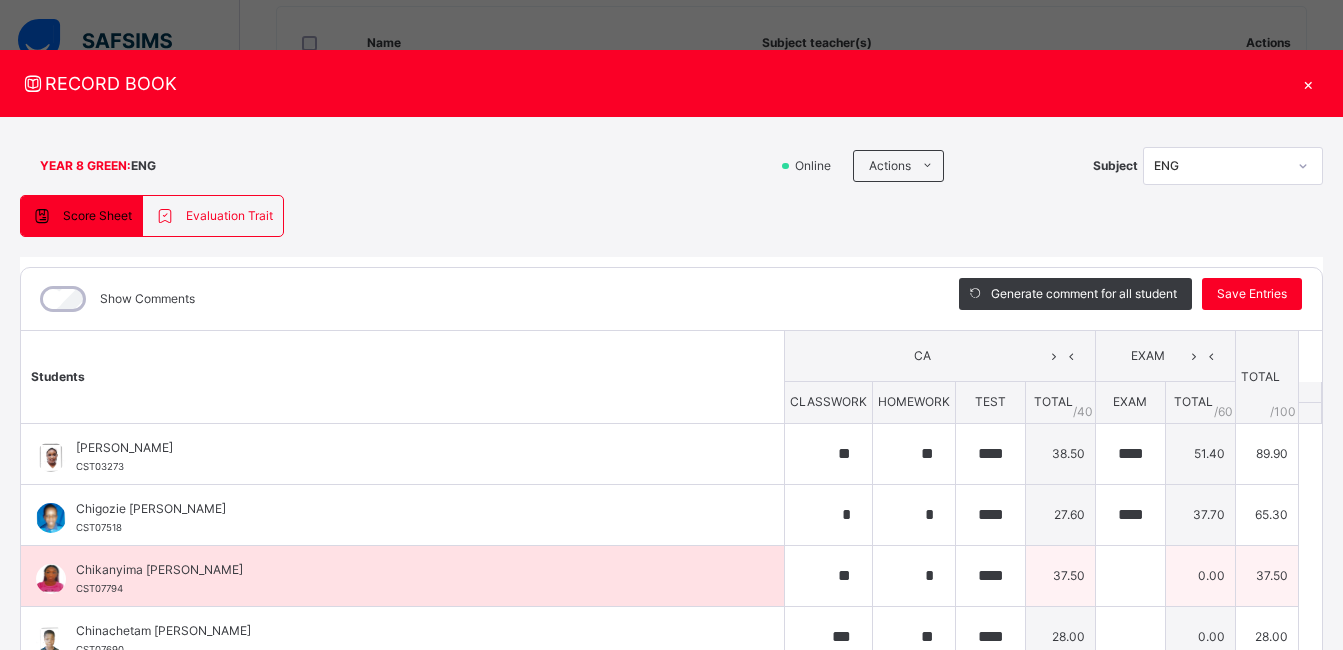 click on "37.50" at bounding box center [1266, 575] 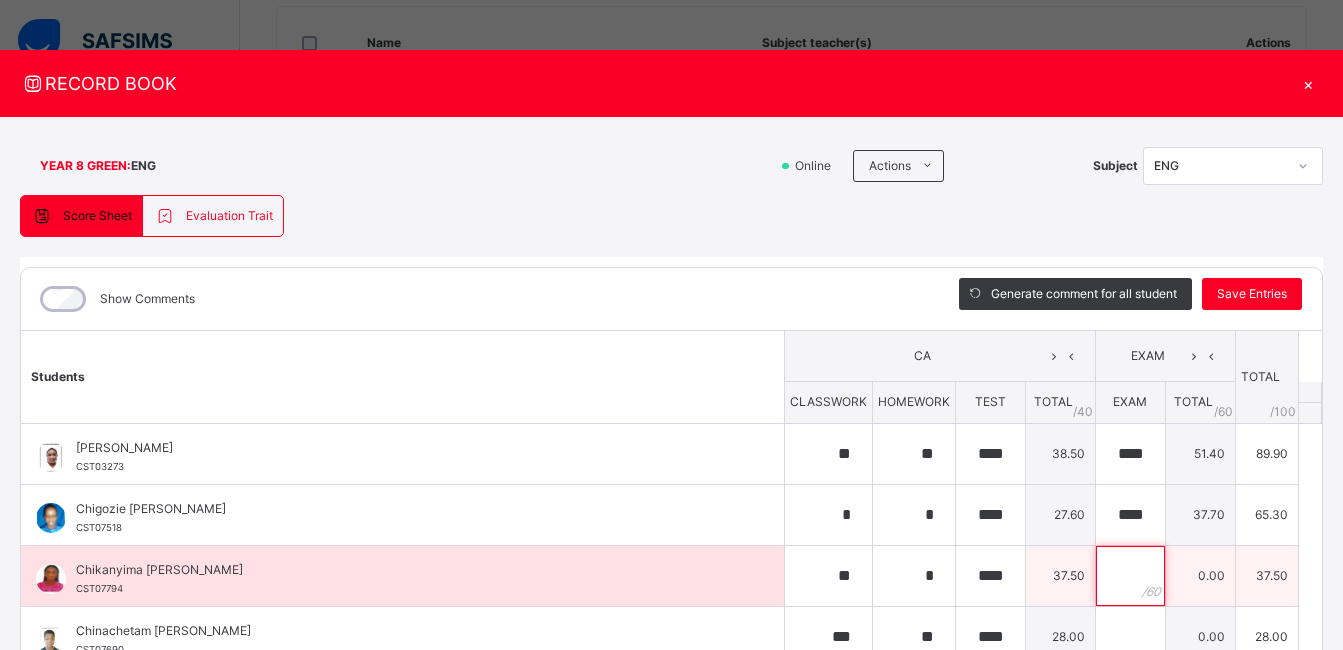 click at bounding box center (1130, 576) 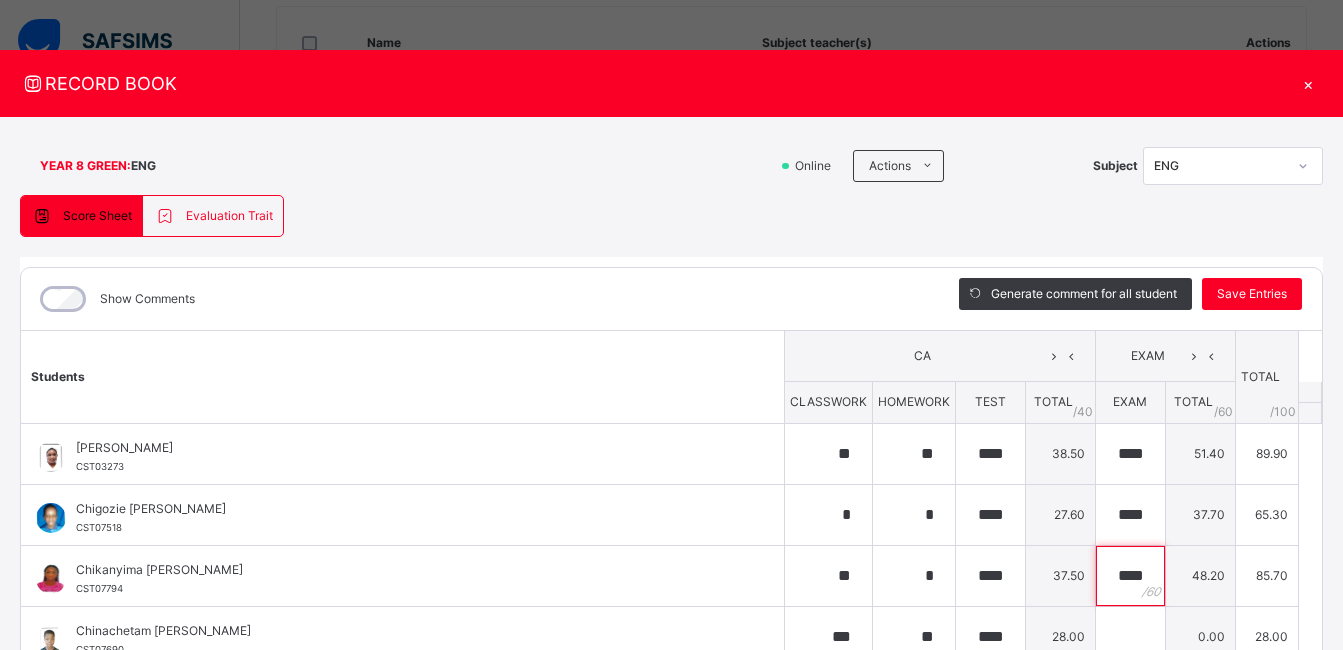 scroll, scrollTop: 1061, scrollLeft: 0, axis: vertical 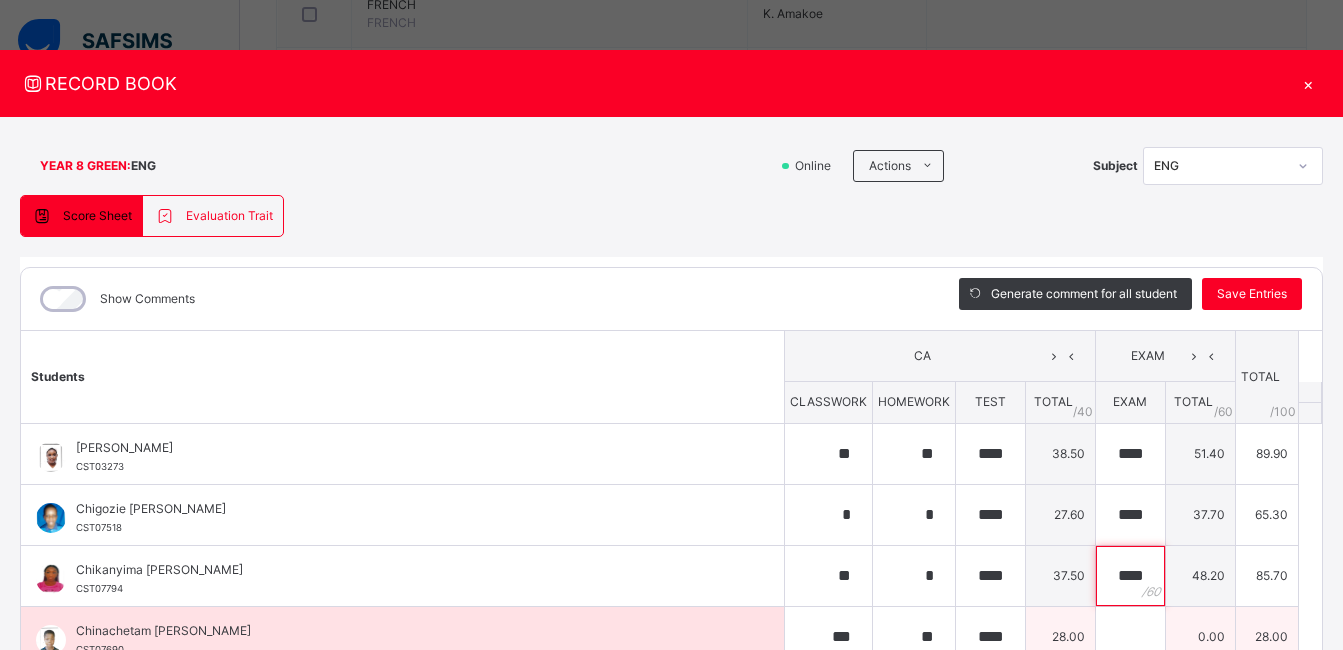 type on "****" 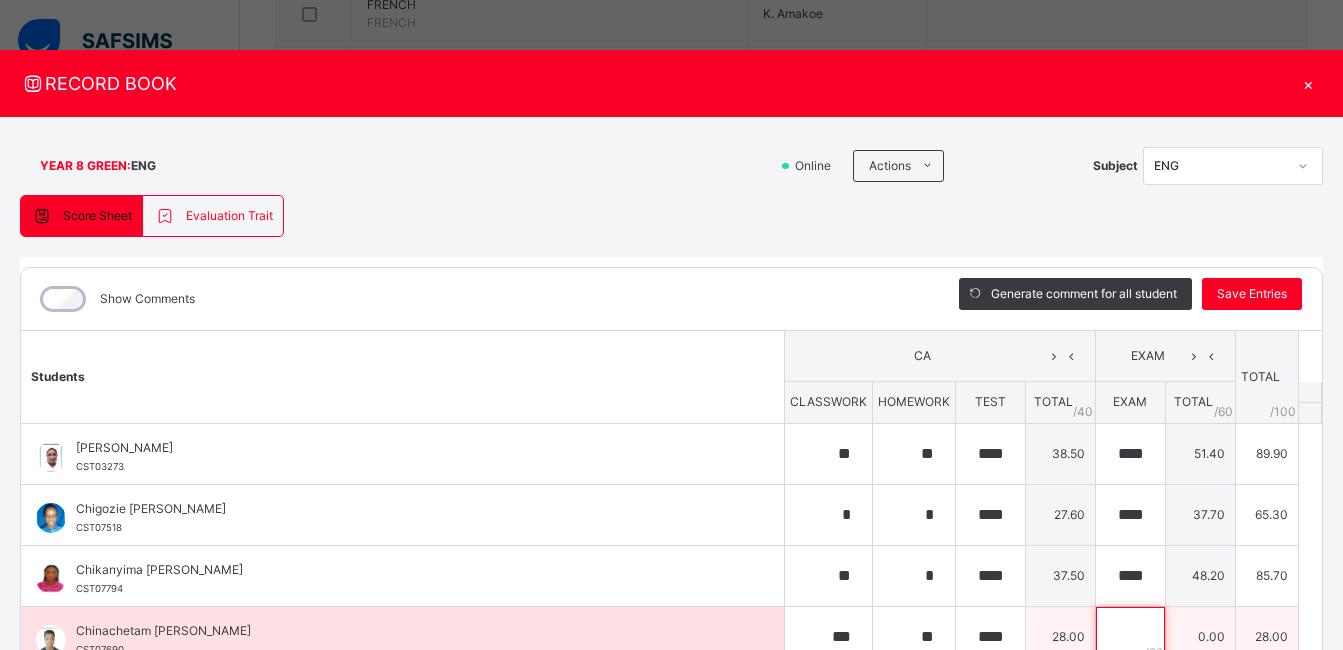 click at bounding box center (1130, 637) 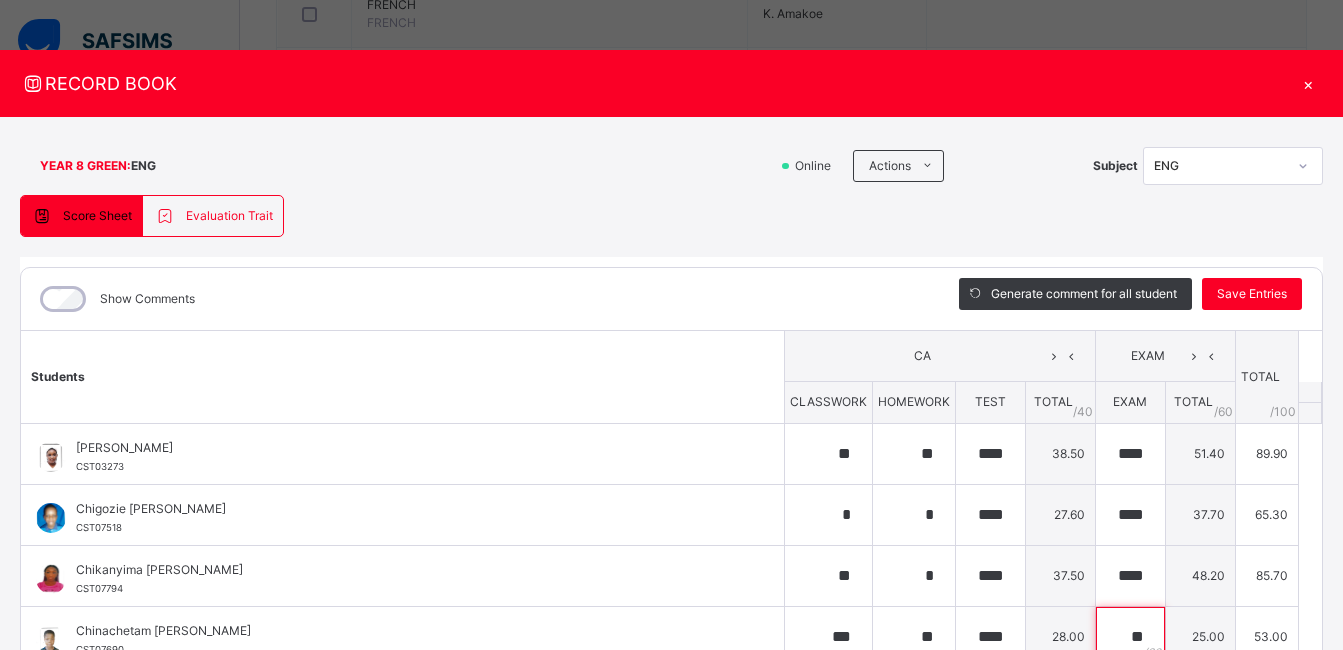 scroll, scrollTop: 437, scrollLeft: 0, axis: vertical 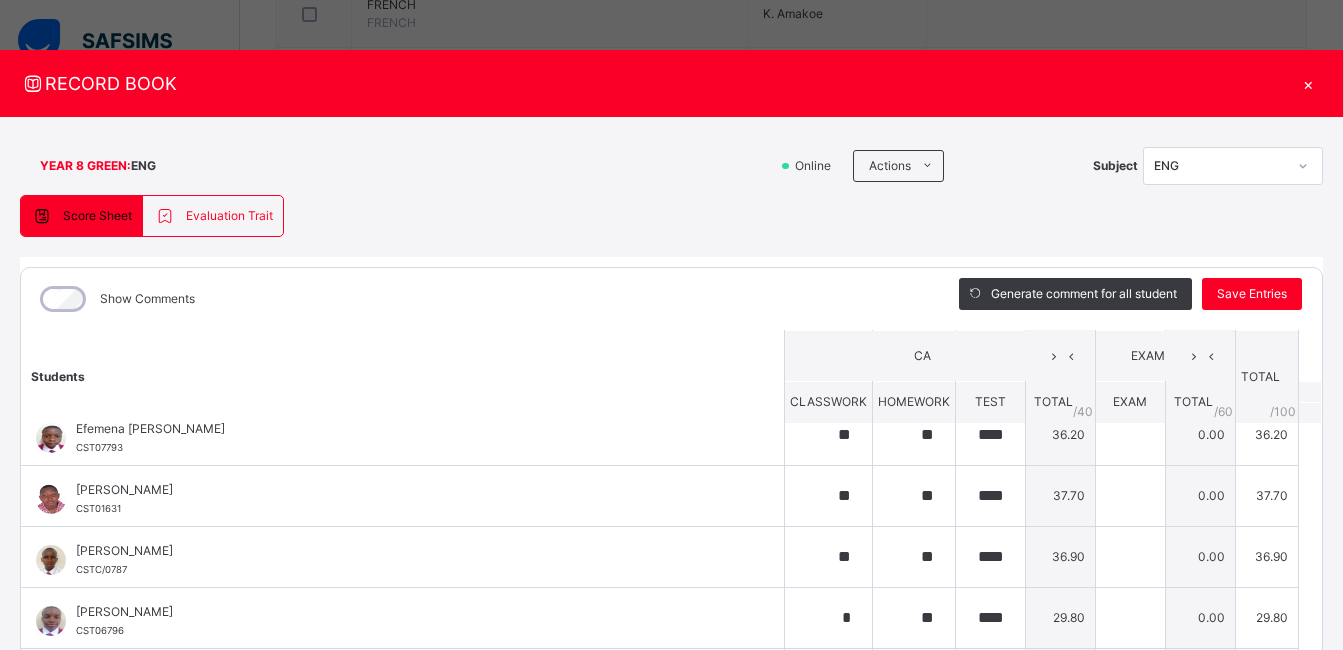 type on "**" 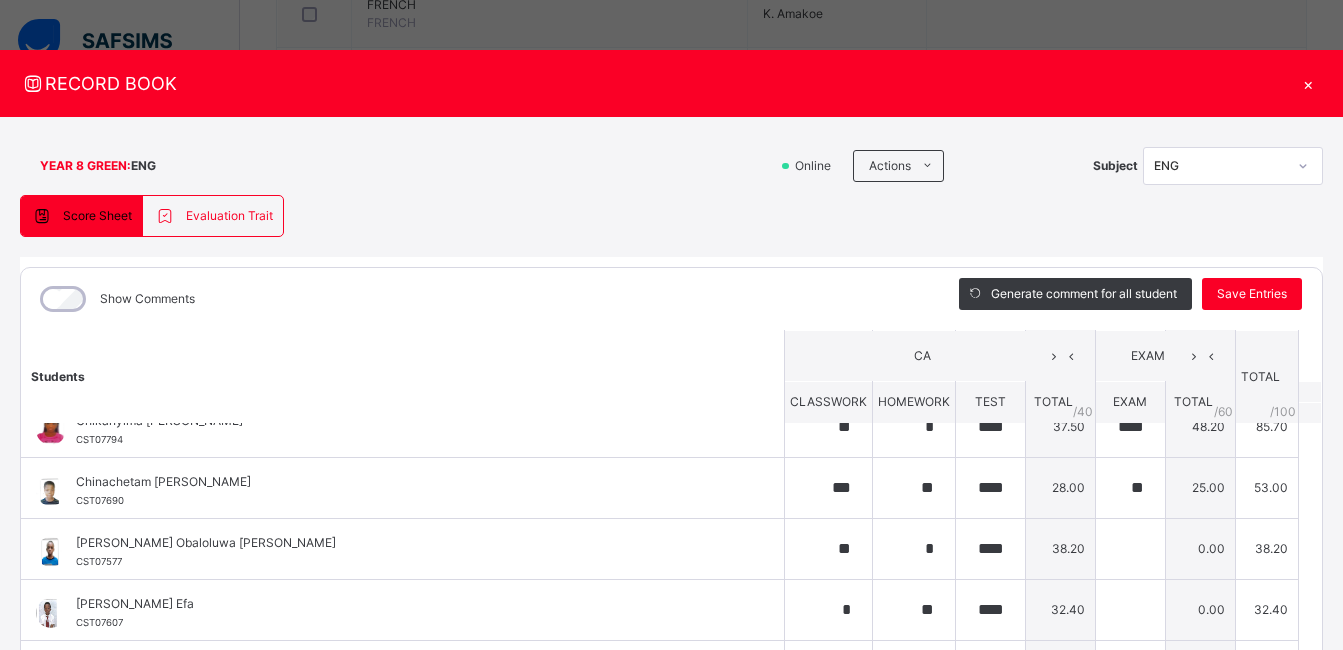scroll, scrollTop: 145, scrollLeft: 0, axis: vertical 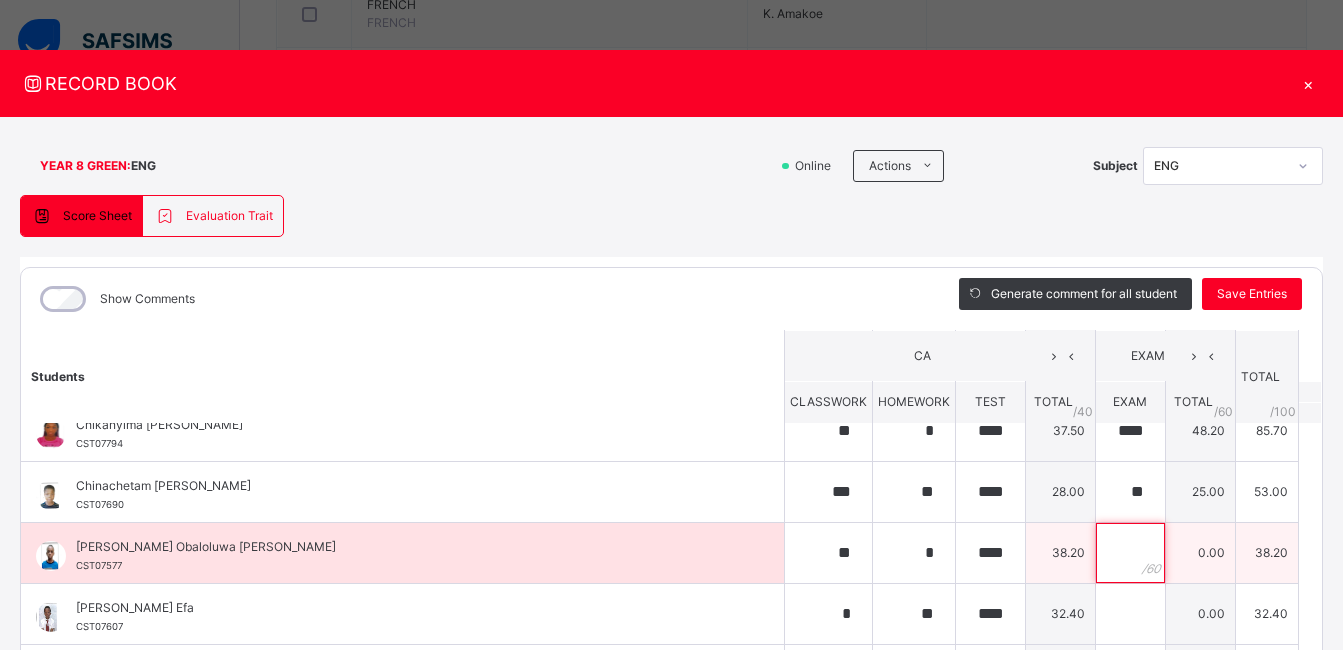 click at bounding box center [1130, 553] 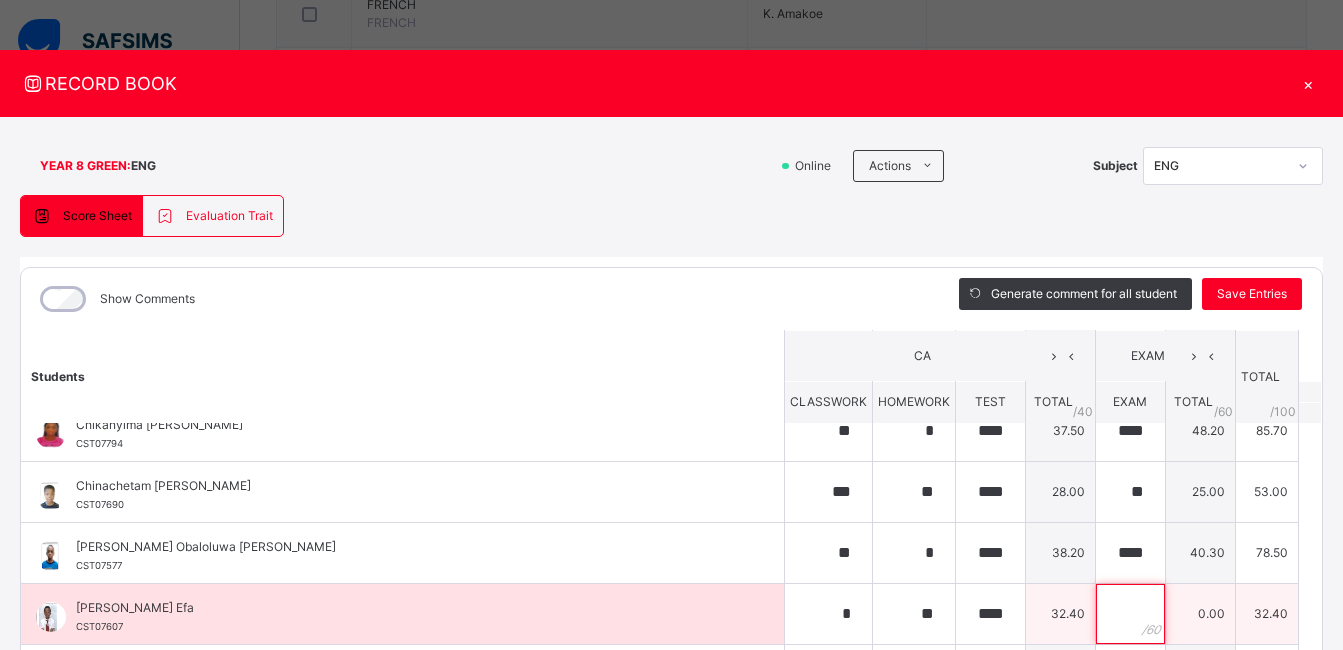 click at bounding box center (1130, 614) 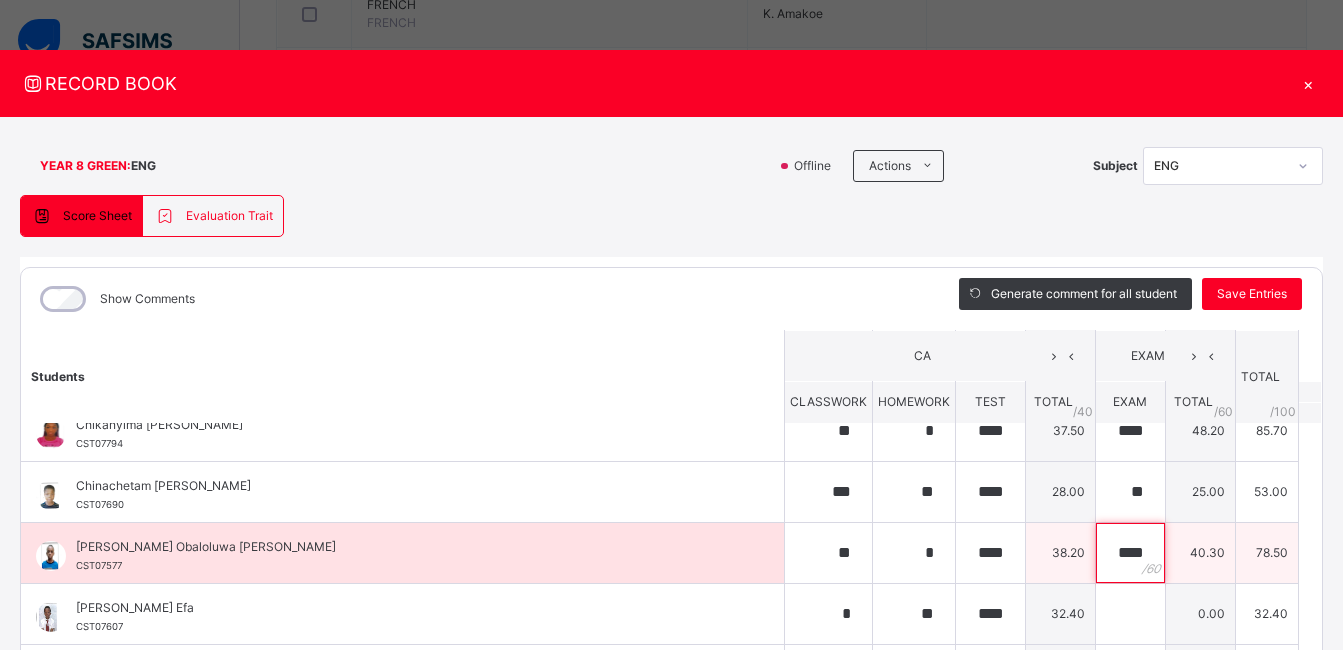 click on "****" at bounding box center (1130, 553) 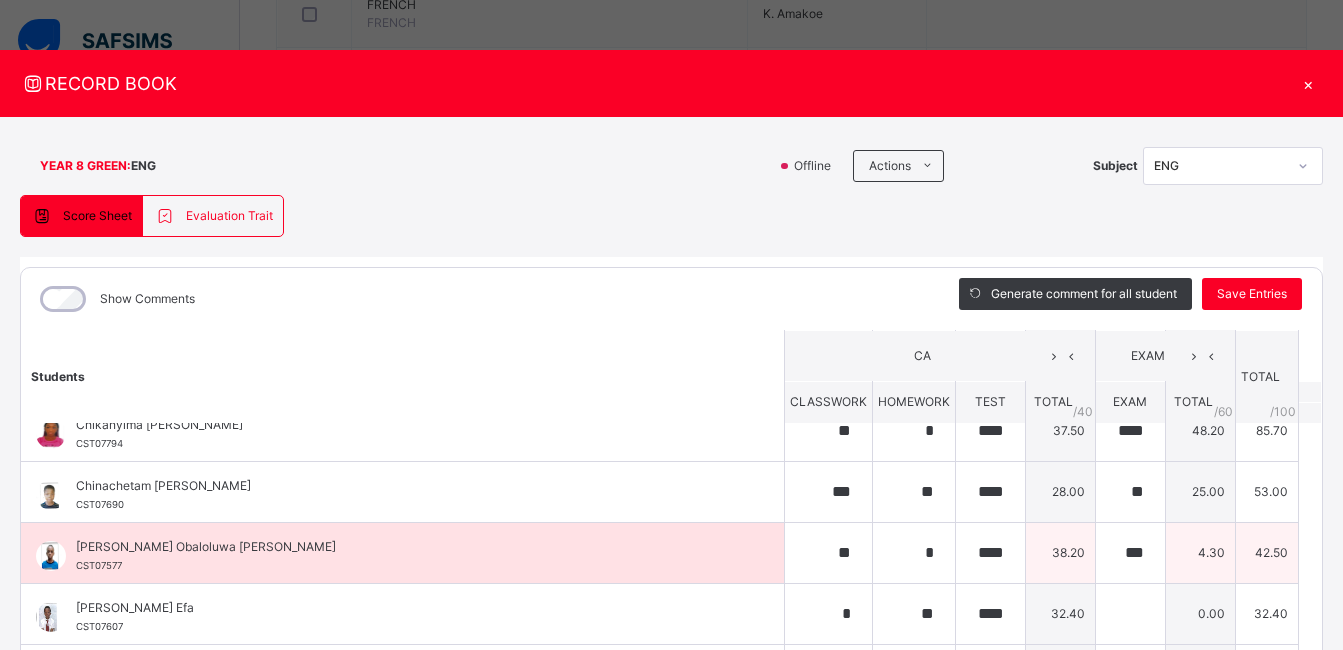 click on "***" at bounding box center (1130, 553) 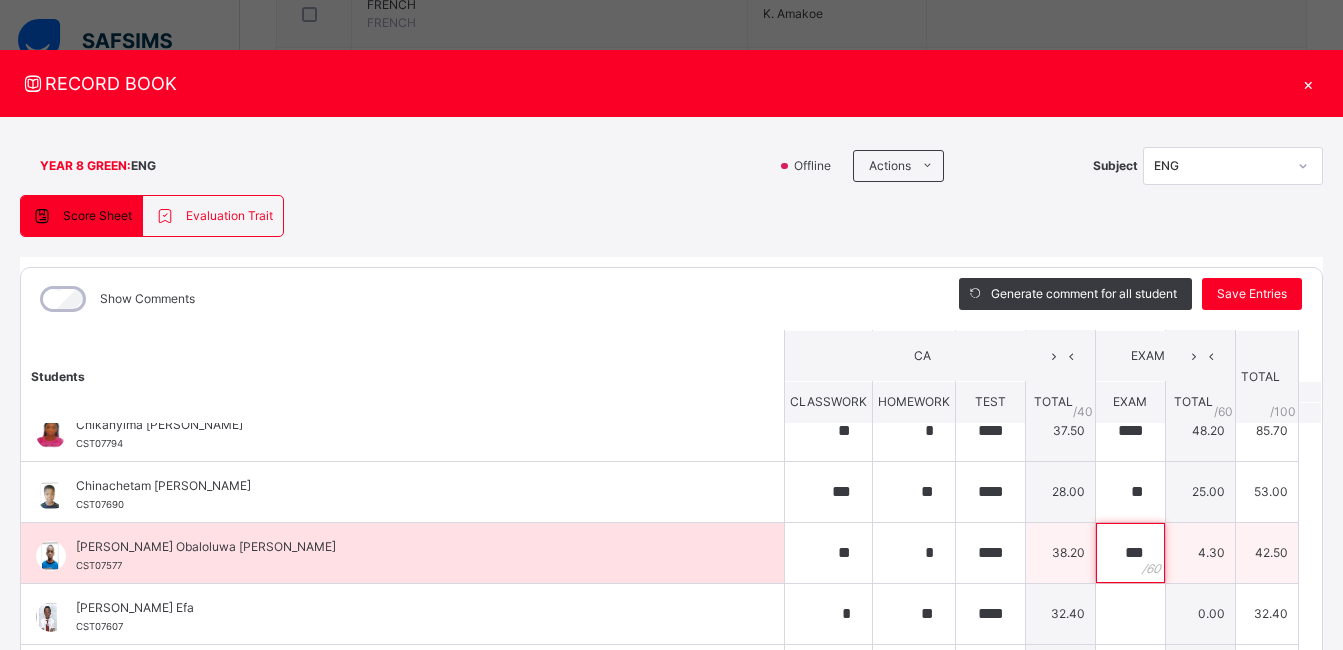 click on "***" at bounding box center [1130, 553] 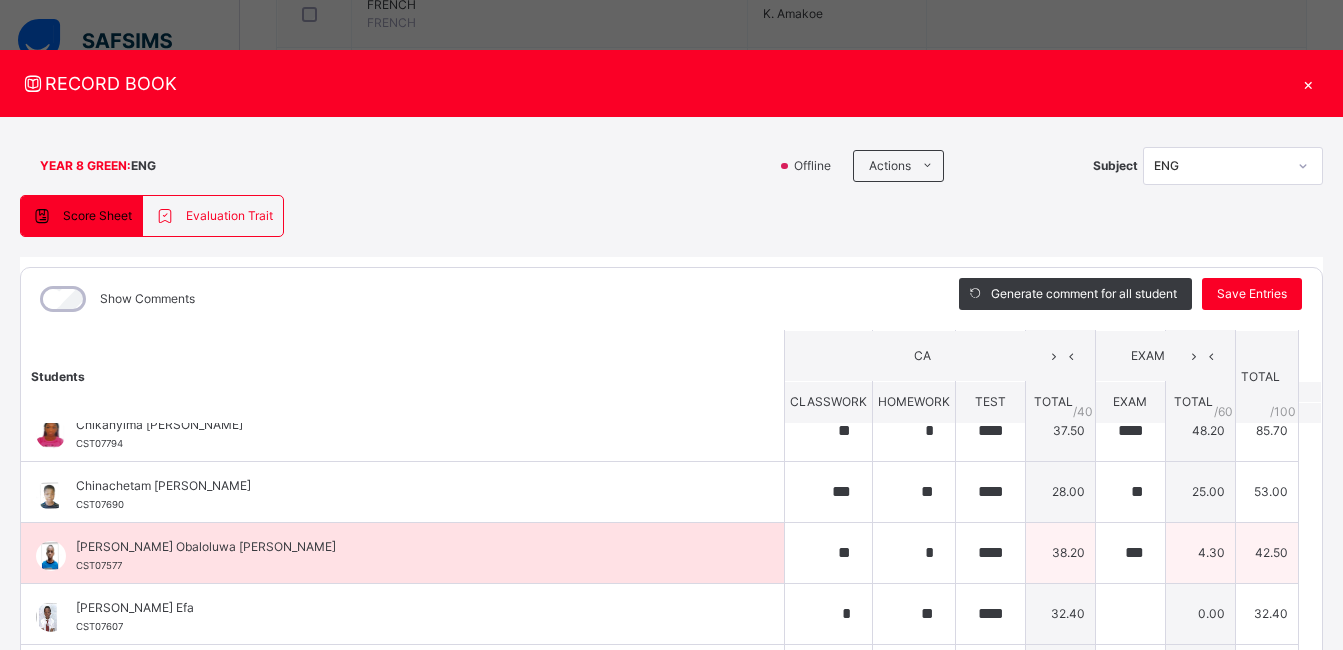 click on "***" at bounding box center (1130, 553) 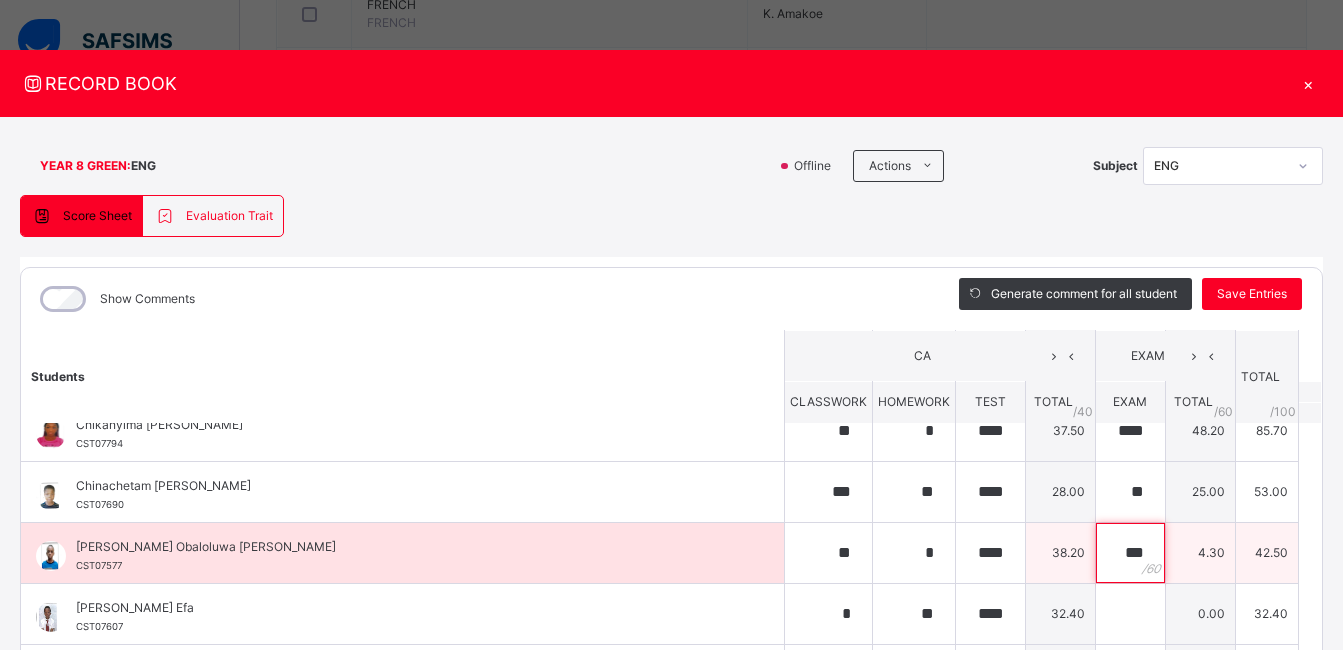 click on "***" at bounding box center (1130, 553) 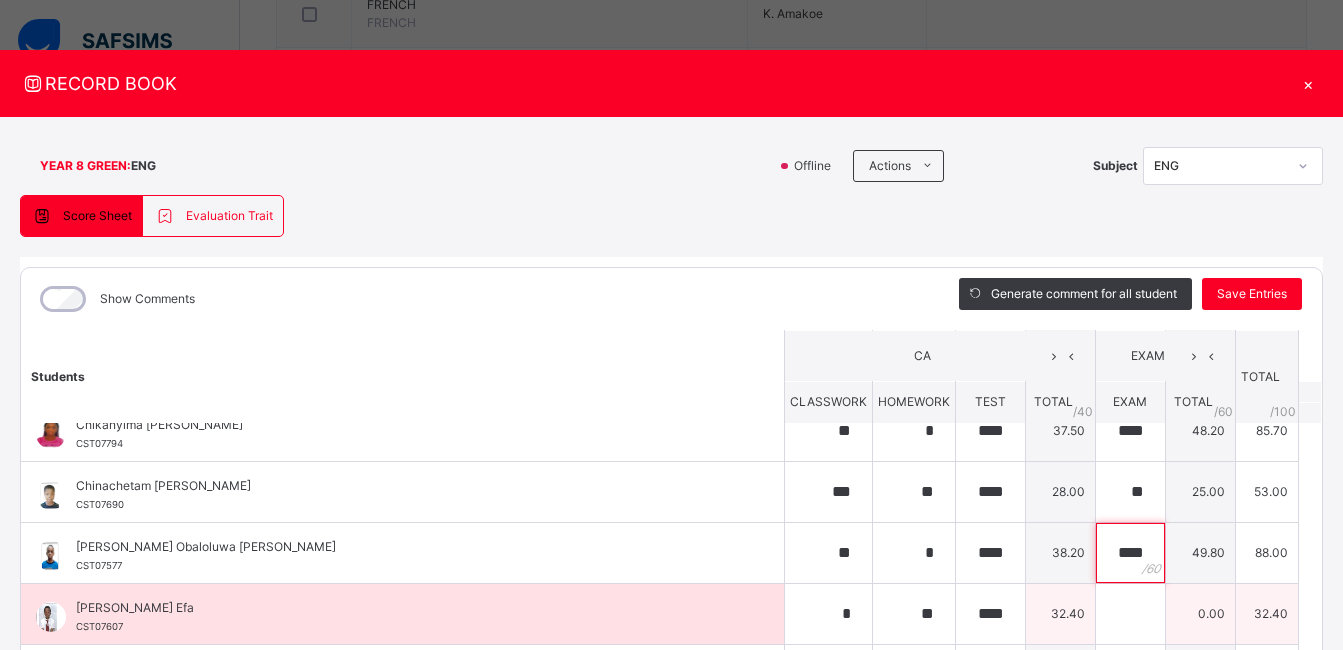 type on "****" 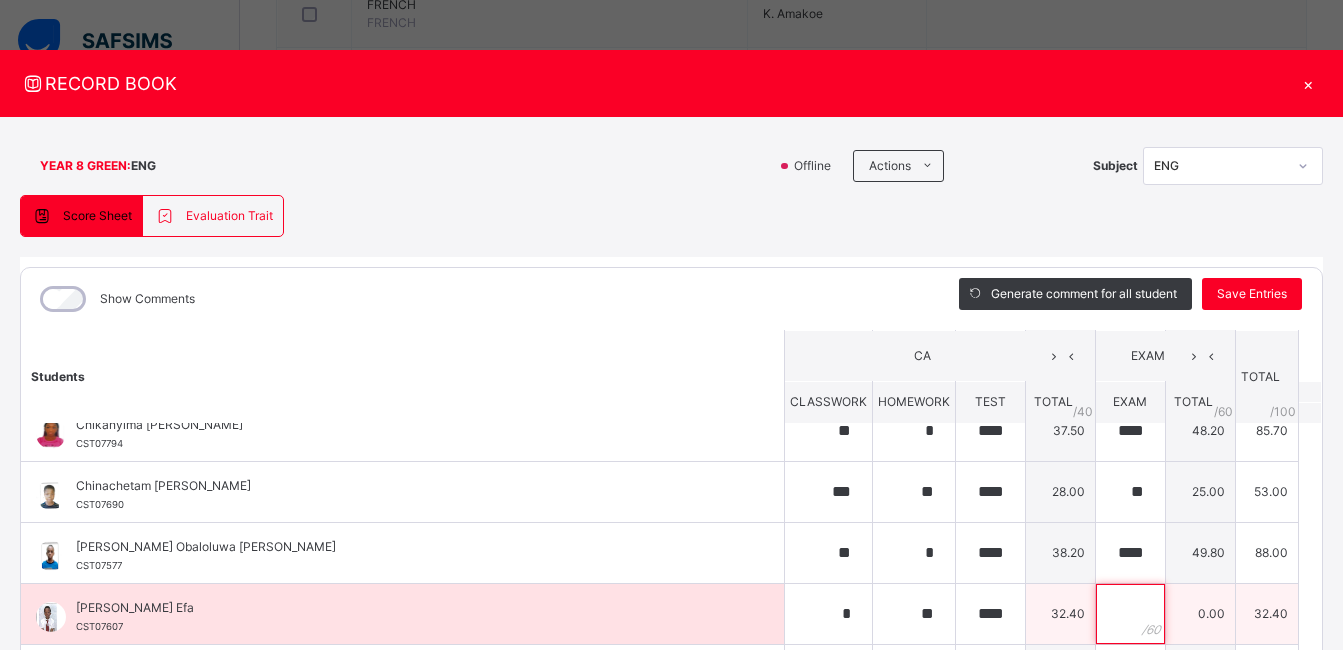 click at bounding box center [1130, 614] 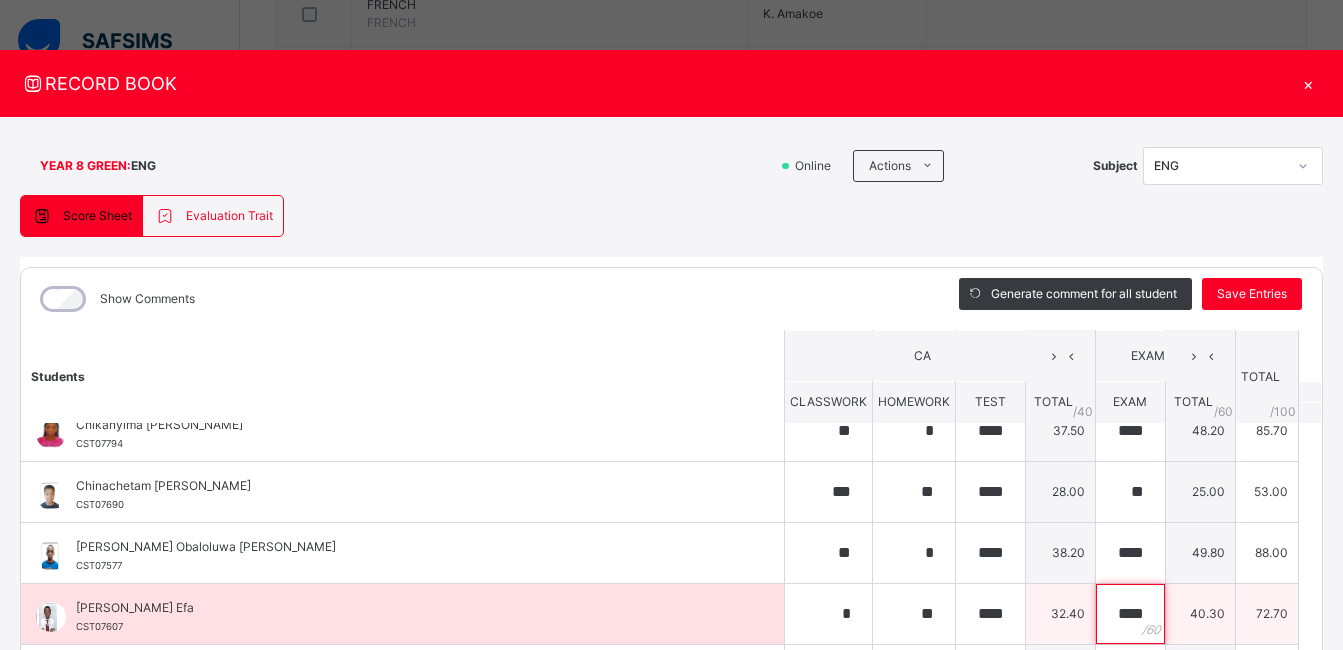 type on "****" 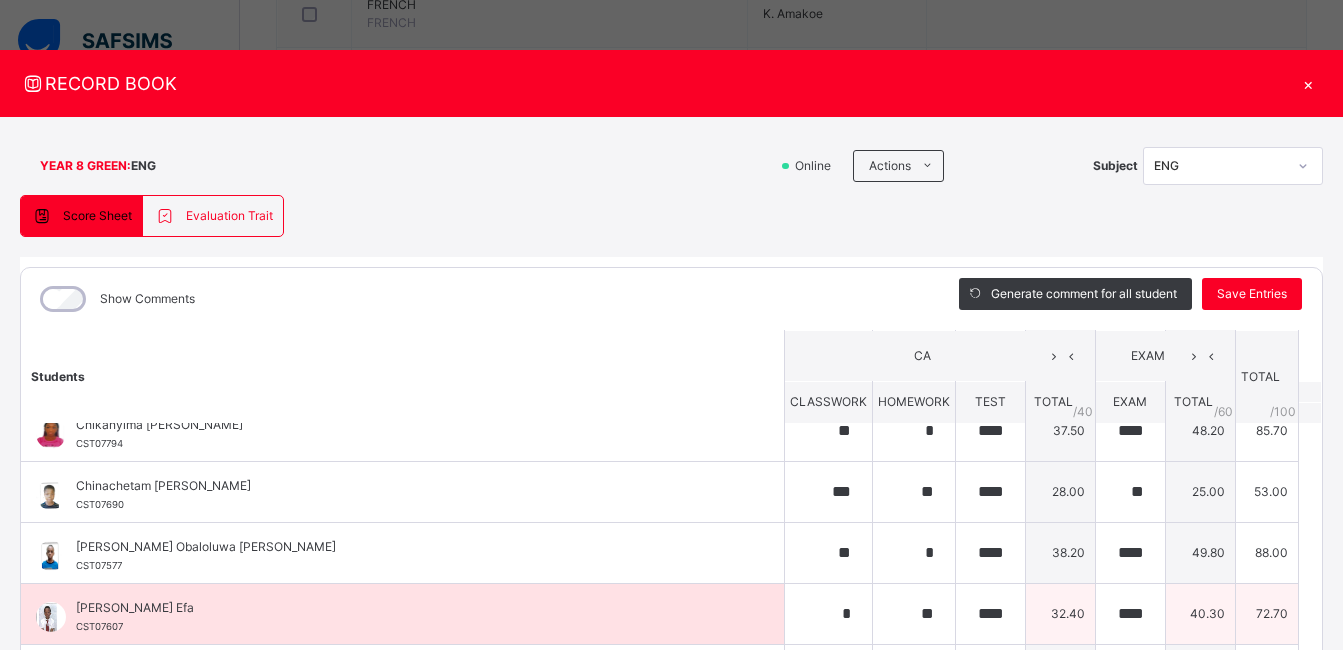 click on "****" at bounding box center (1130, 614) 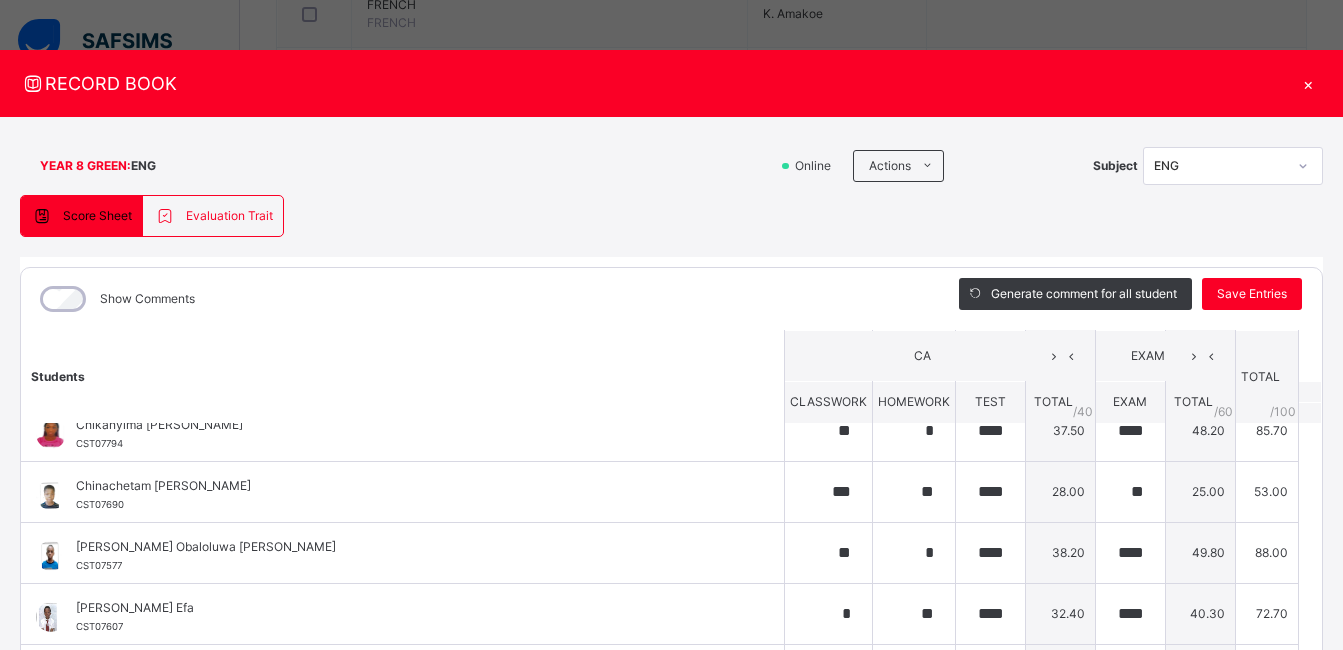 scroll, scrollTop: 582, scrollLeft: 0, axis: vertical 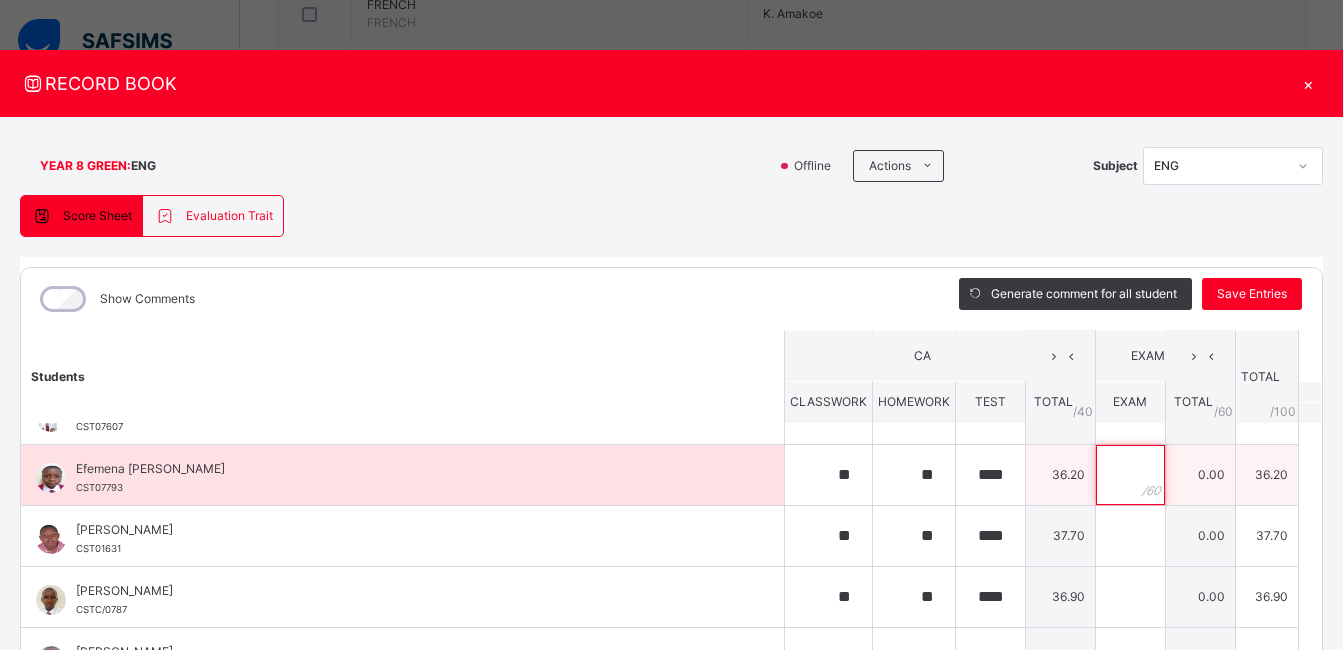 click at bounding box center (1130, 475) 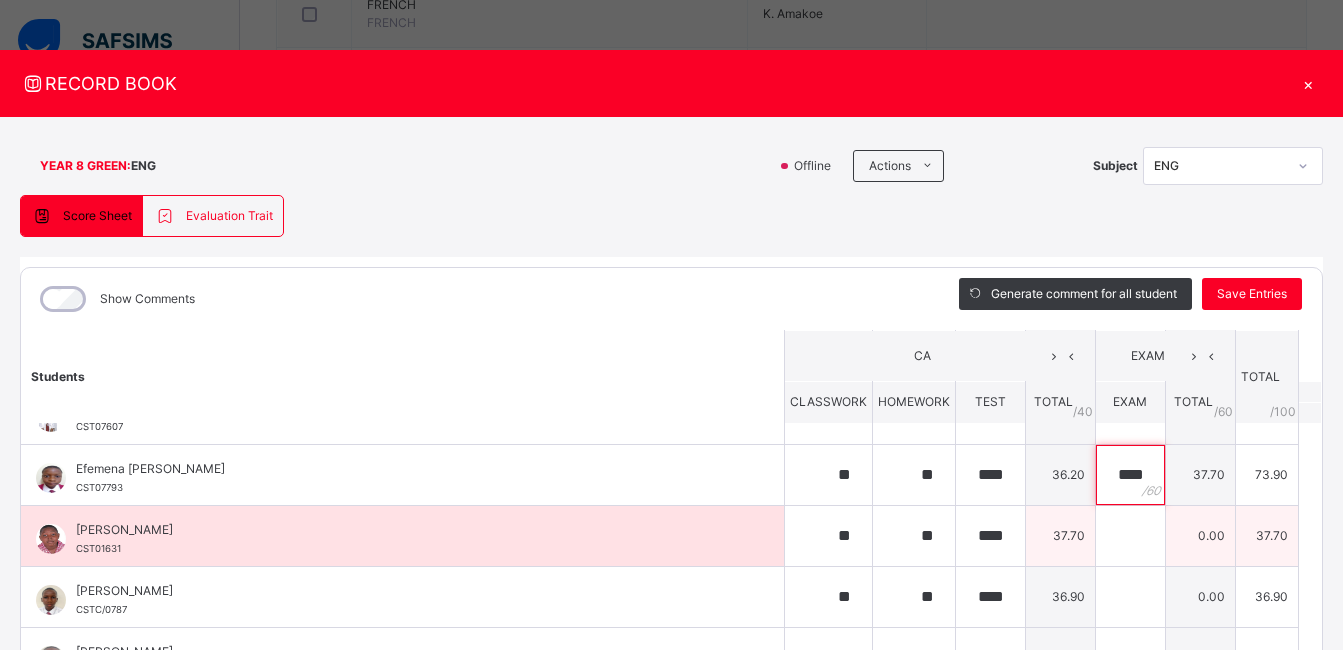 type on "****" 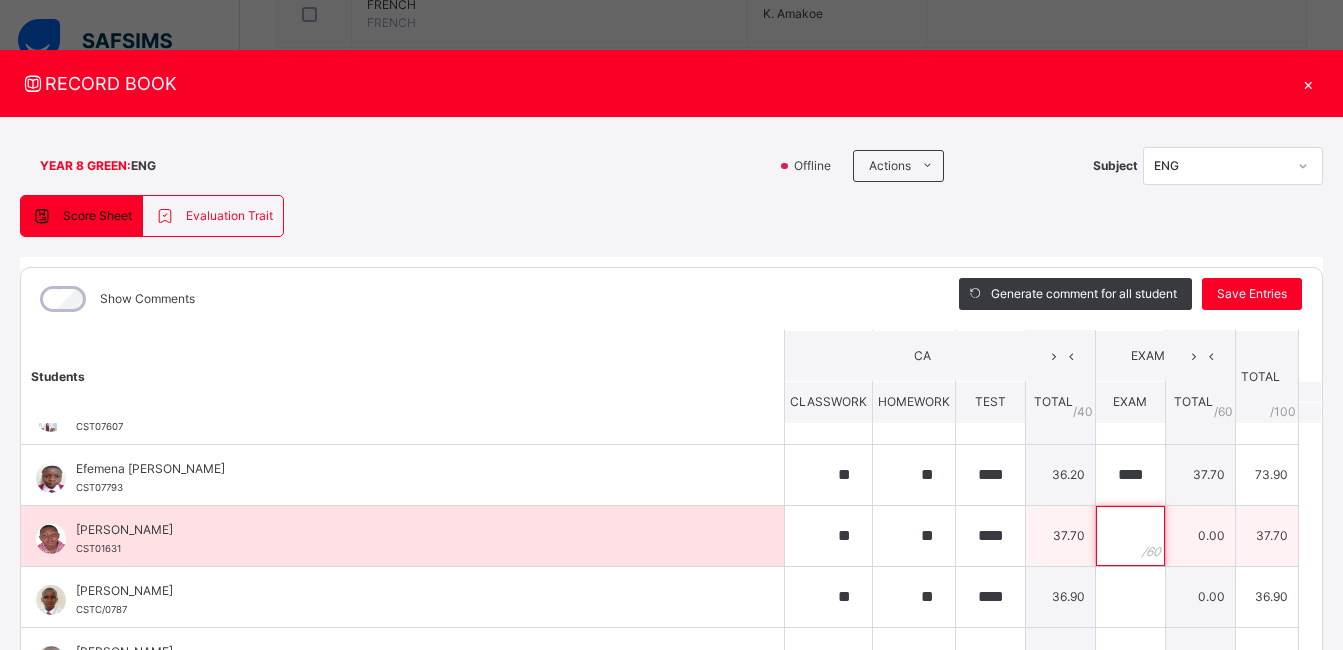 click at bounding box center [1130, 536] 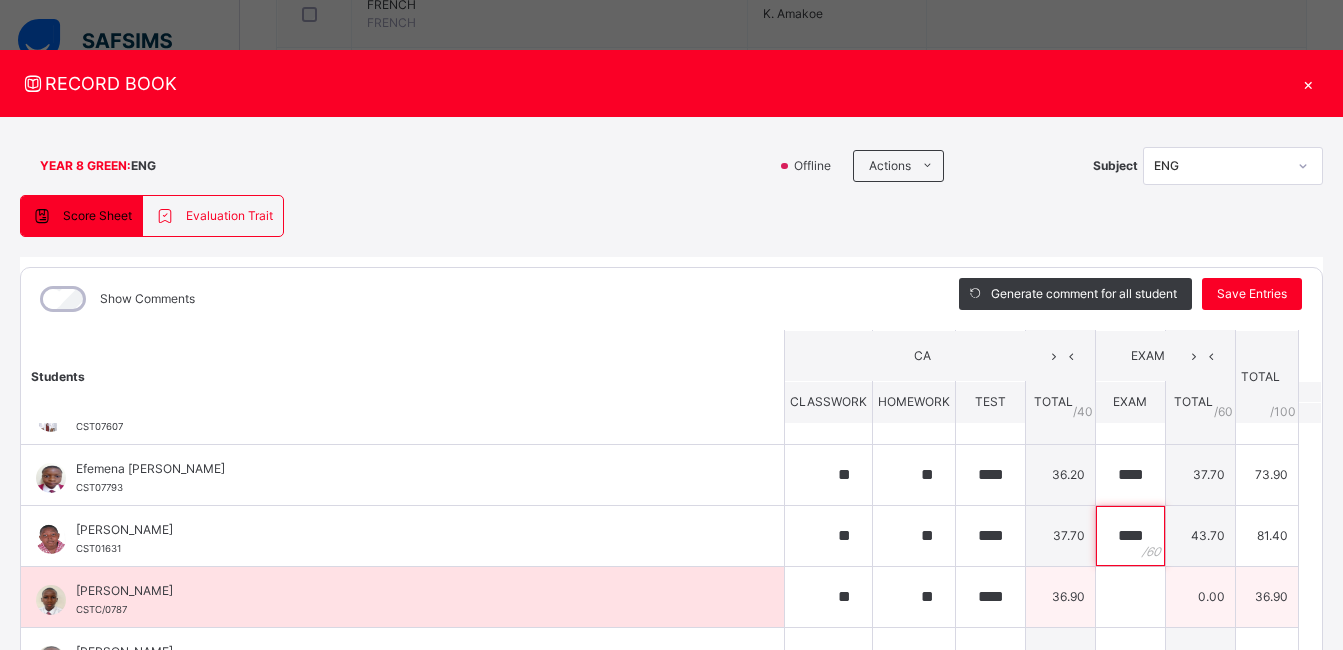 type on "****" 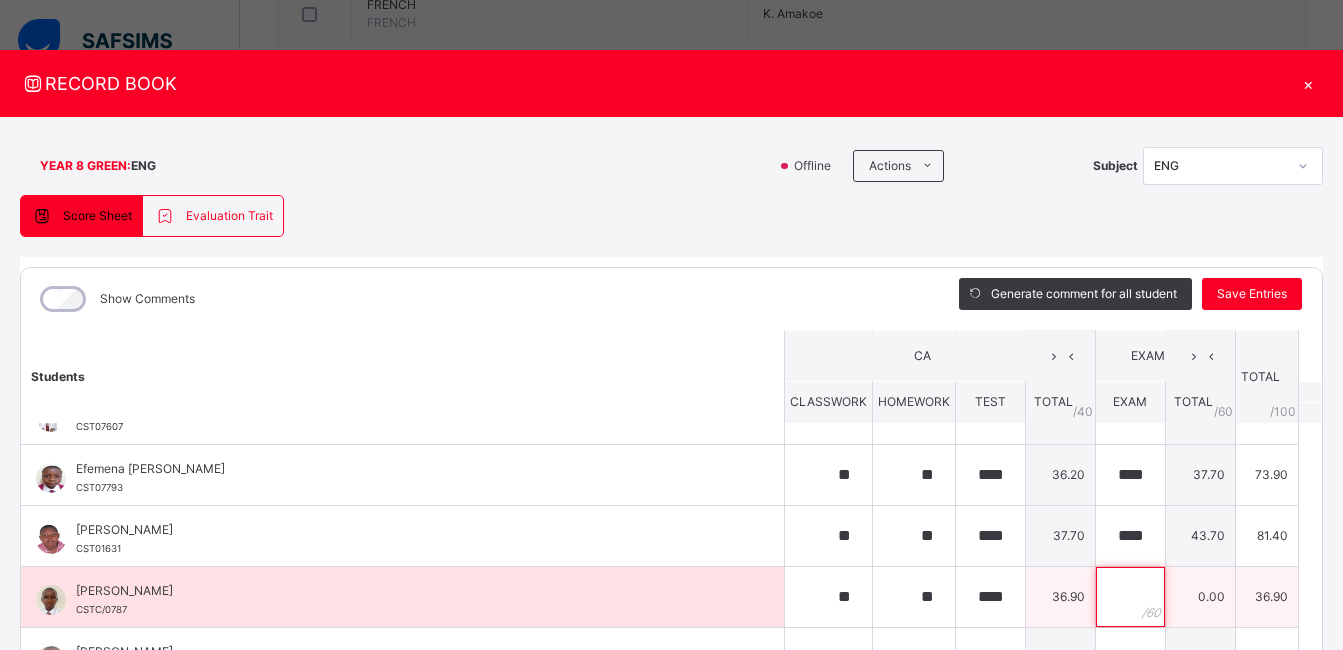 click at bounding box center (1130, 597) 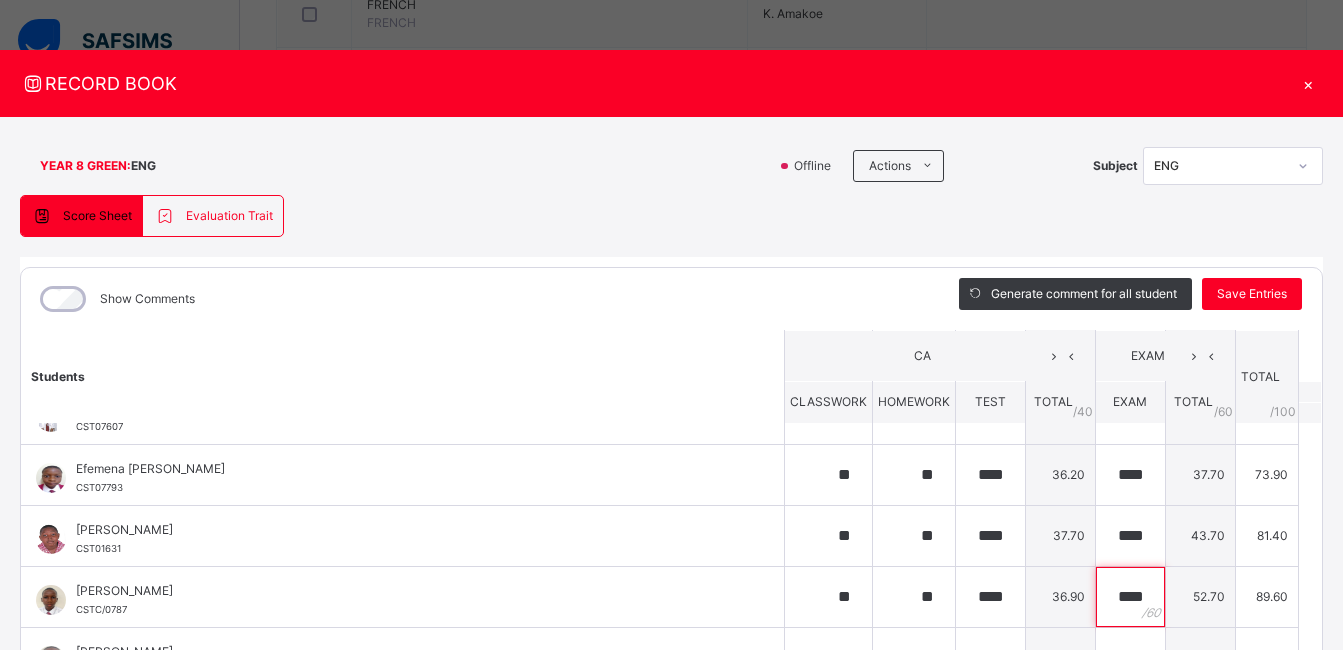 scroll, scrollTop: 782, scrollLeft: 0, axis: vertical 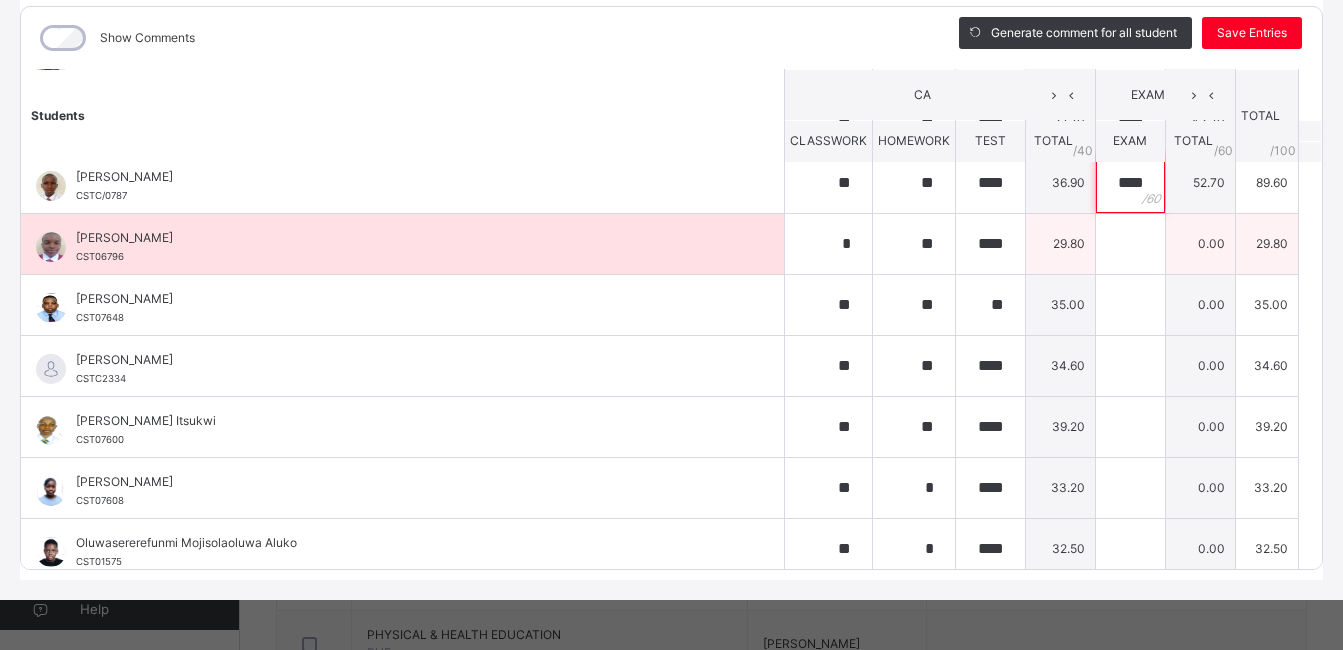 type on "****" 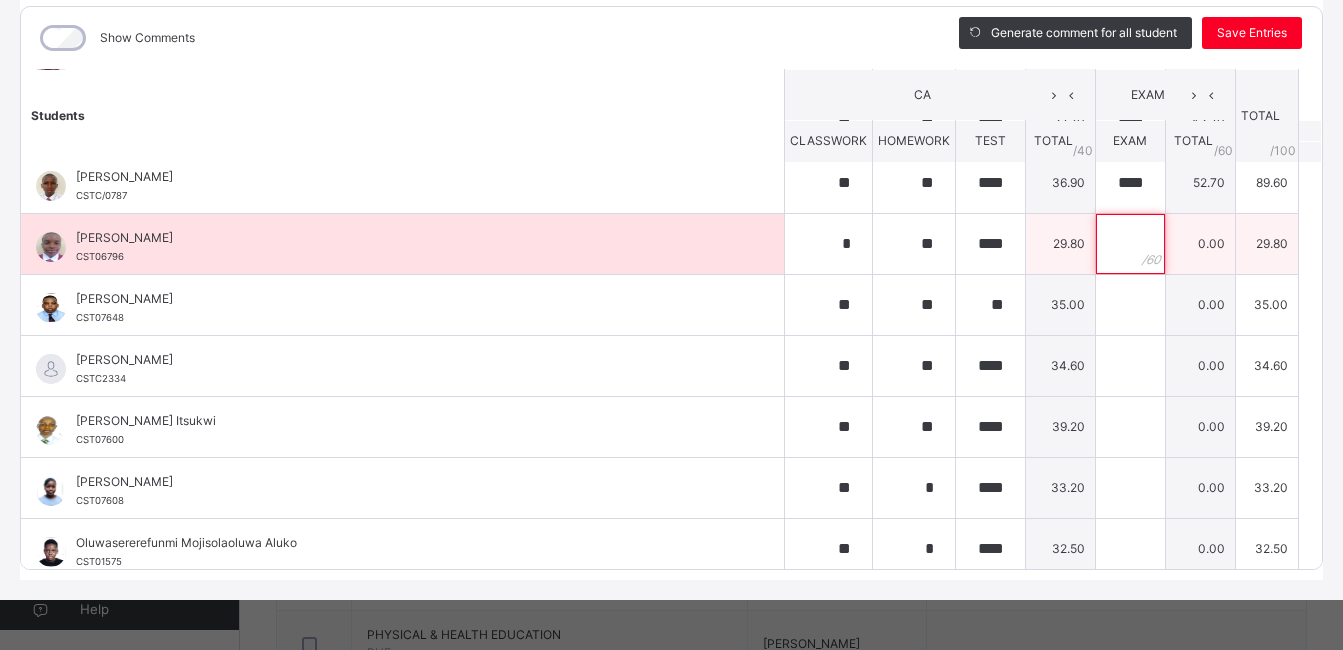 click at bounding box center (1130, 244) 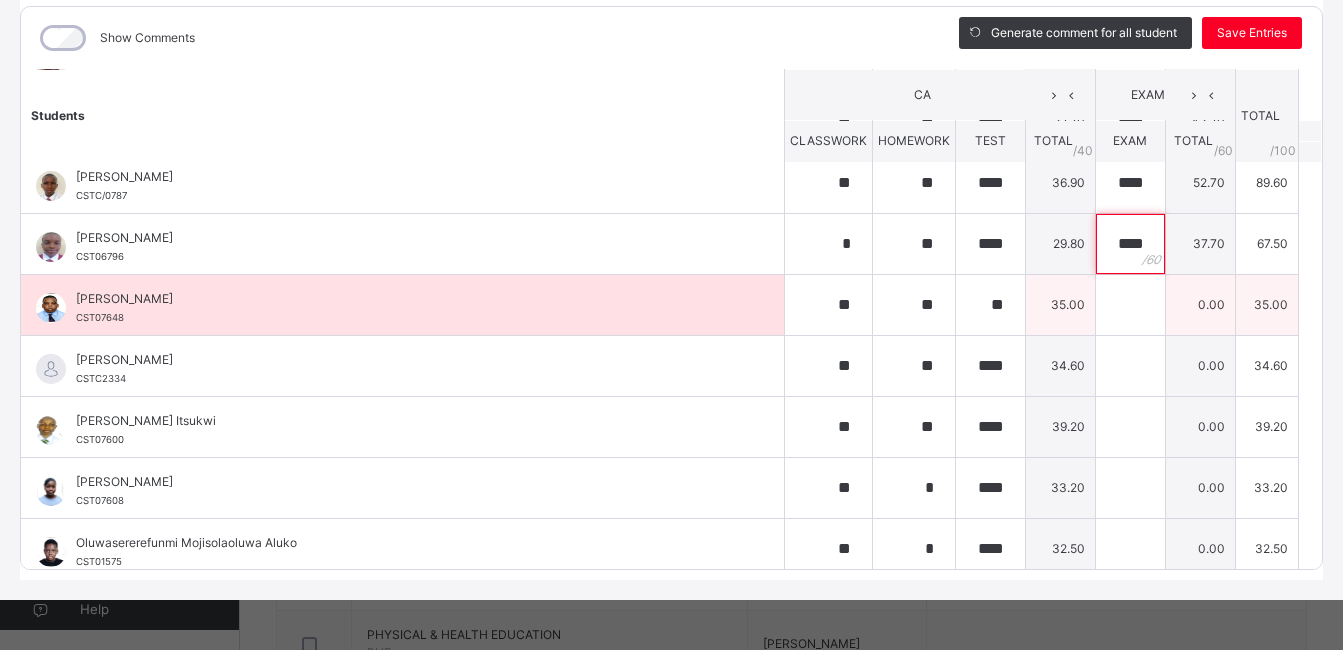 type on "****" 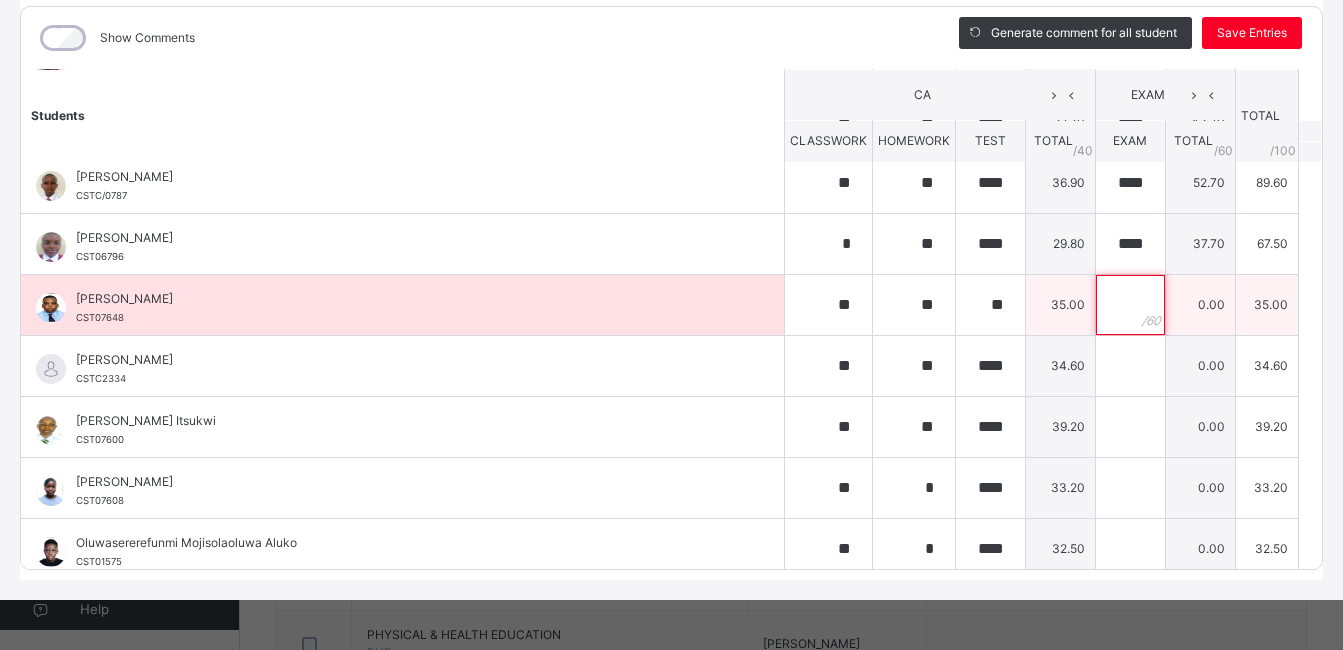 click at bounding box center [1130, 305] 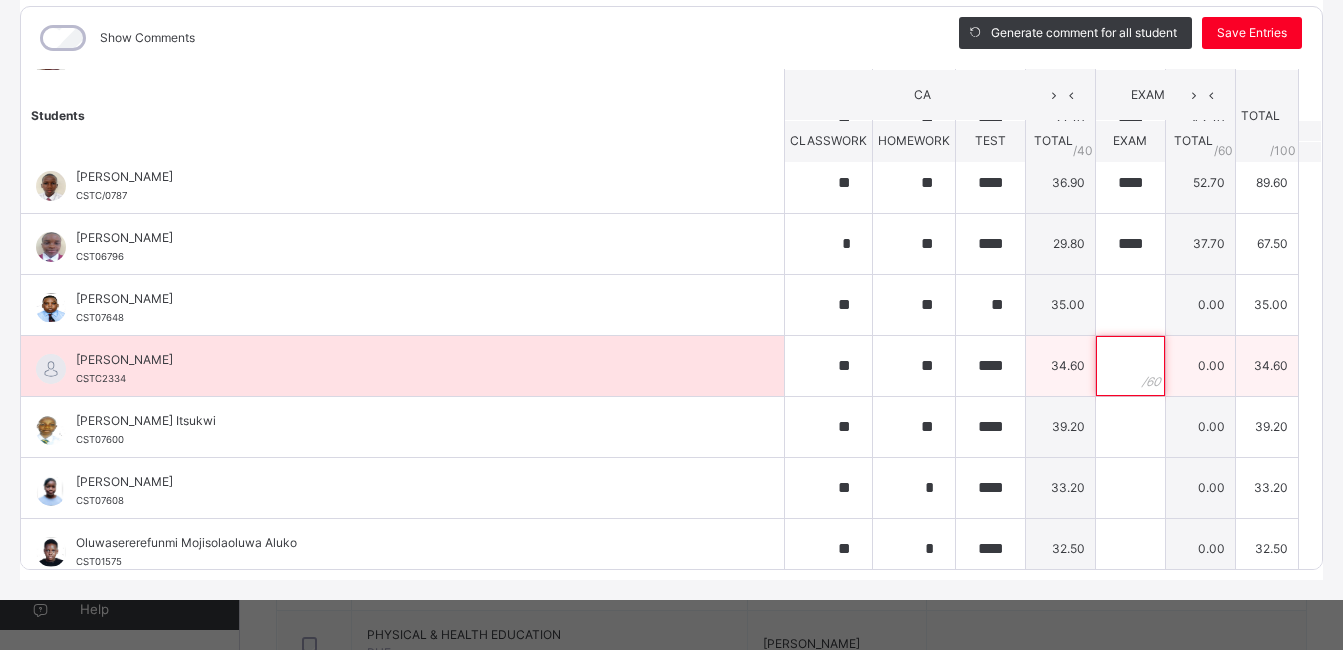 click at bounding box center [1130, 366] 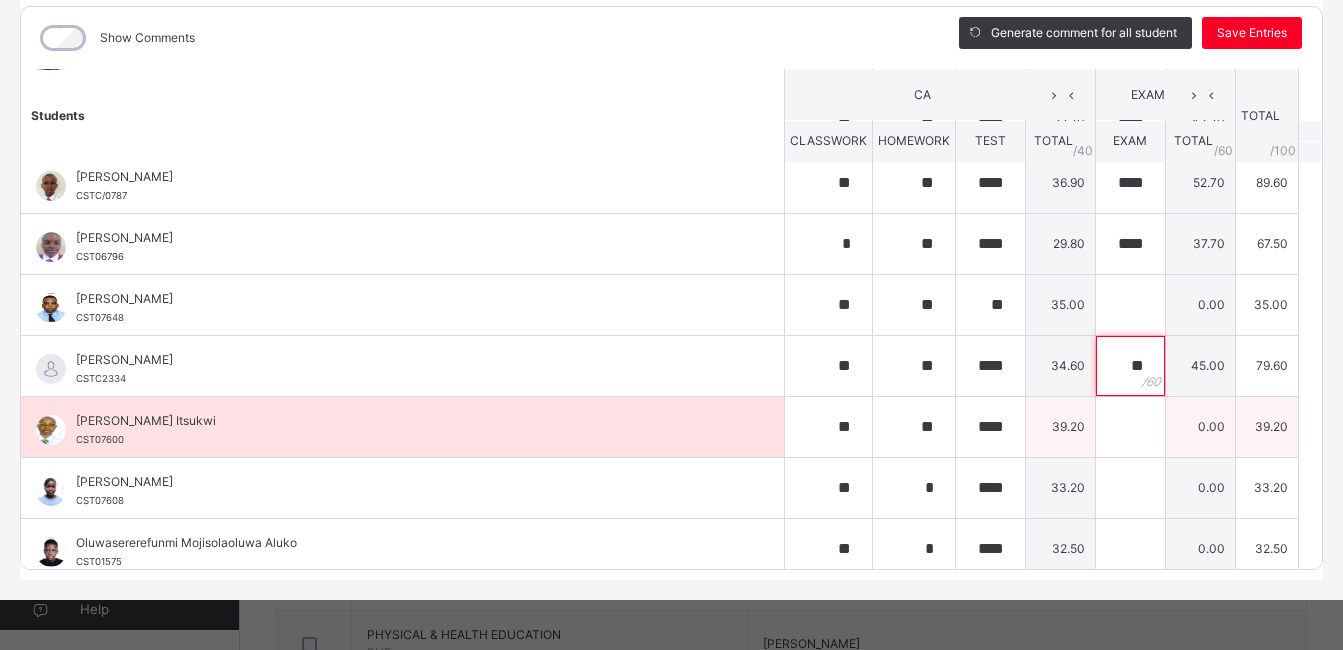 type on "**" 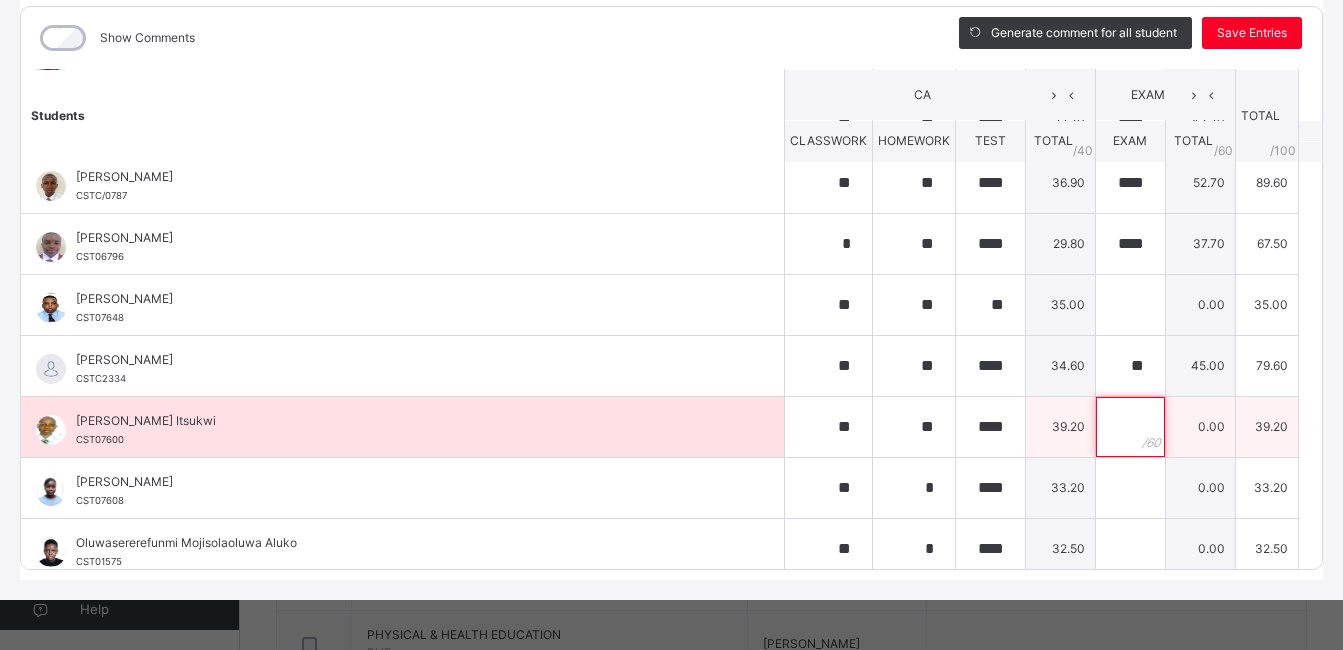 click at bounding box center (1130, 427) 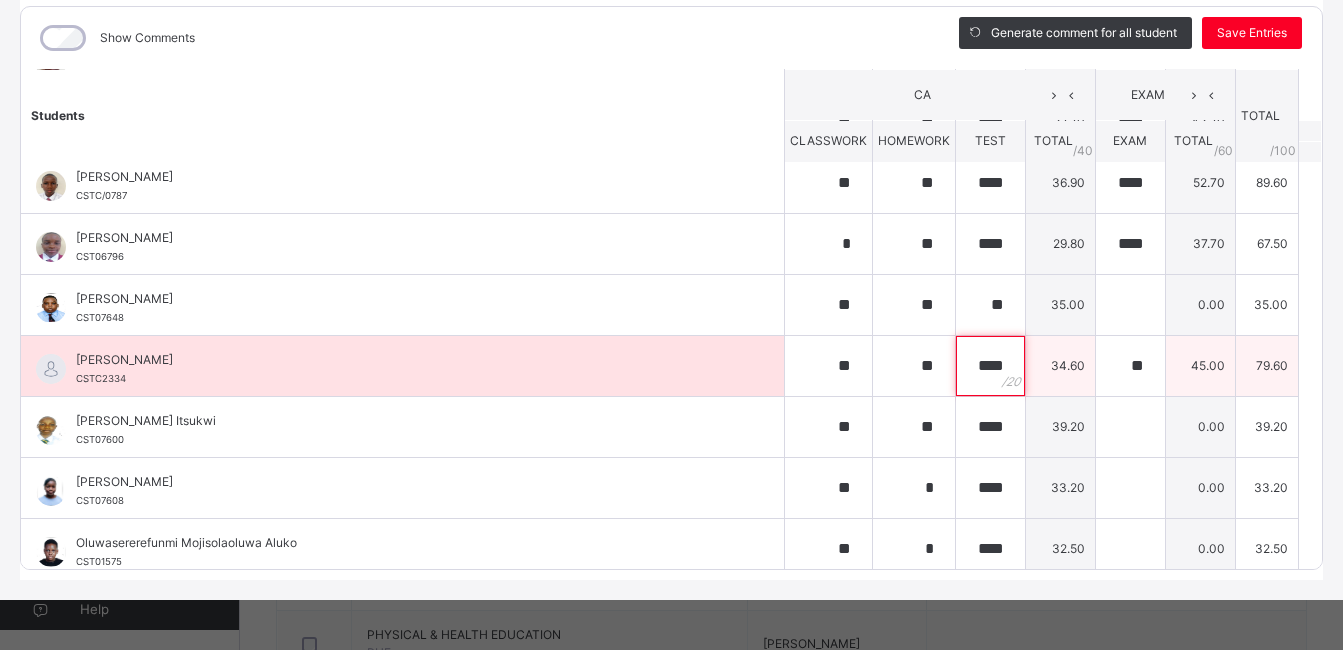 click on "****" at bounding box center [990, 366] 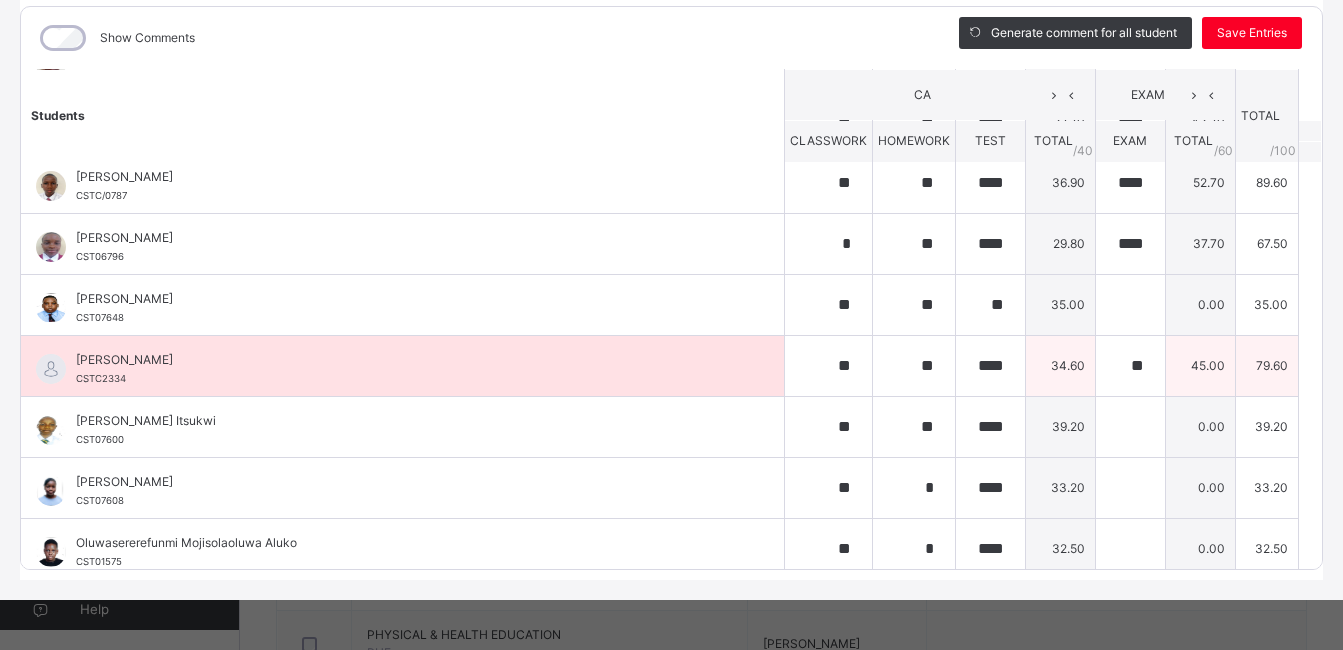 click on "****" at bounding box center (990, 366) 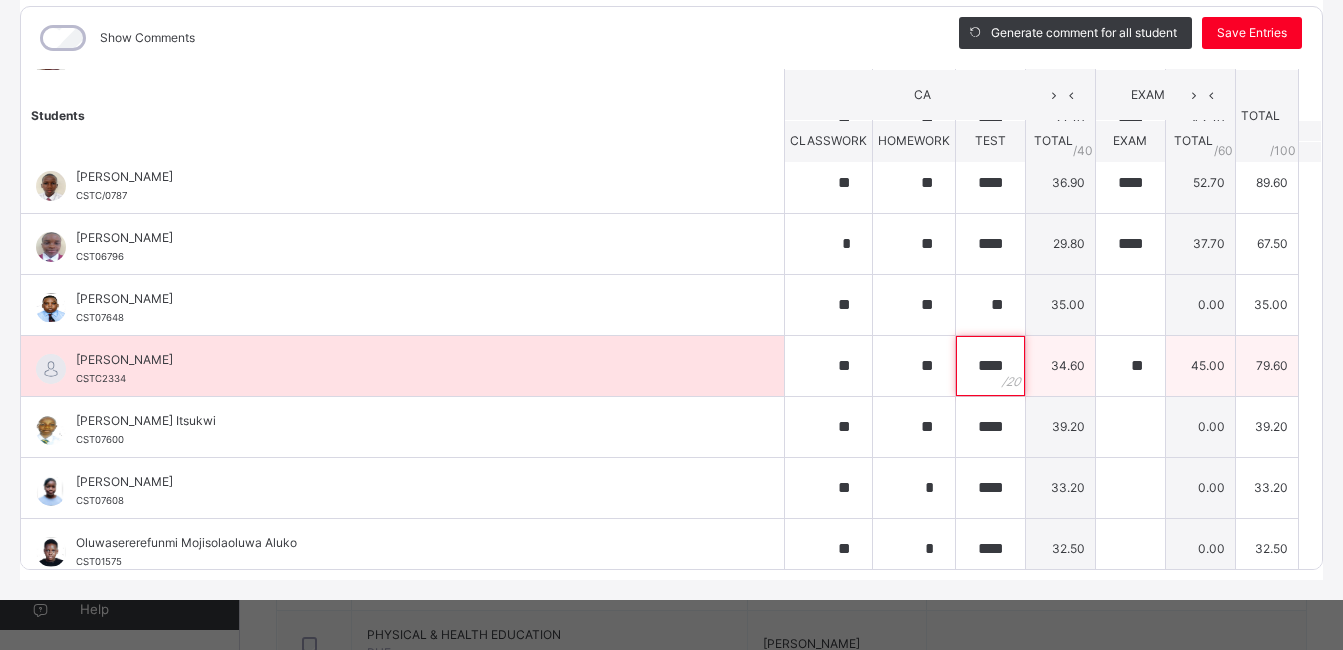 click on "****" at bounding box center [990, 366] 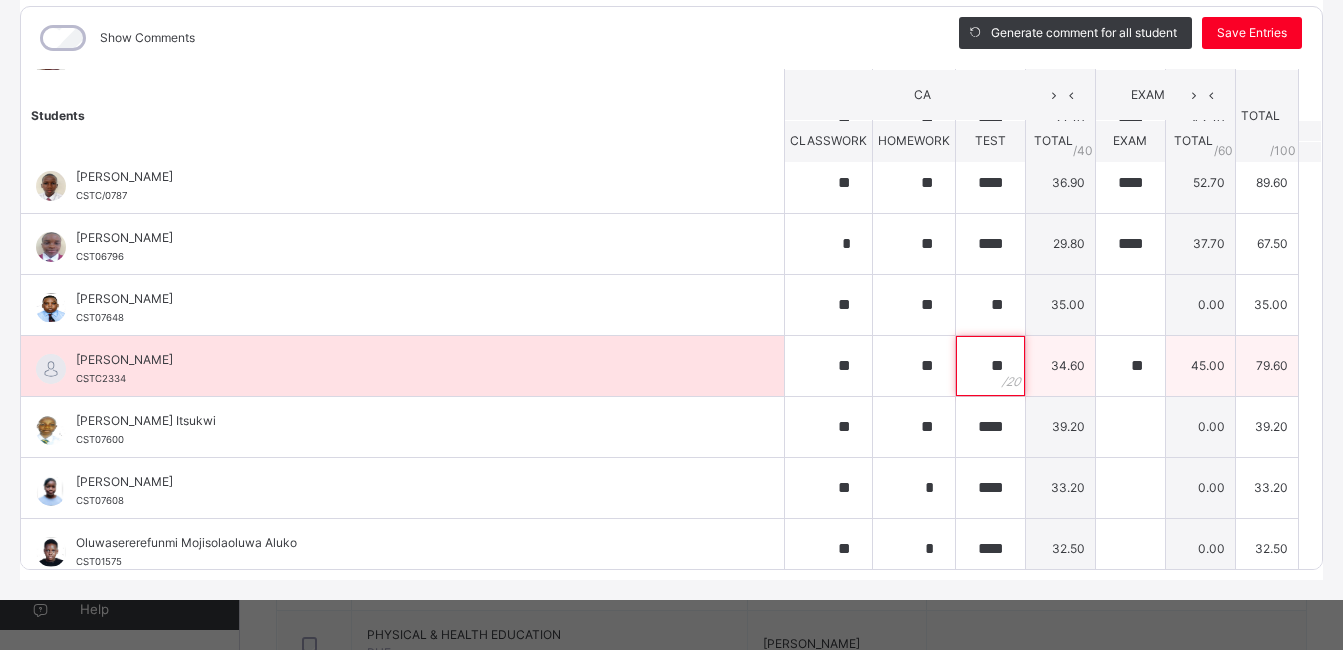 type on "*" 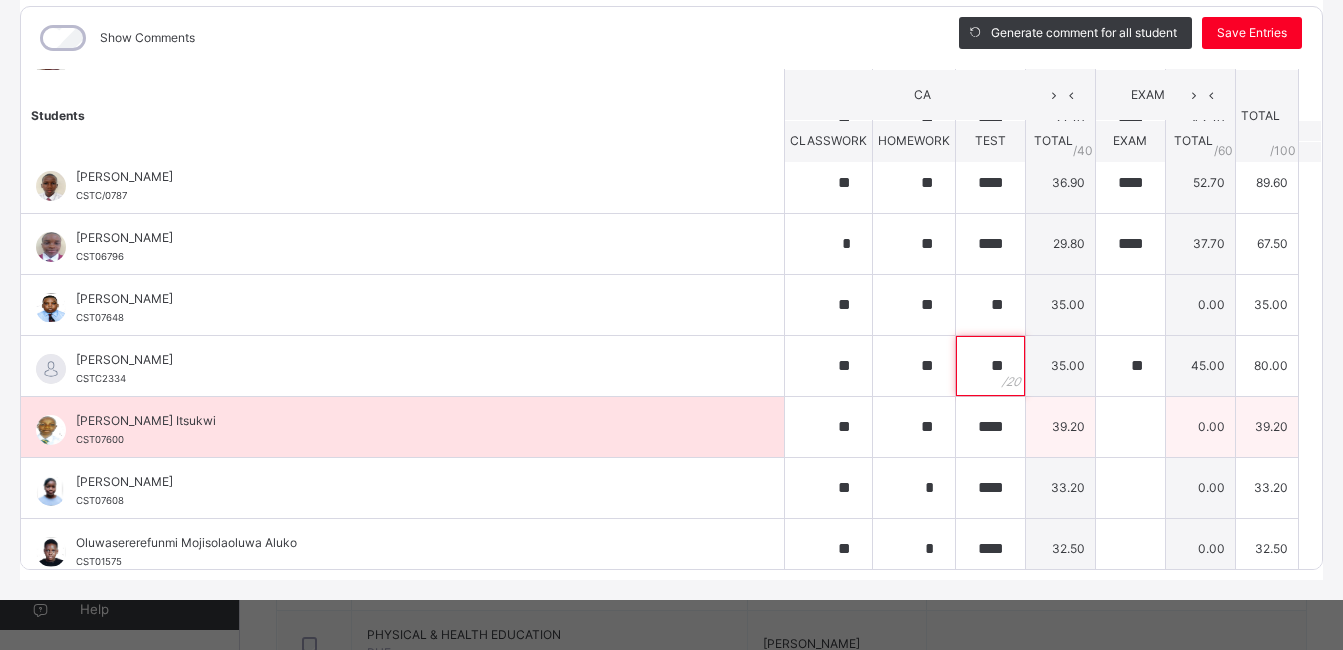 type on "**" 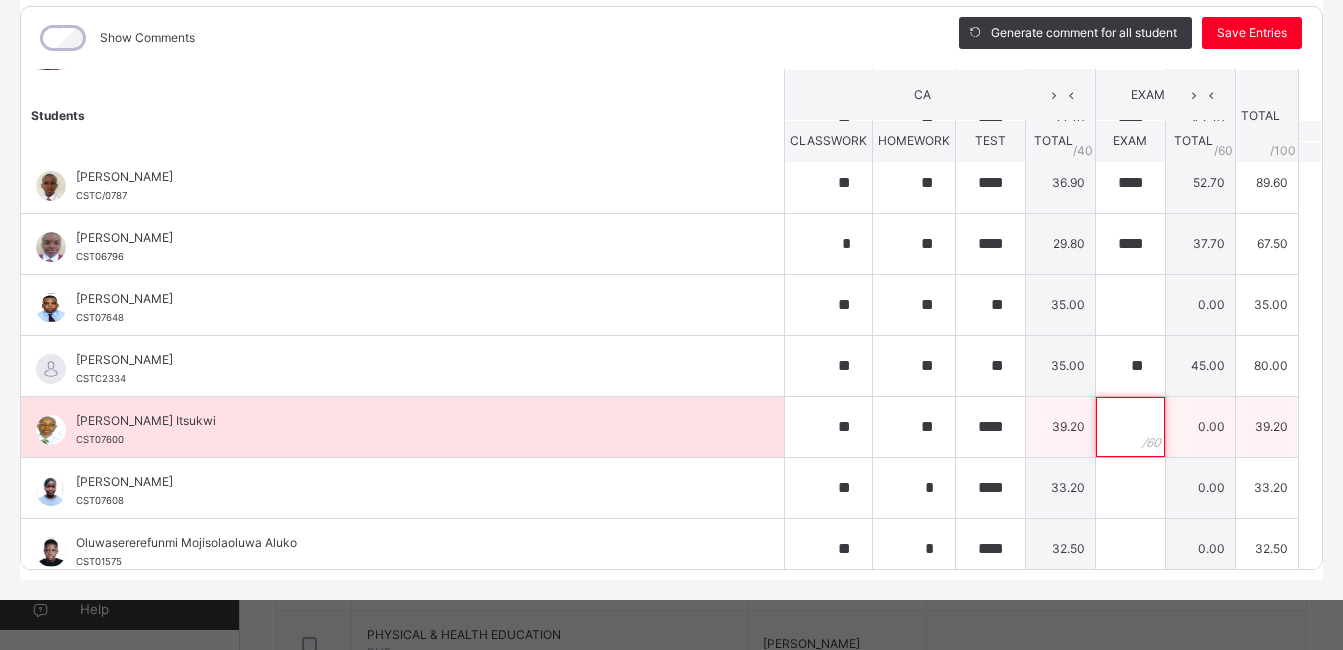 click at bounding box center [1130, 427] 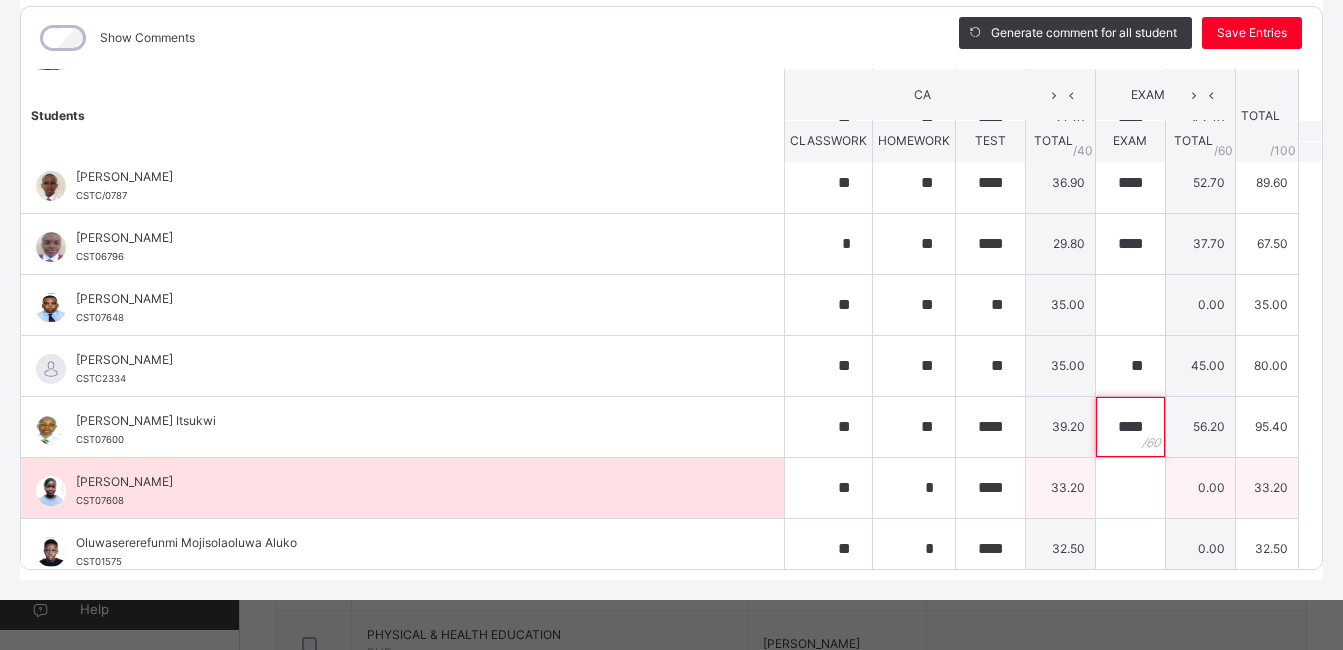 type on "****" 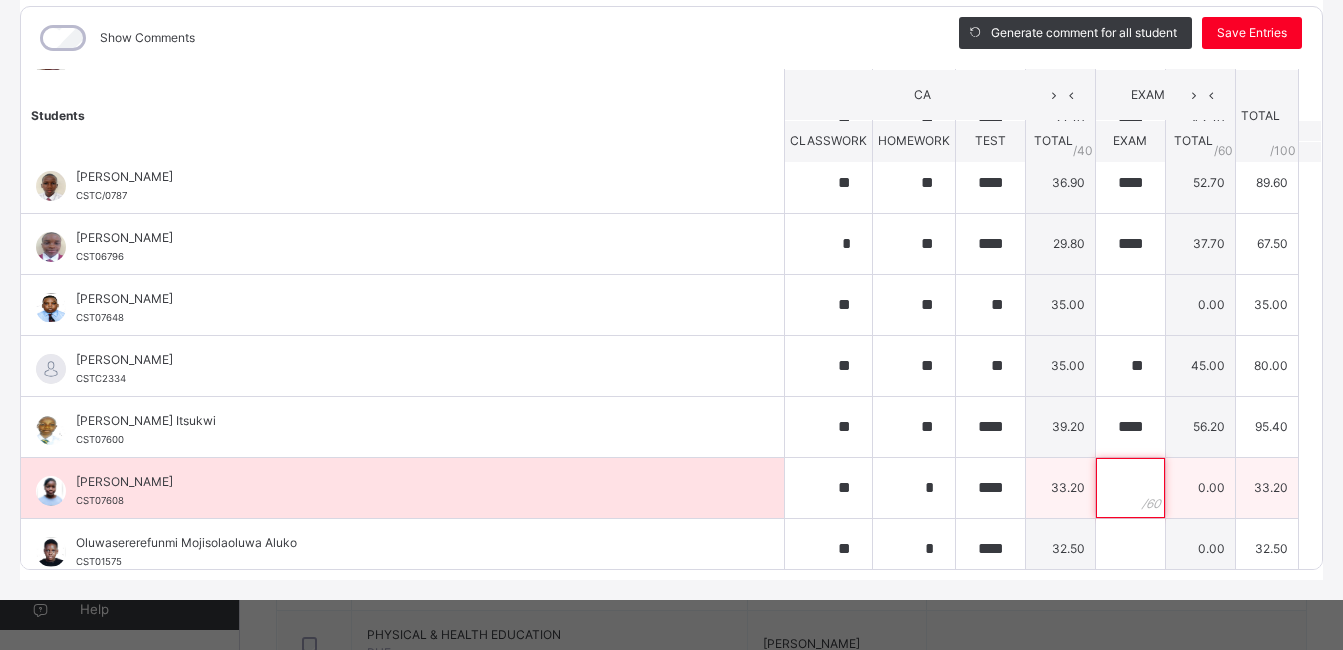 click at bounding box center [1130, 488] 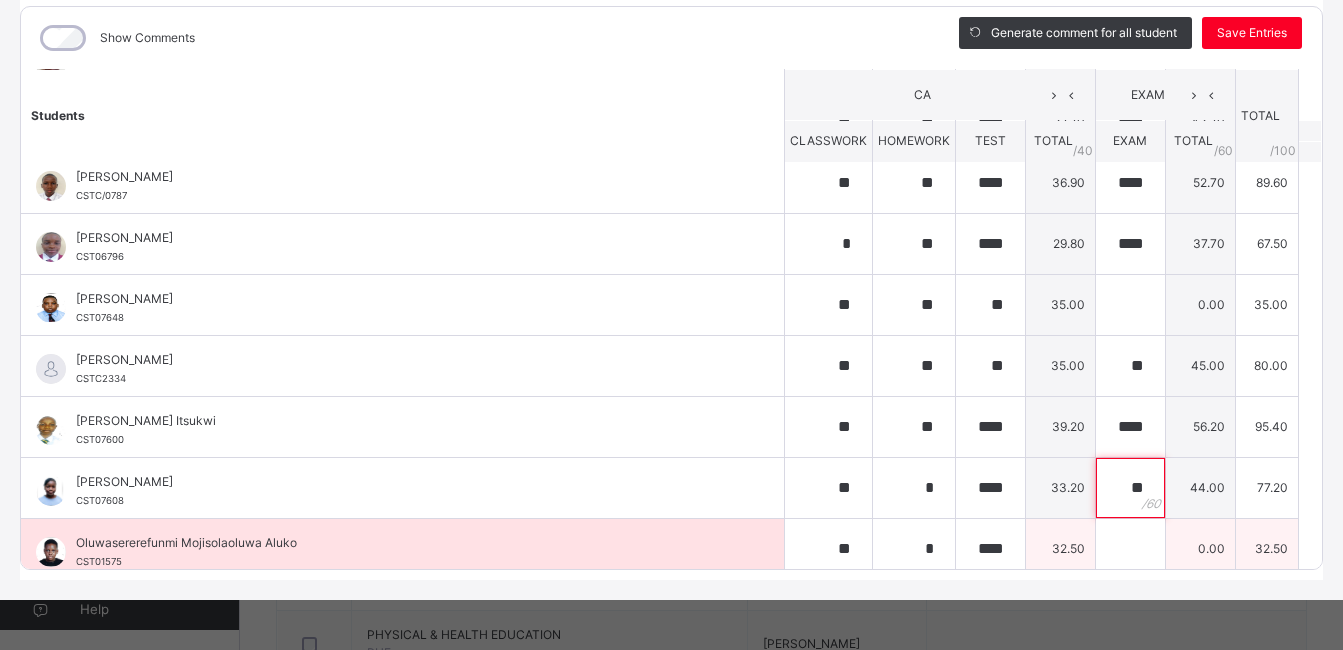 type on "**" 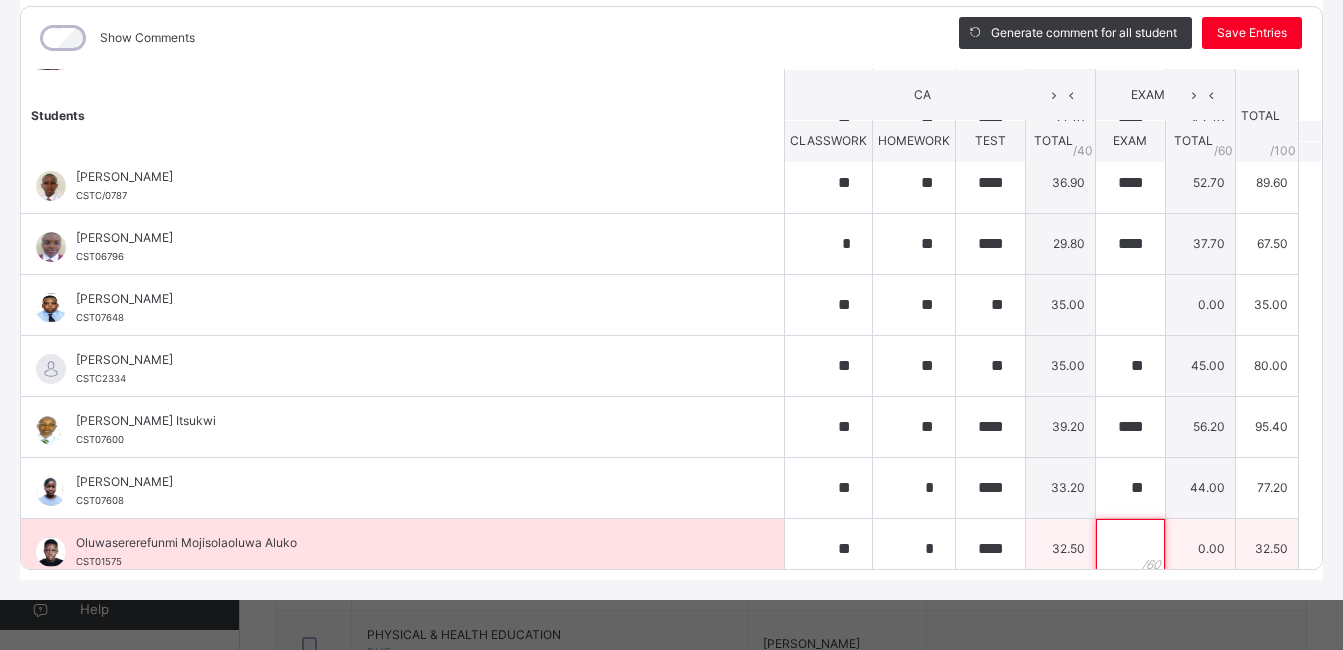 click at bounding box center [1130, 549] 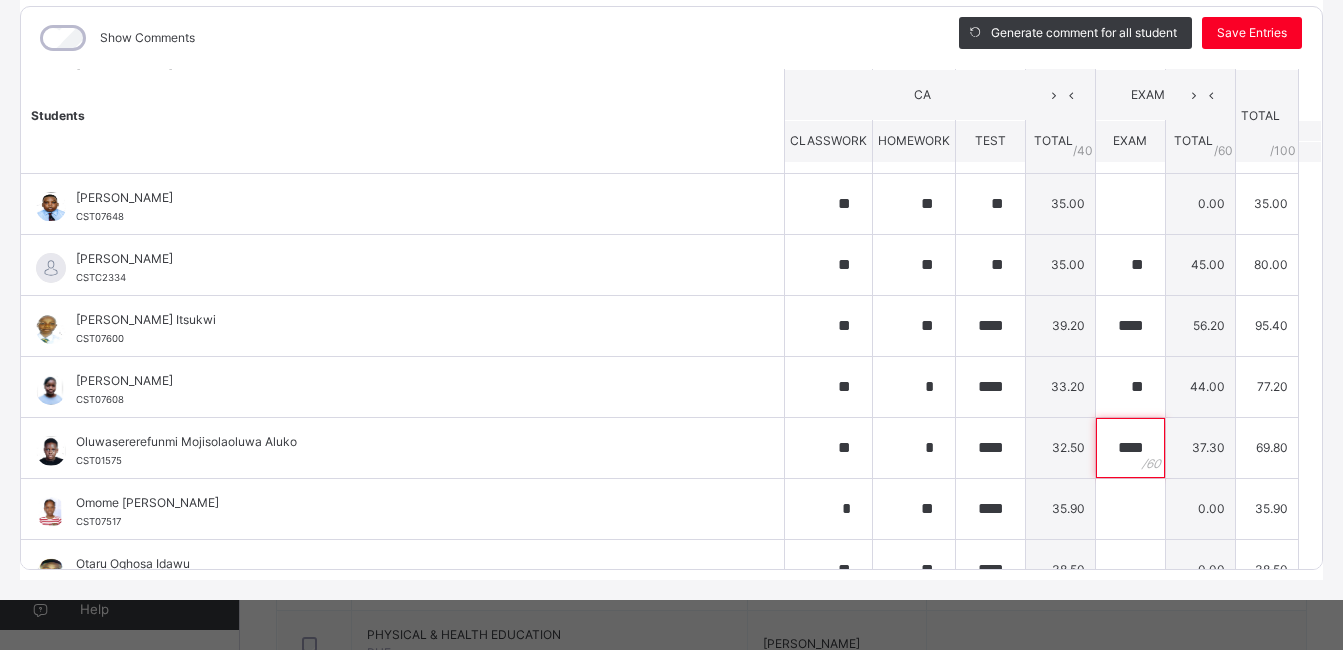 scroll, scrollTop: 618, scrollLeft: 0, axis: vertical 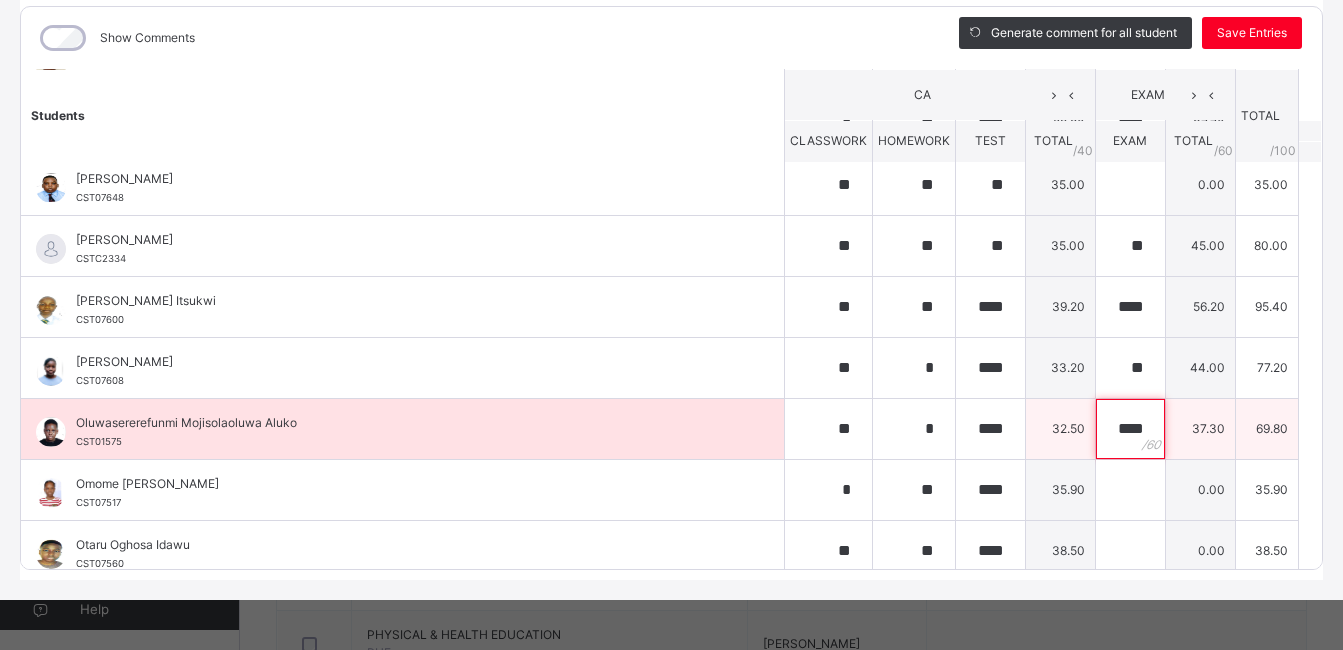 type on "****" 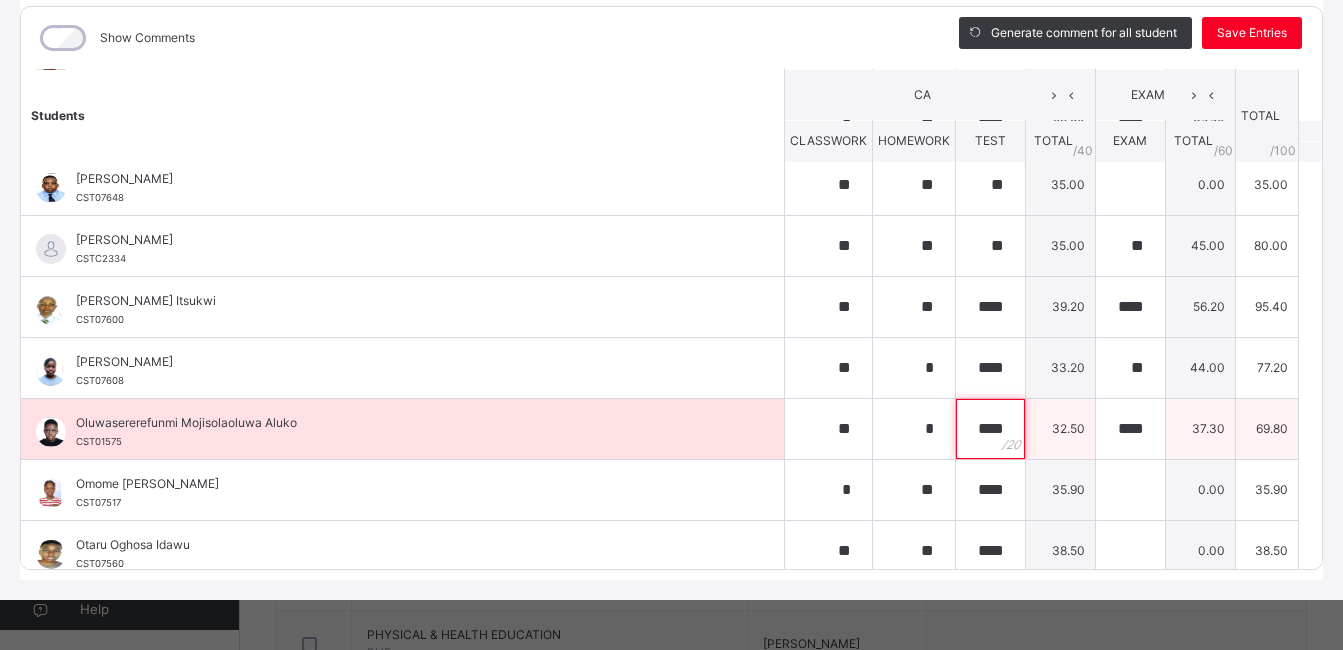 click on "****" at bounding box center [990, 429] 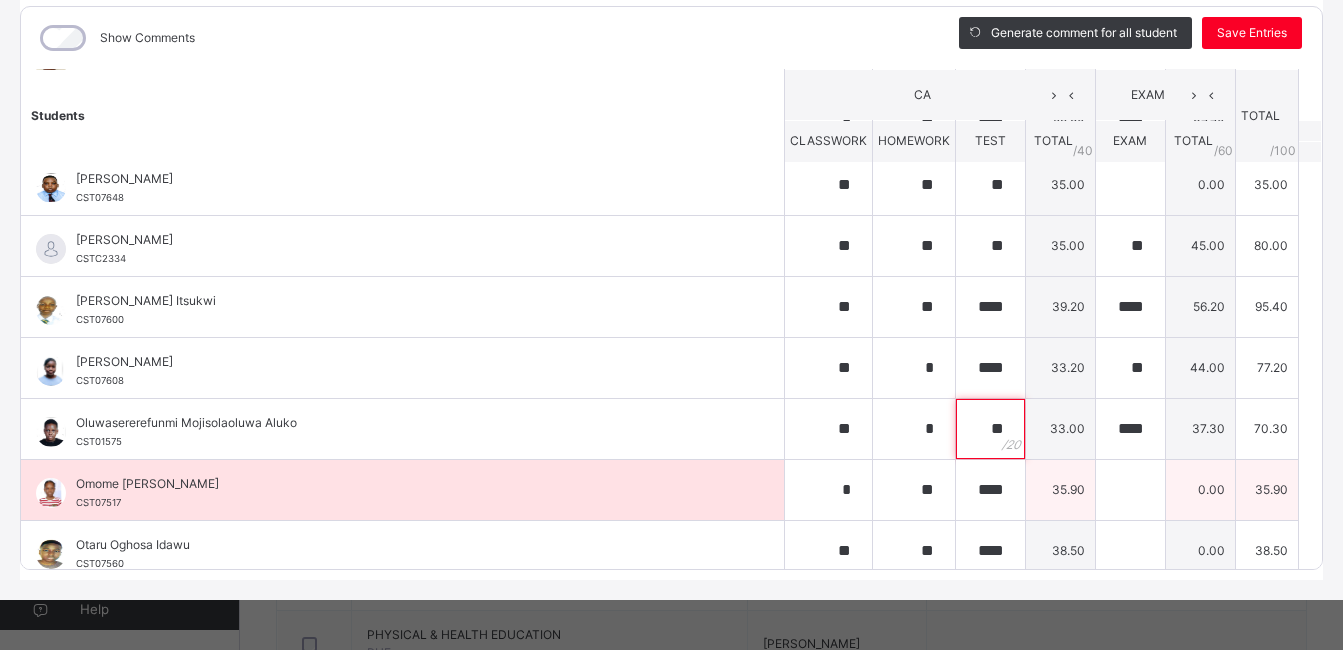 type on "*" 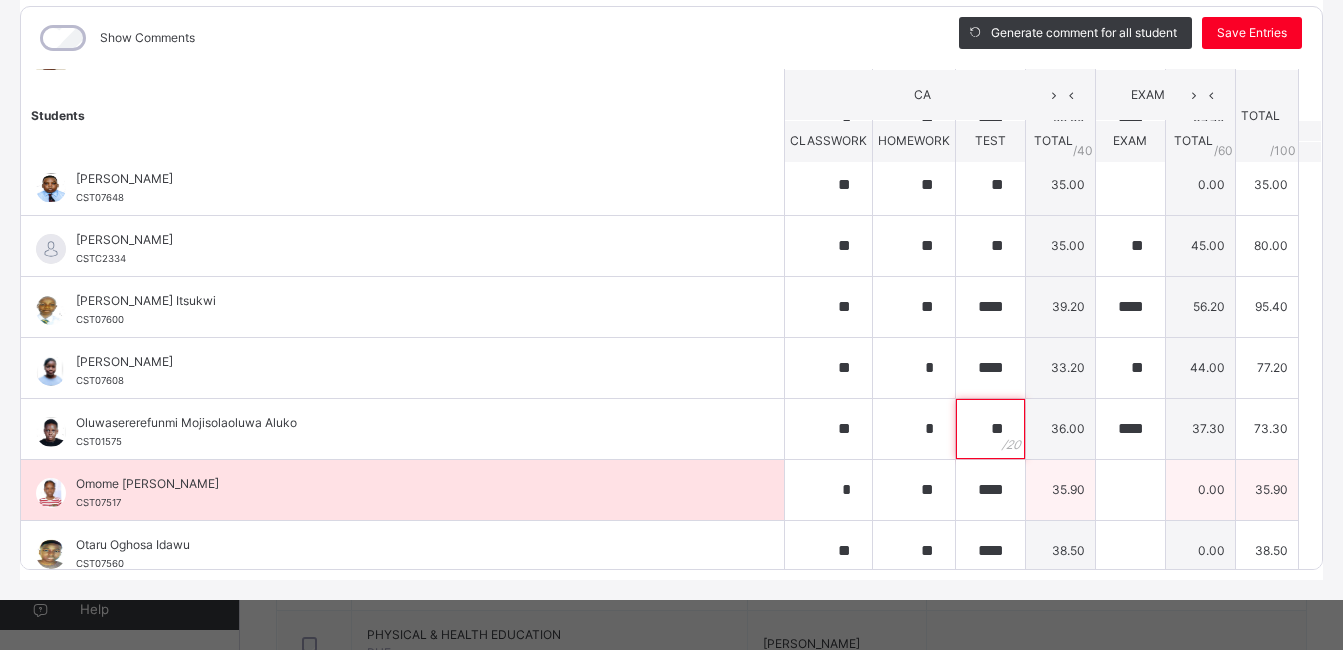 type on "**" 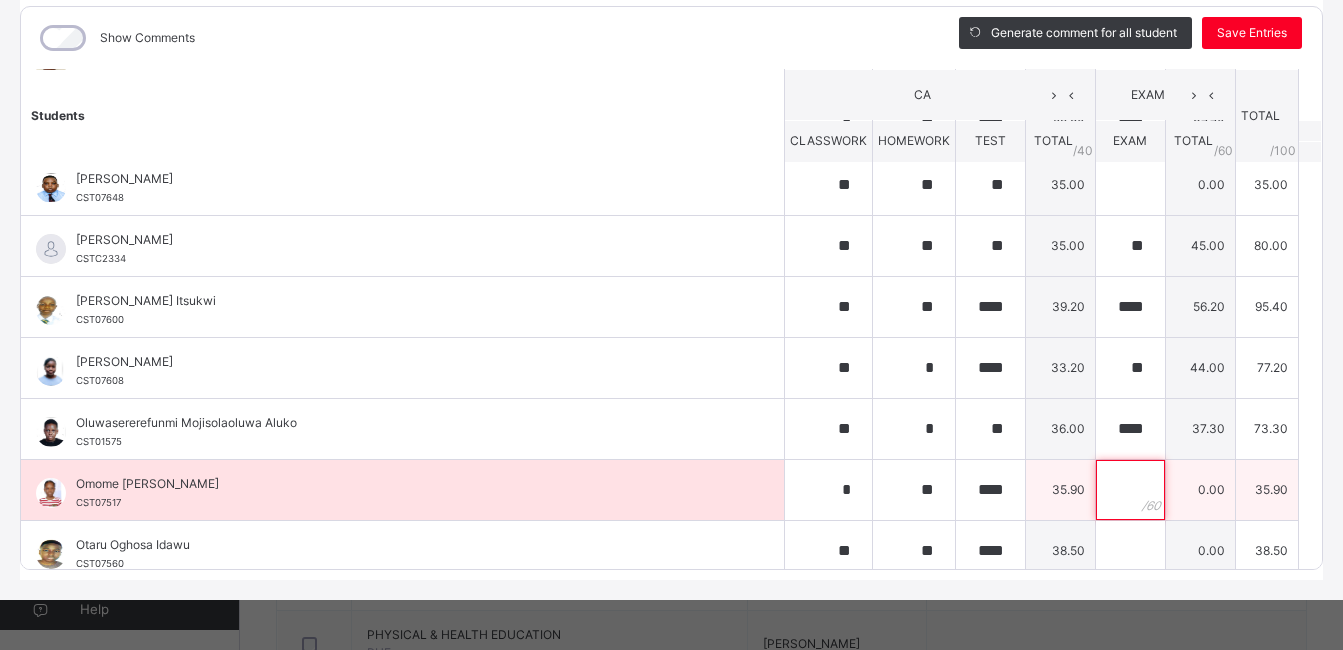 click at bounding box center (1130, 490) 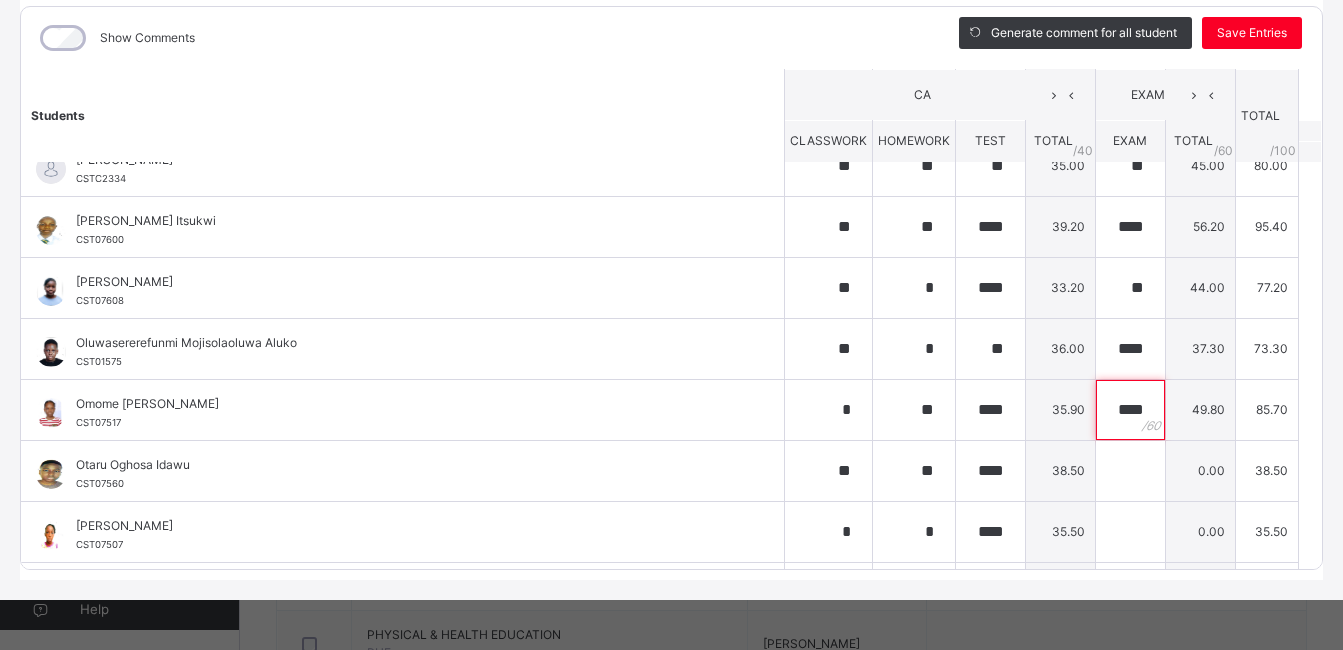 scroll, scrollTop: 814, scrollLeft: 0, axis: vertical 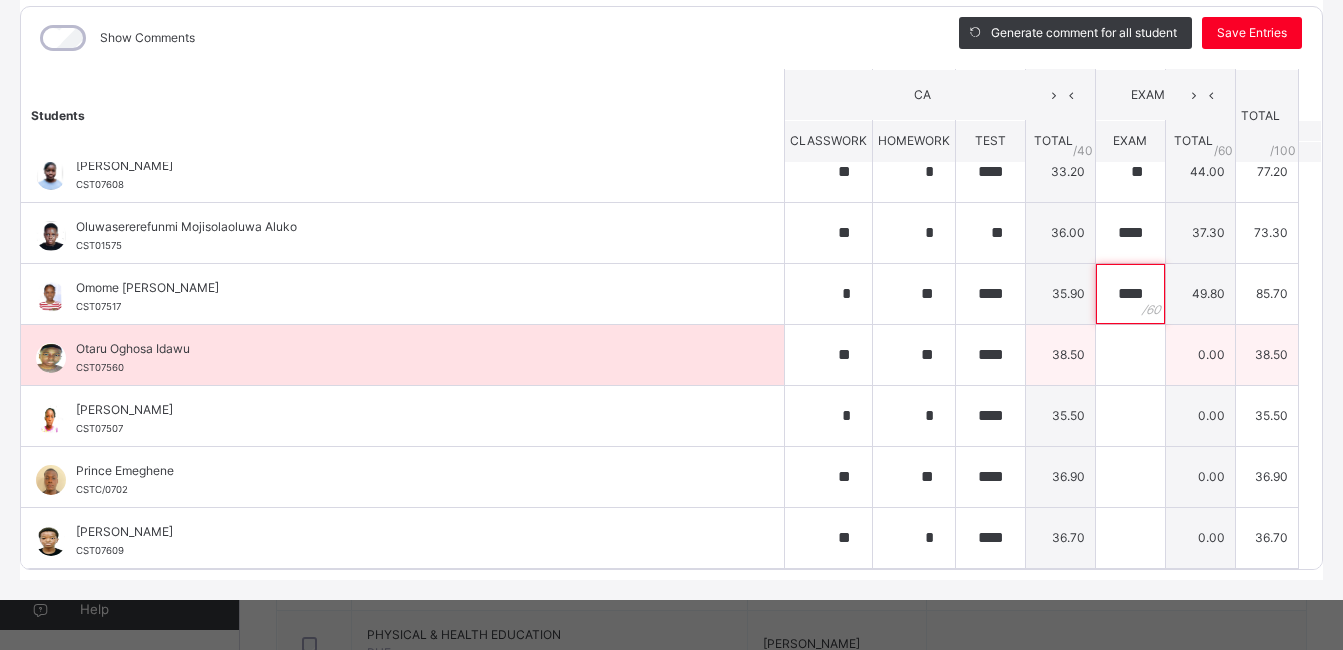 type on "****" 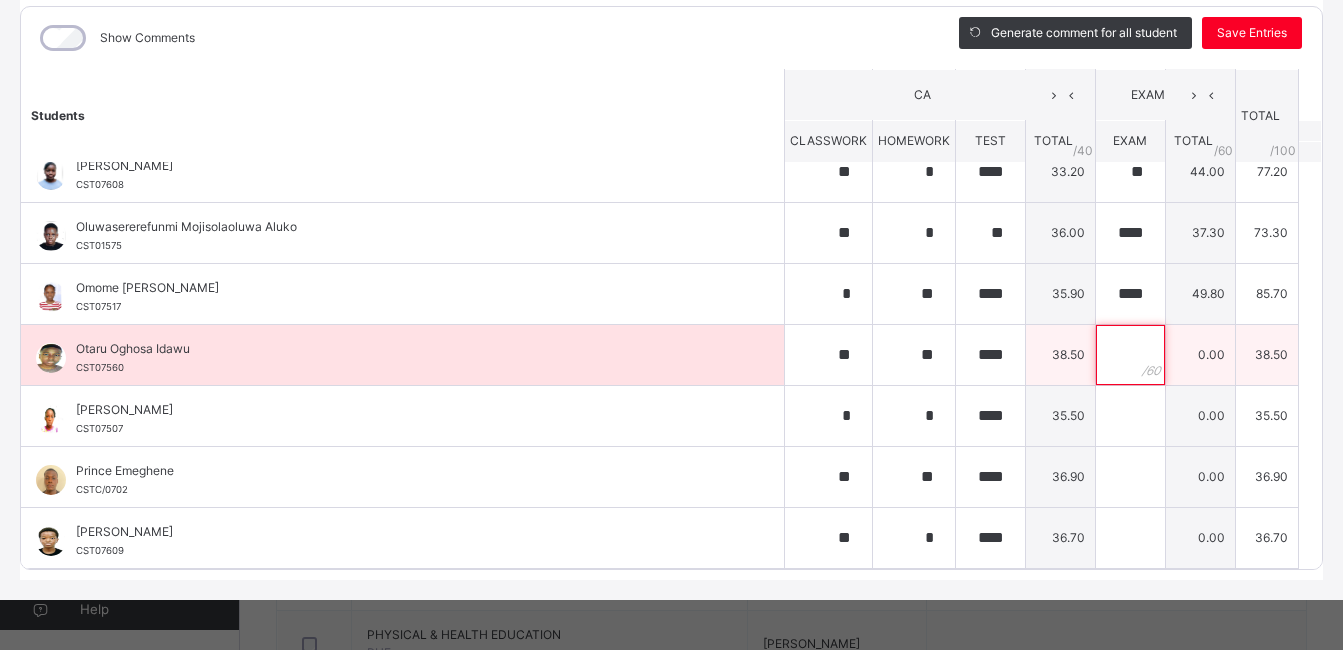 click at bounding box center (1130, 355) 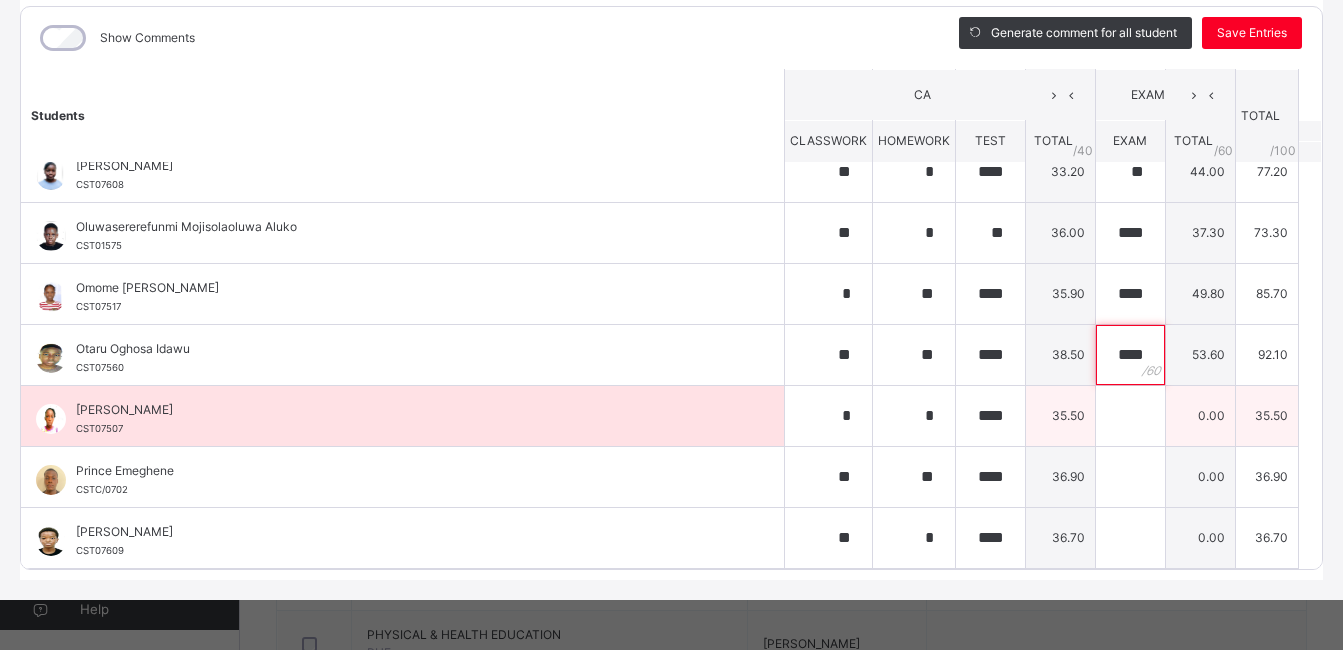 type on "****" 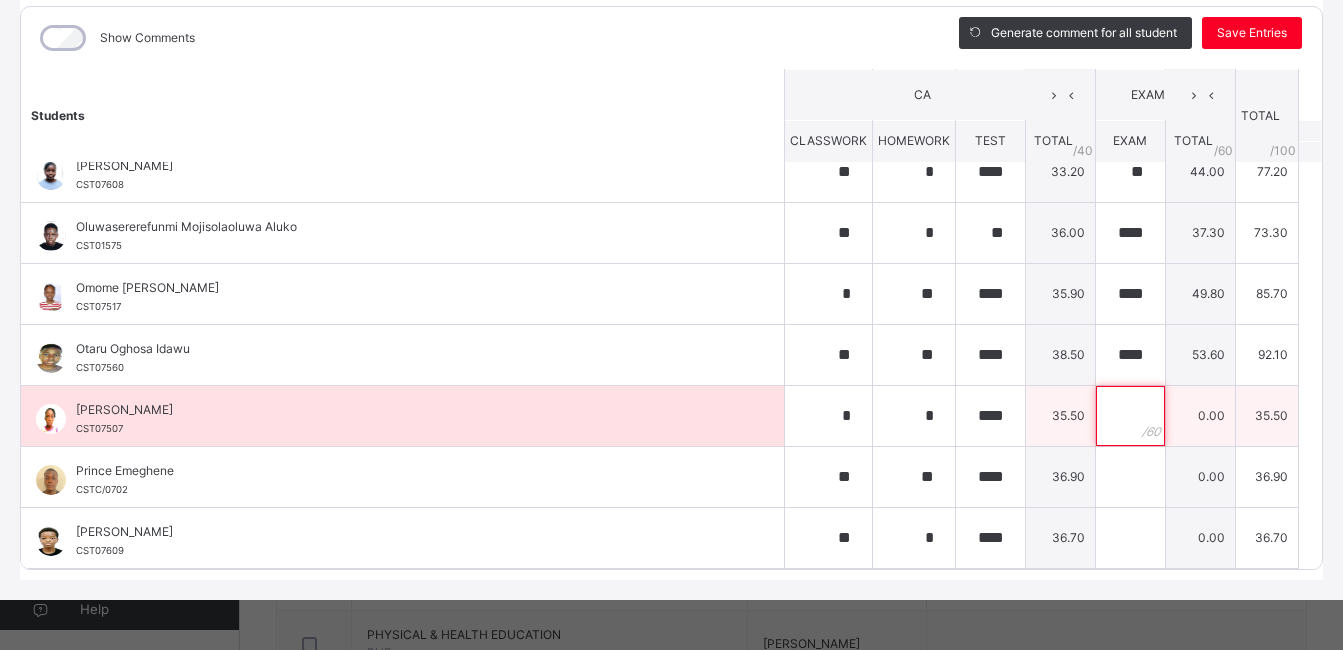 click at bounding box center [1130, 416] 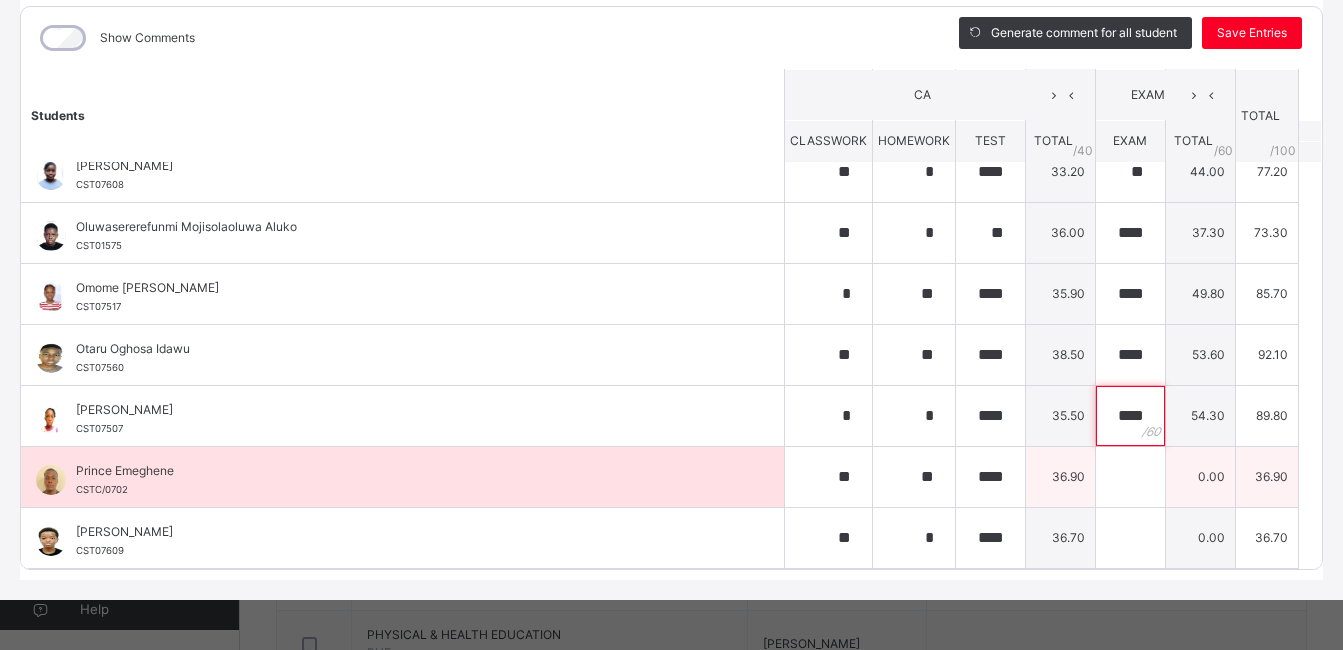 type on "****" 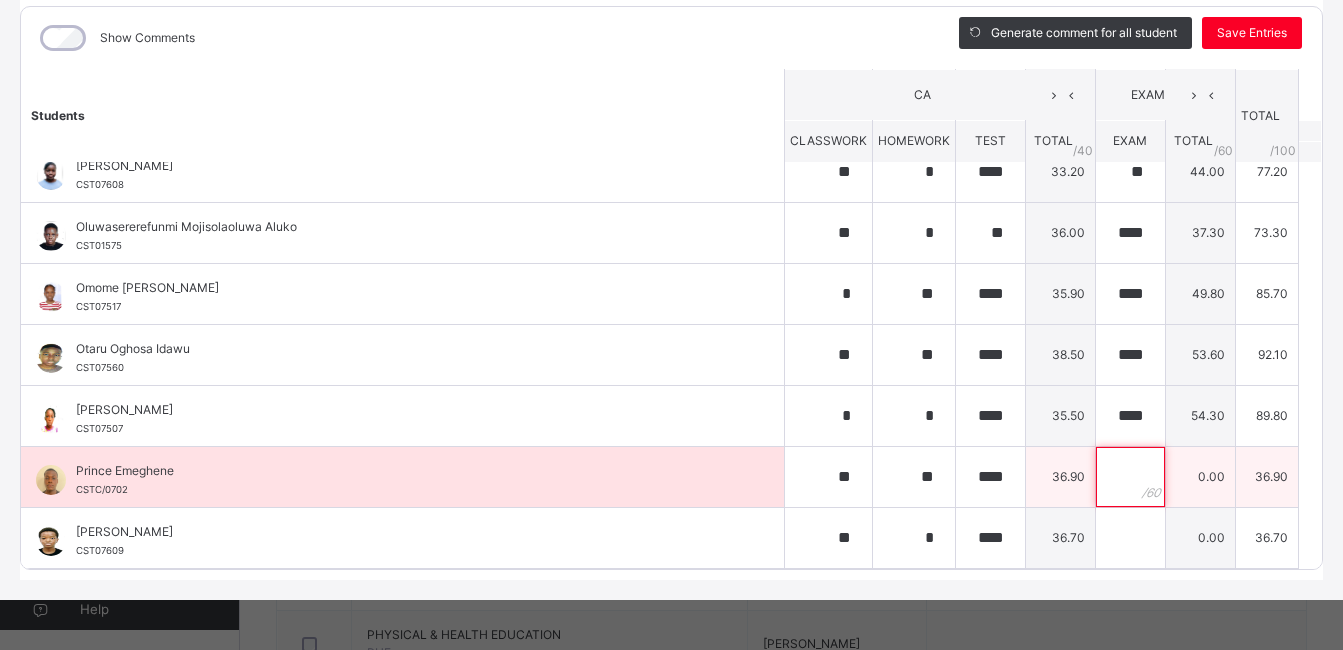 click at bounding box center (1130, 477) 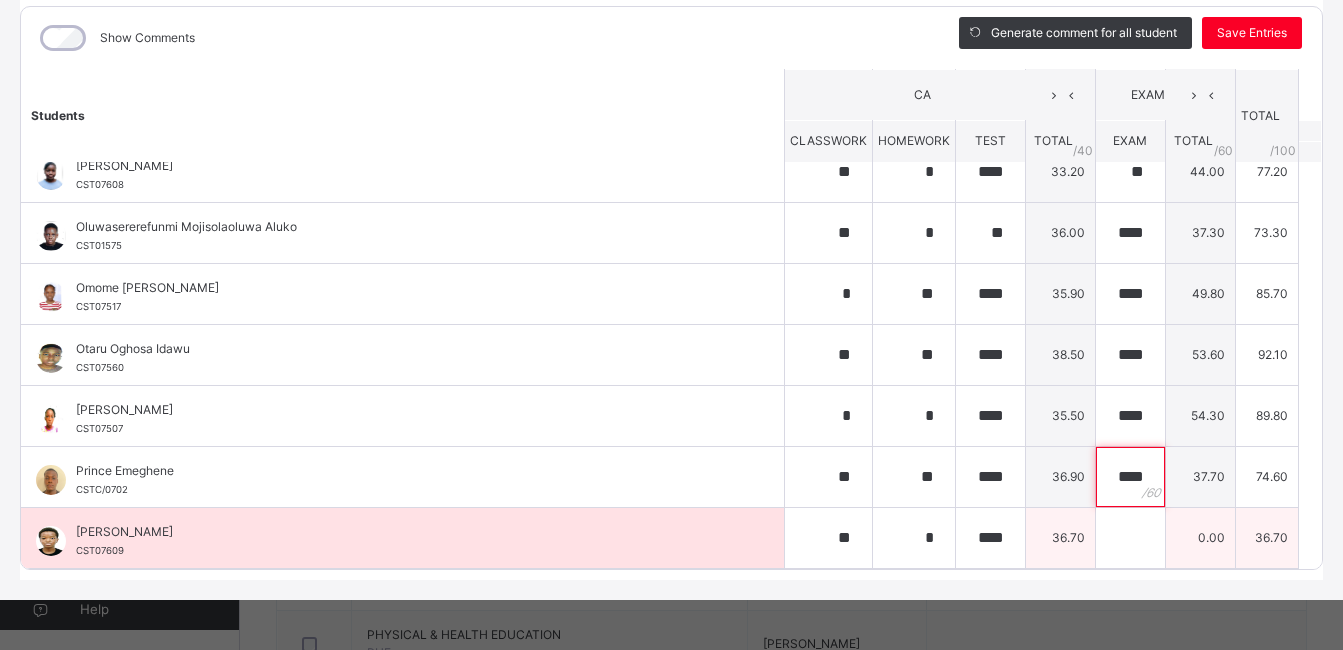 type on "****" 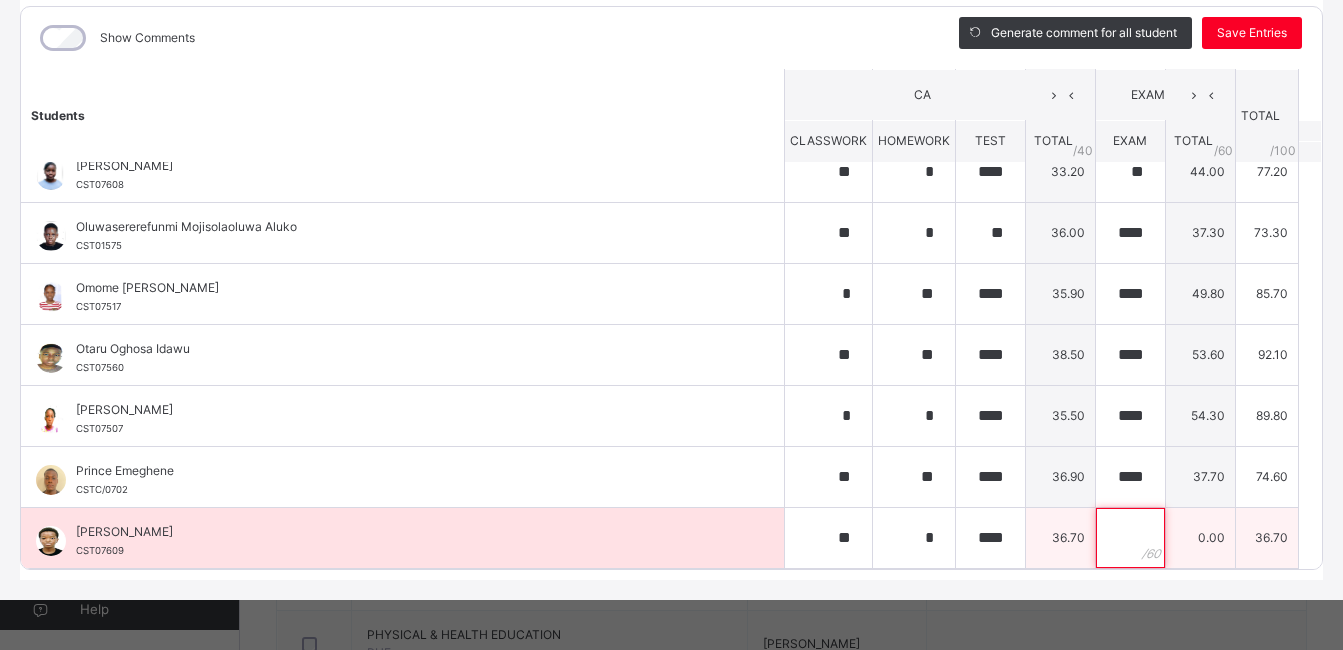 click at bounding box center [1130, 538] 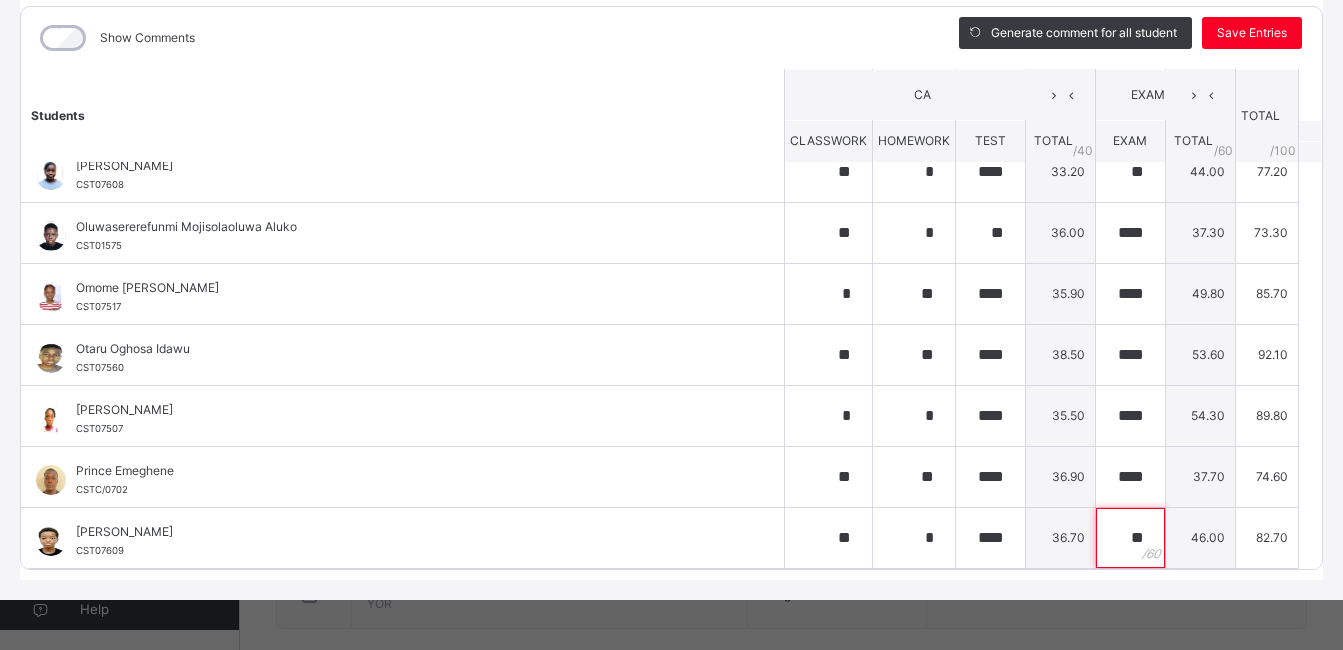 scroll, scrollTop: 1301, scrollLeft: 0, axis: vertical 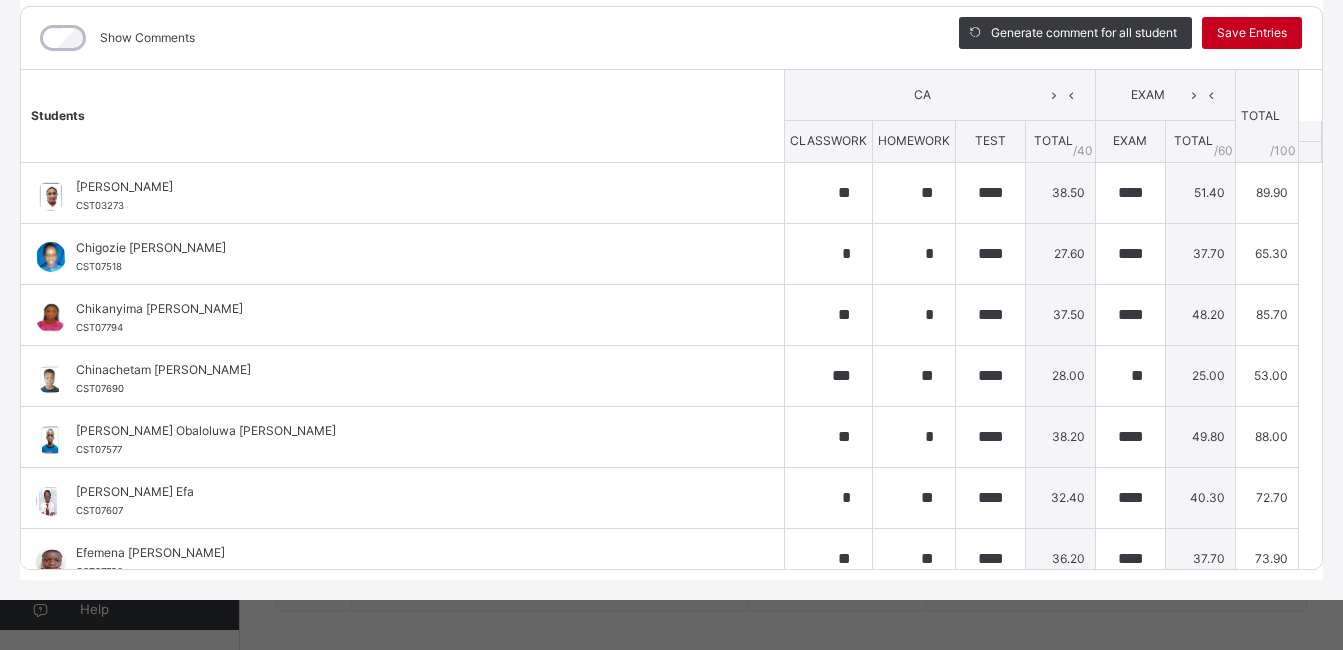 type on "**" 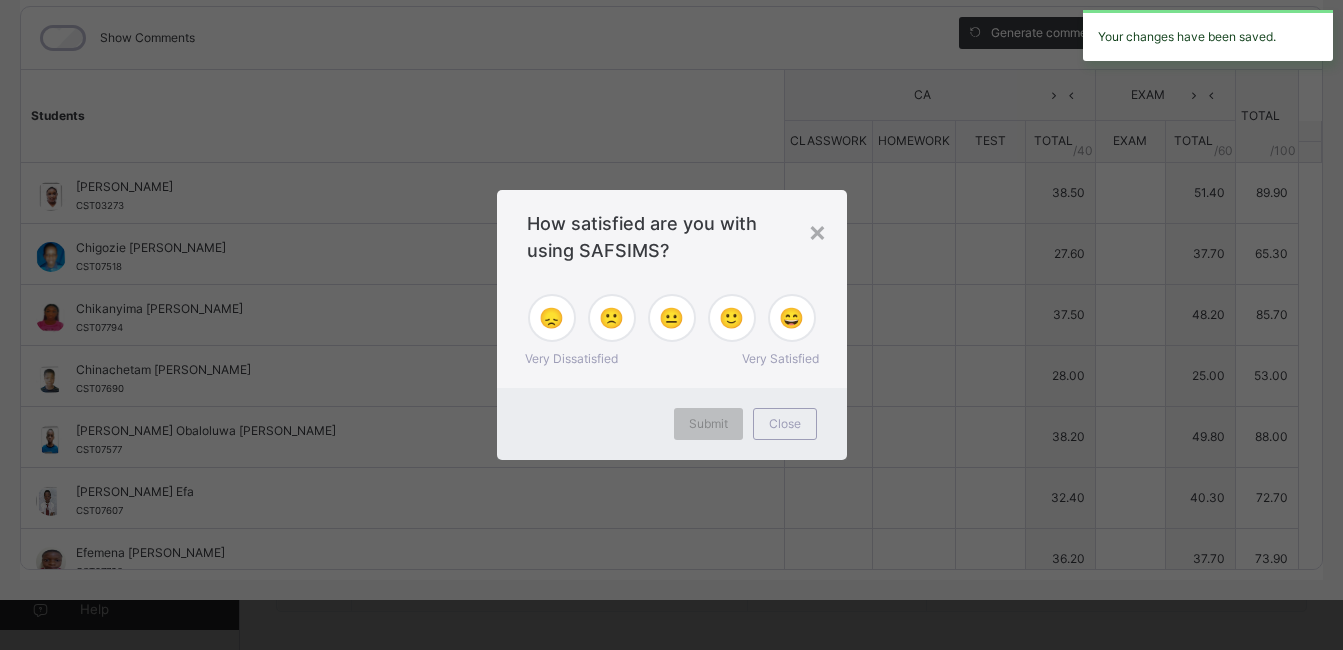 type on "**" 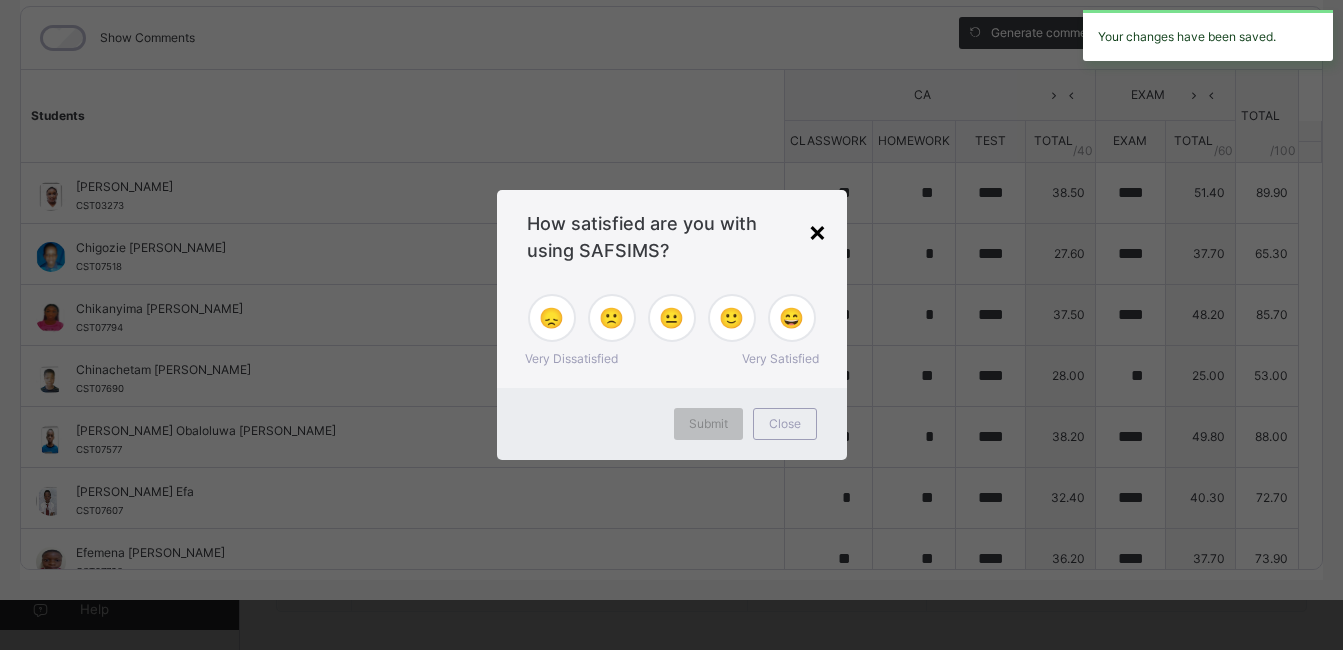 click on "×" at bounding box center (817, 231) 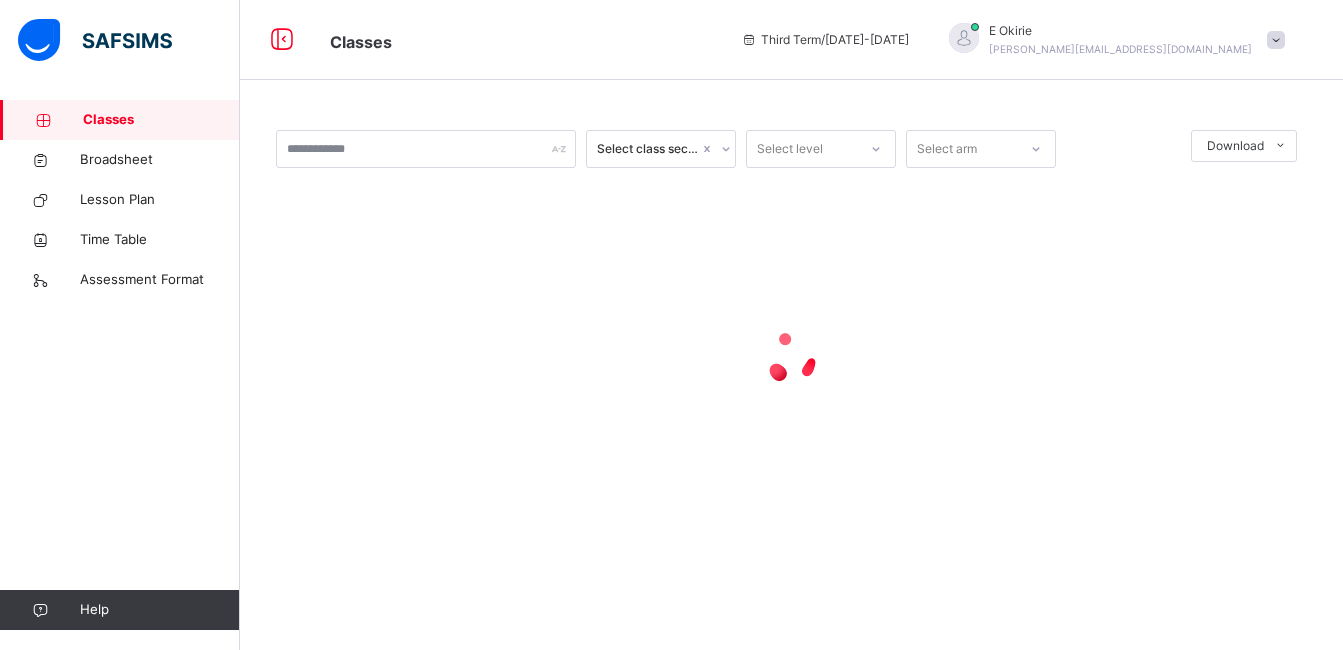 scroll, scrollTop: 0, scrollLeft: 0, axis: both 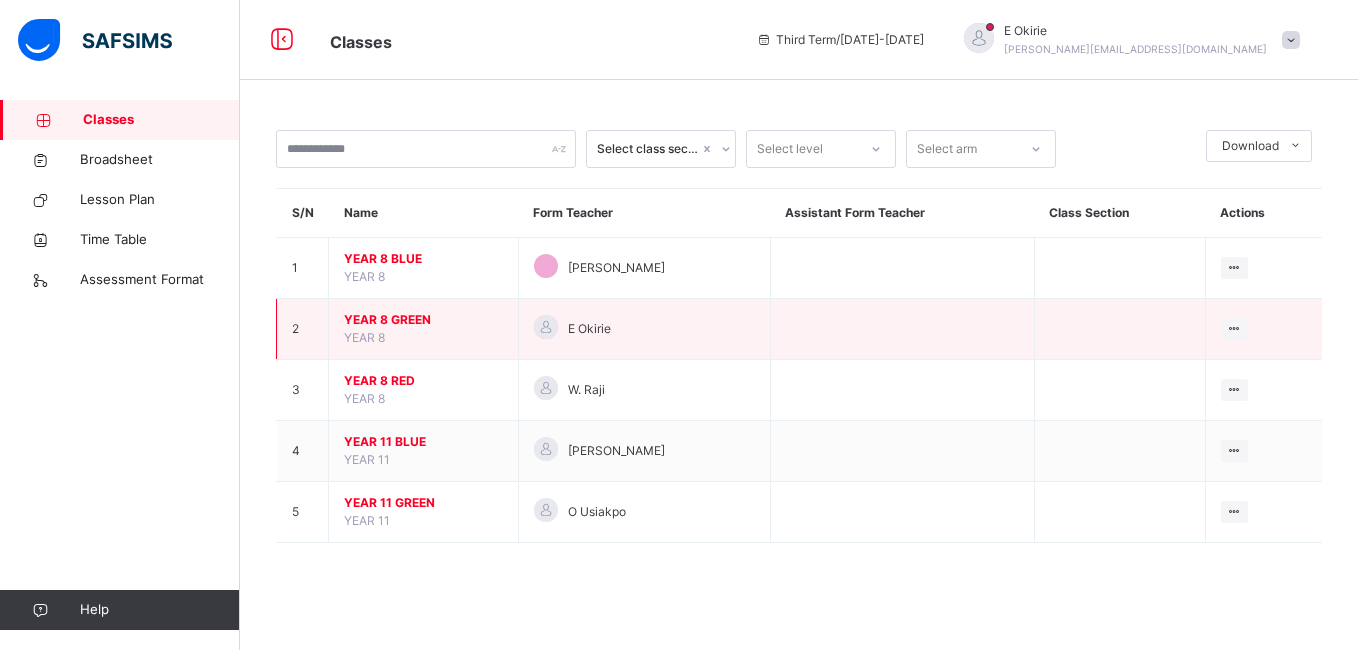 click on "YEAR 8   GREEN" at bounding box center [423, 320] 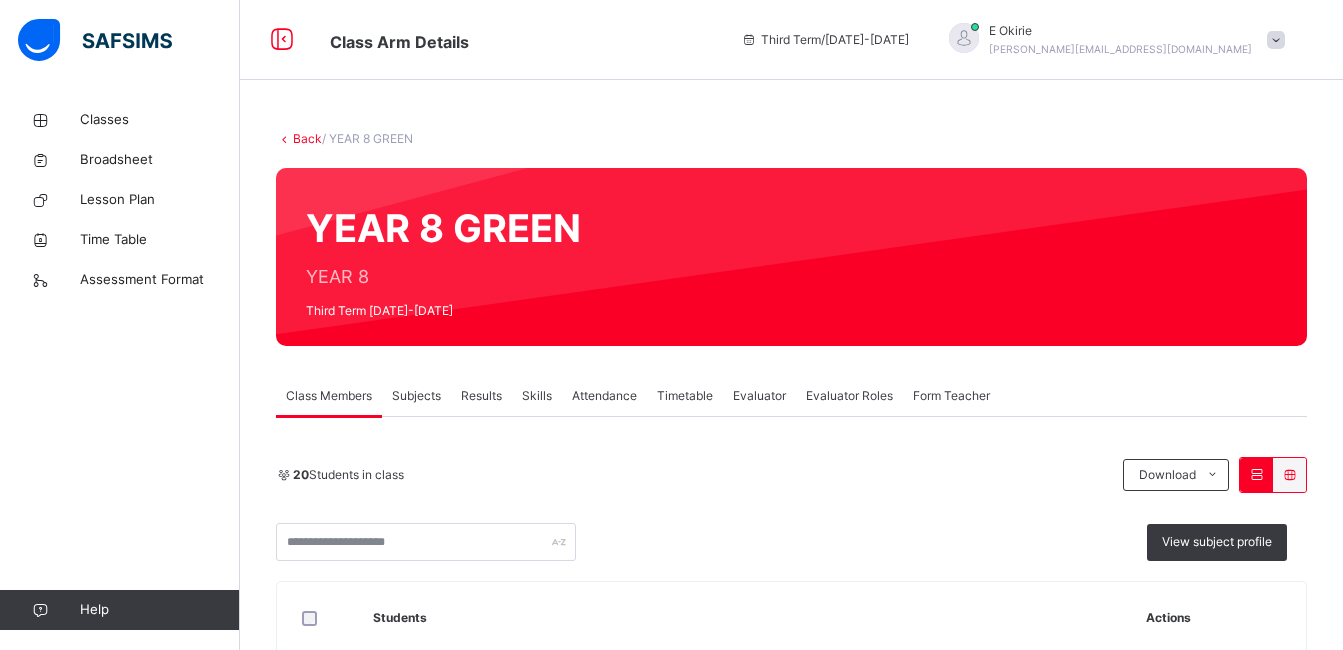 click on "Results" at bounding box center [481, 396] 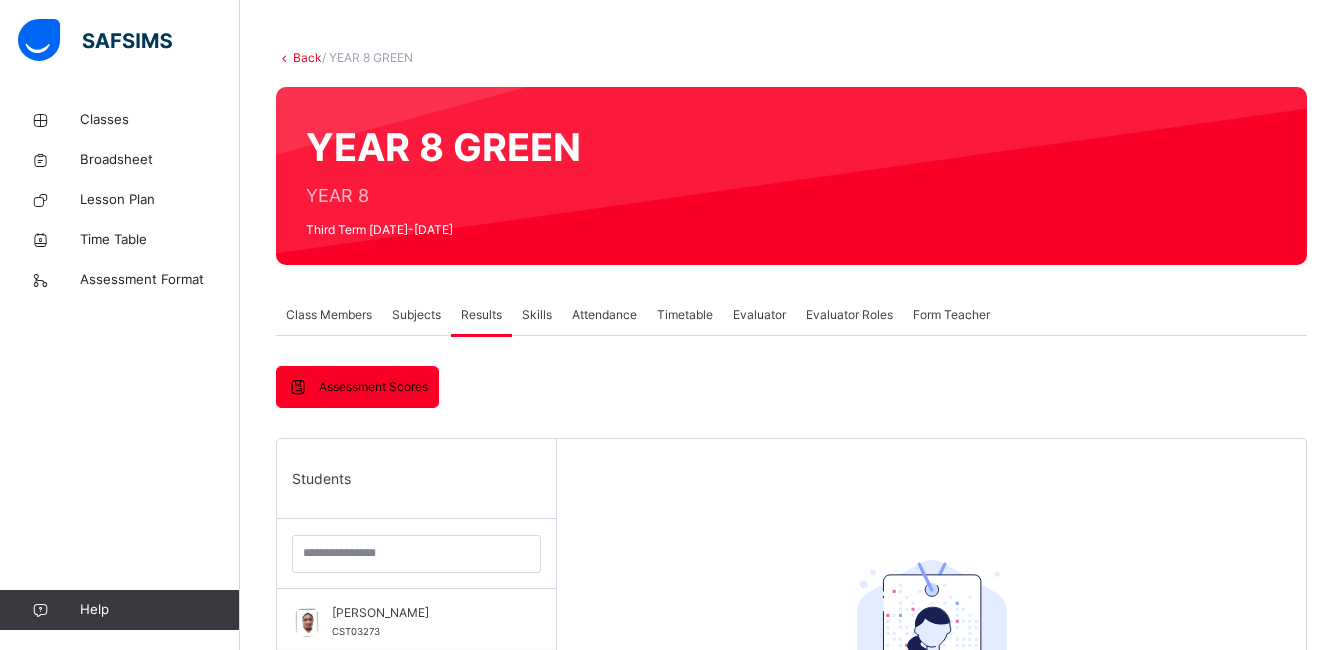 scroll, scrollTop: 120, scrollLeft: 0, axis: vertical 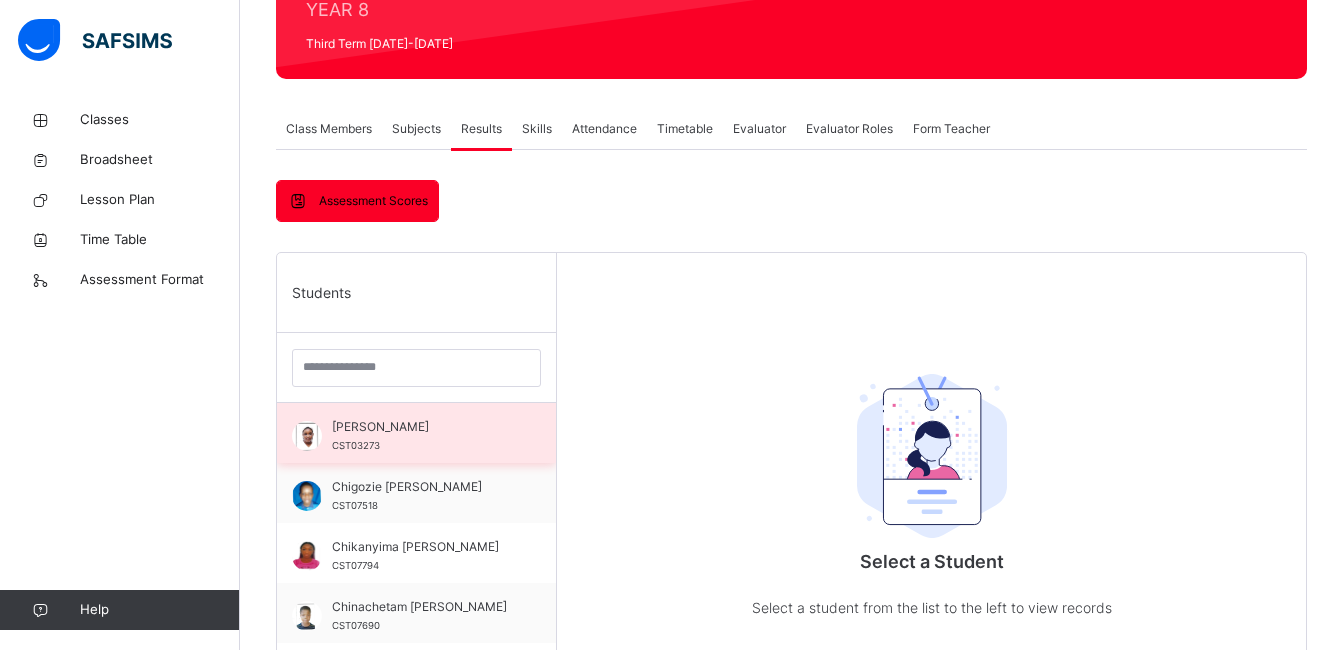 click on "[PERSON_NAME]" at bounding box center (421, 427) 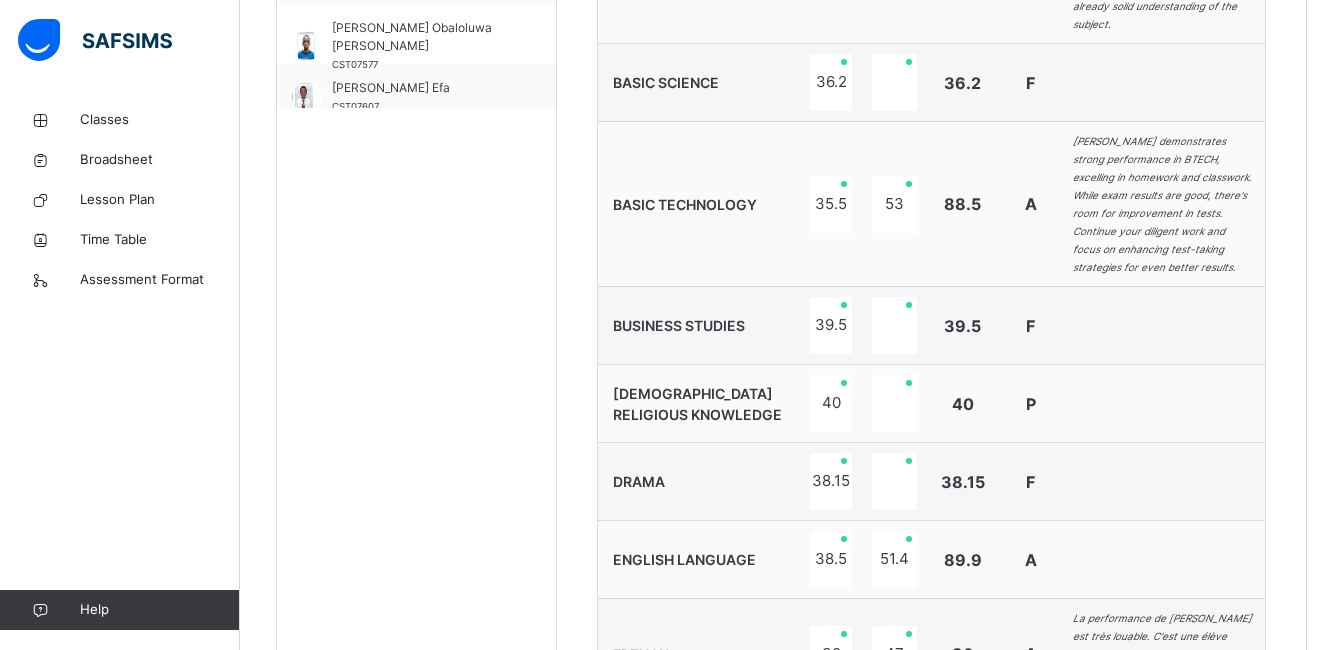 scroll, scrollTop: 907, scrollLeft: 0, axis: vertical 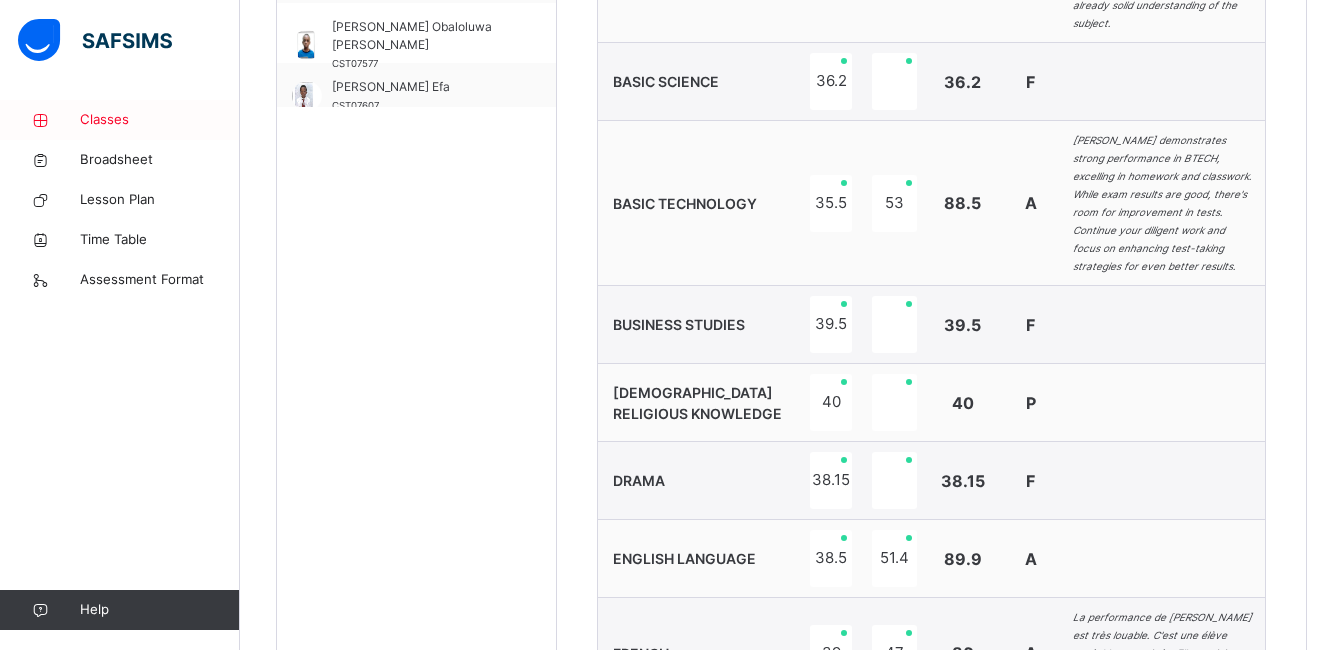 click on "Classes" at bounding box center [160, 120] 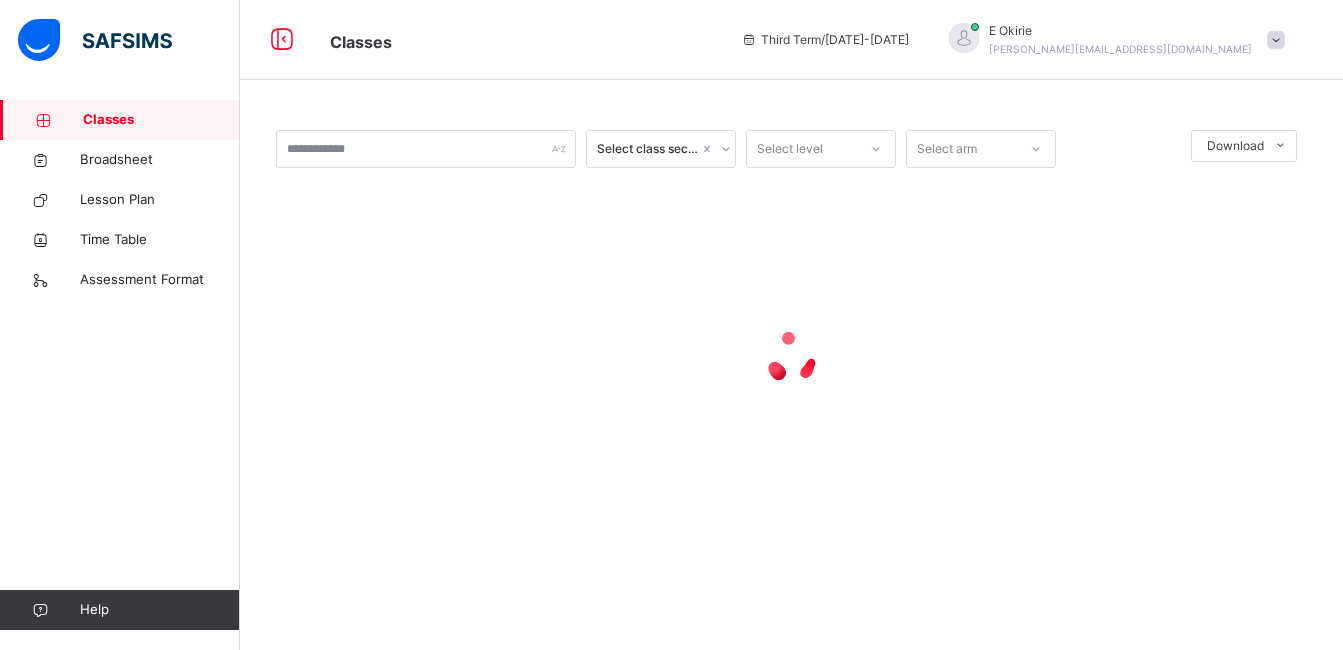 scroll, scrollTop: 0, scrollLeft: 0, axis: both 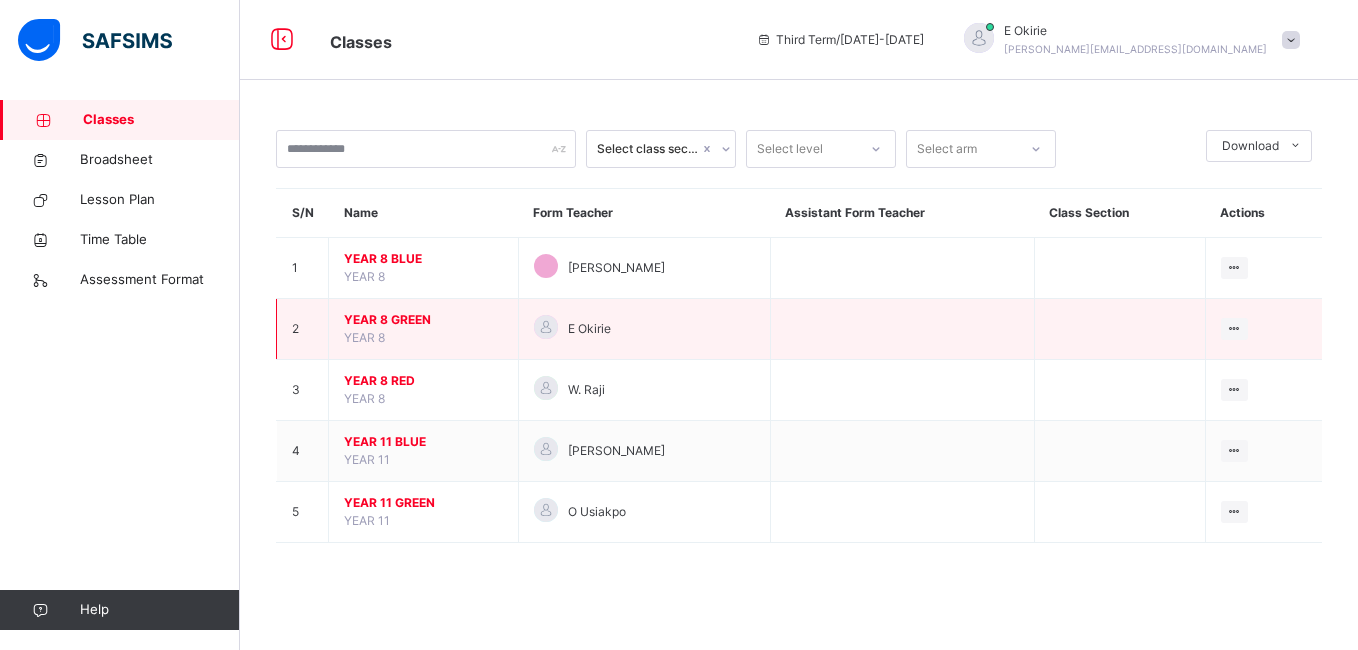 click on "YEAR 8   GREEN" at bounding box center (423, 320) 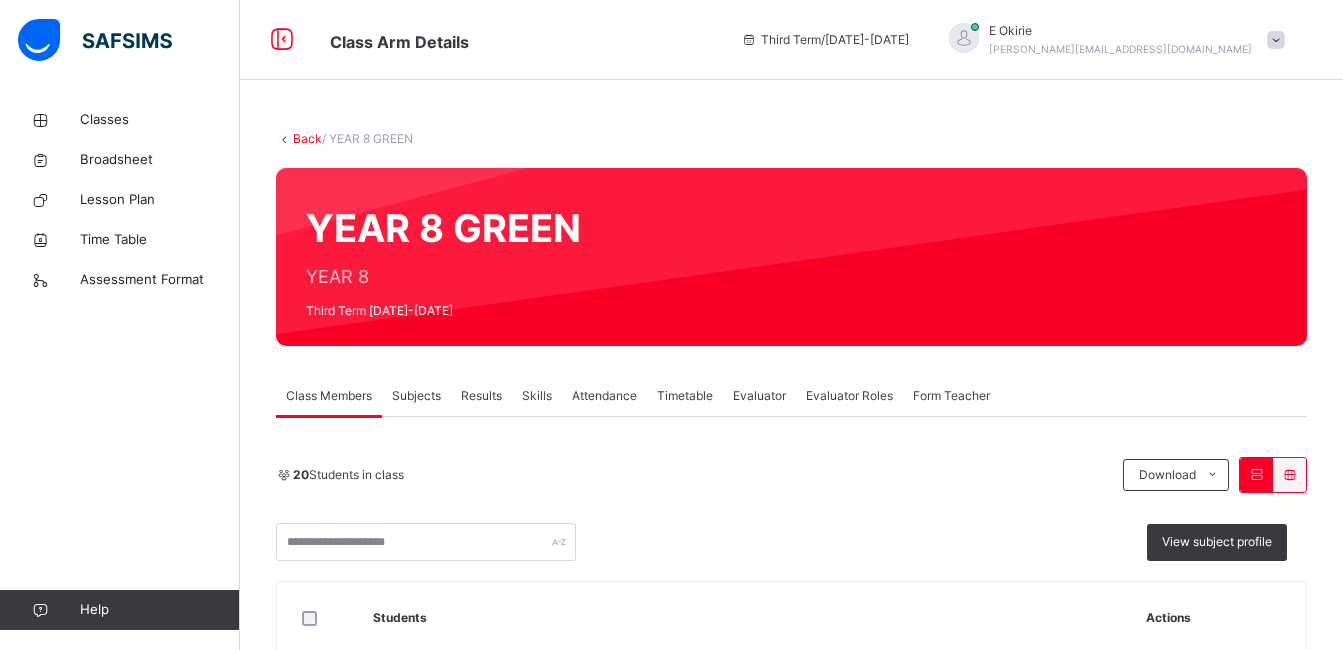 click on "Results" at bounding box center [481, 396] 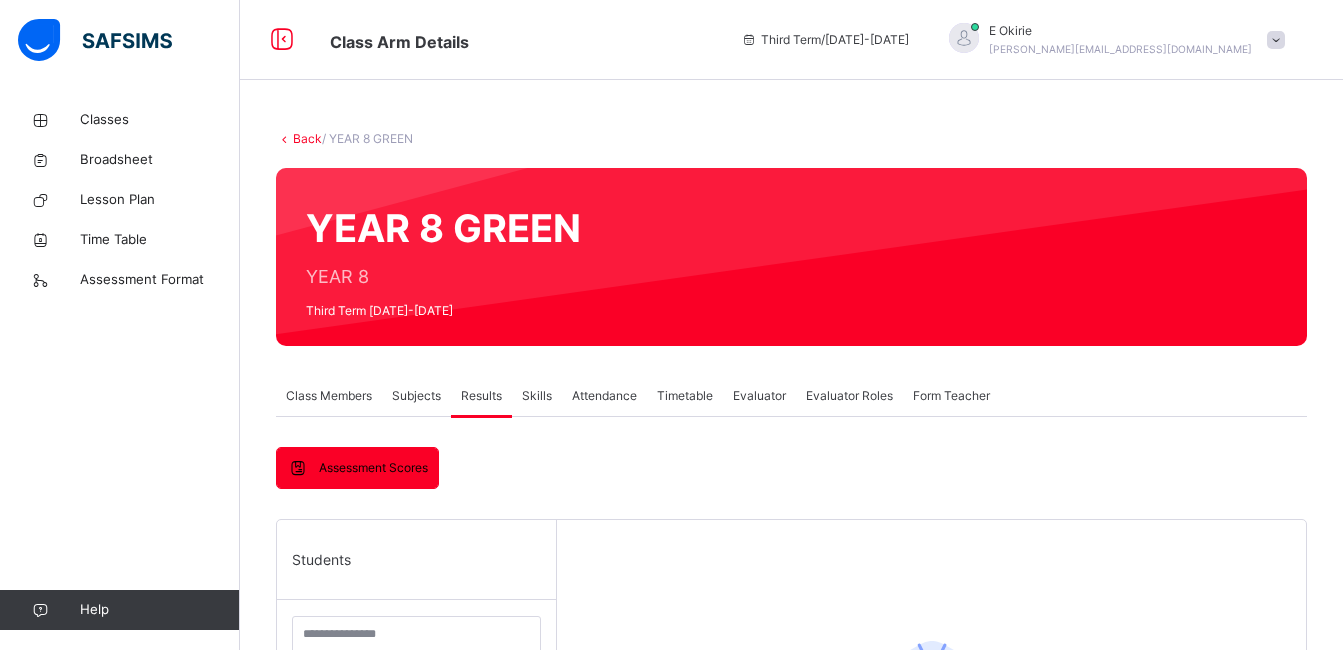 click on "Subjects" at bounding box center (416, 396) 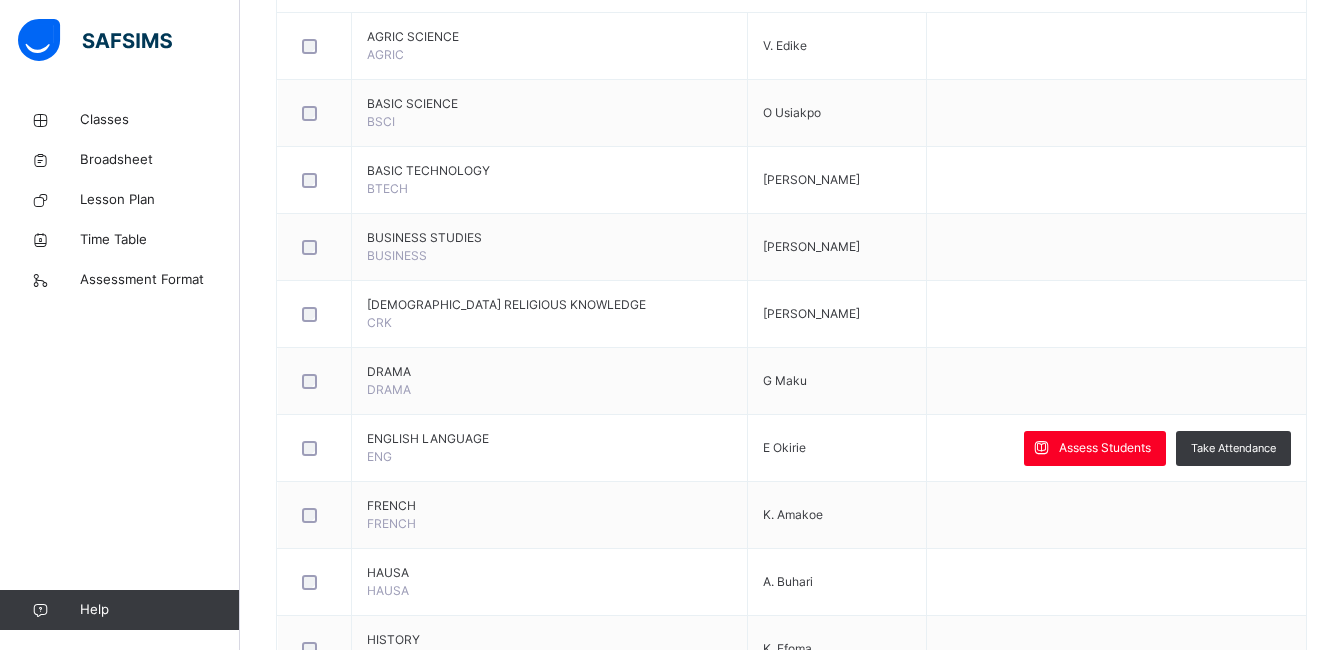 scroll, scrollTop: 573, scrollLeft: 0, axis: vertical 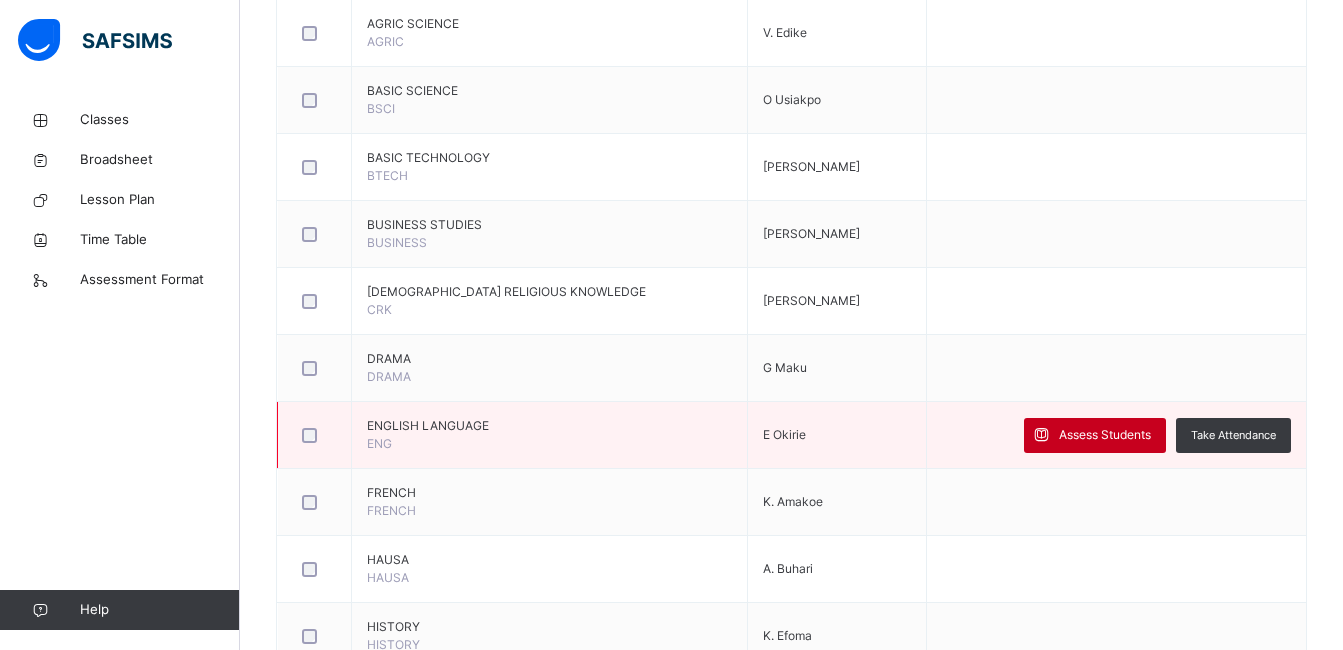 click on "Assess Students" at bounding box center (1105, 435) 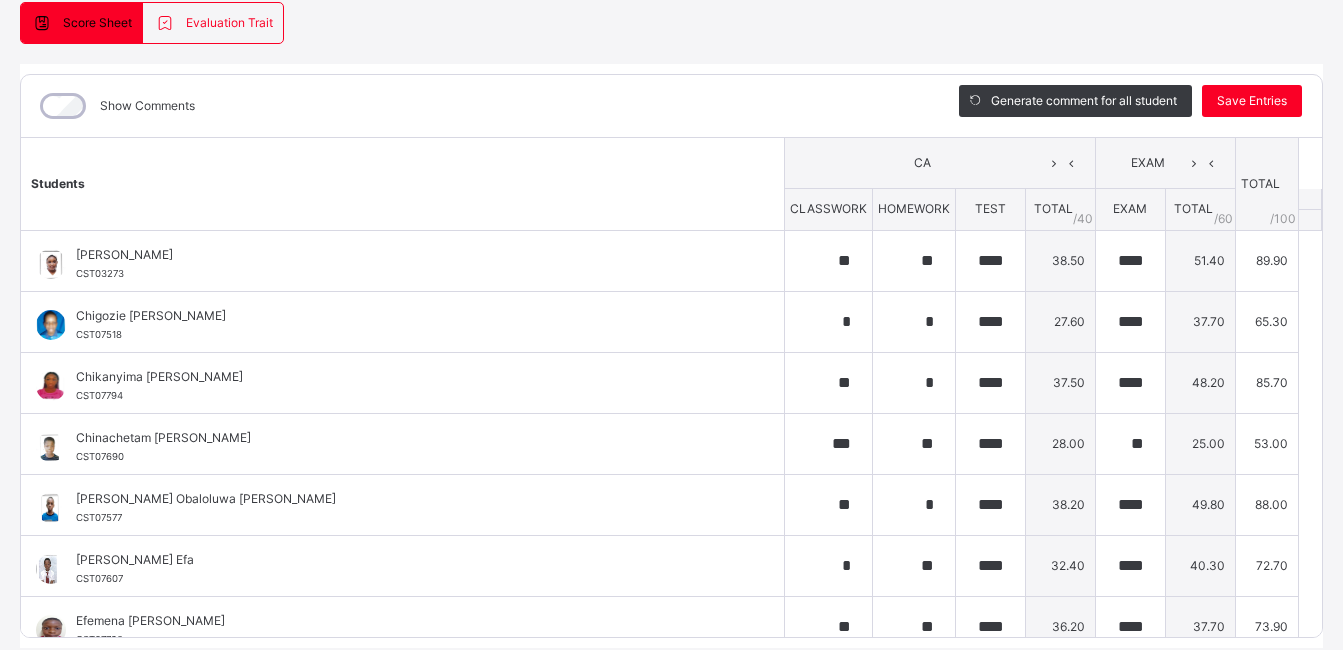 scroll, scrollTop: 261, scrollLeft: 0, axis: vertical 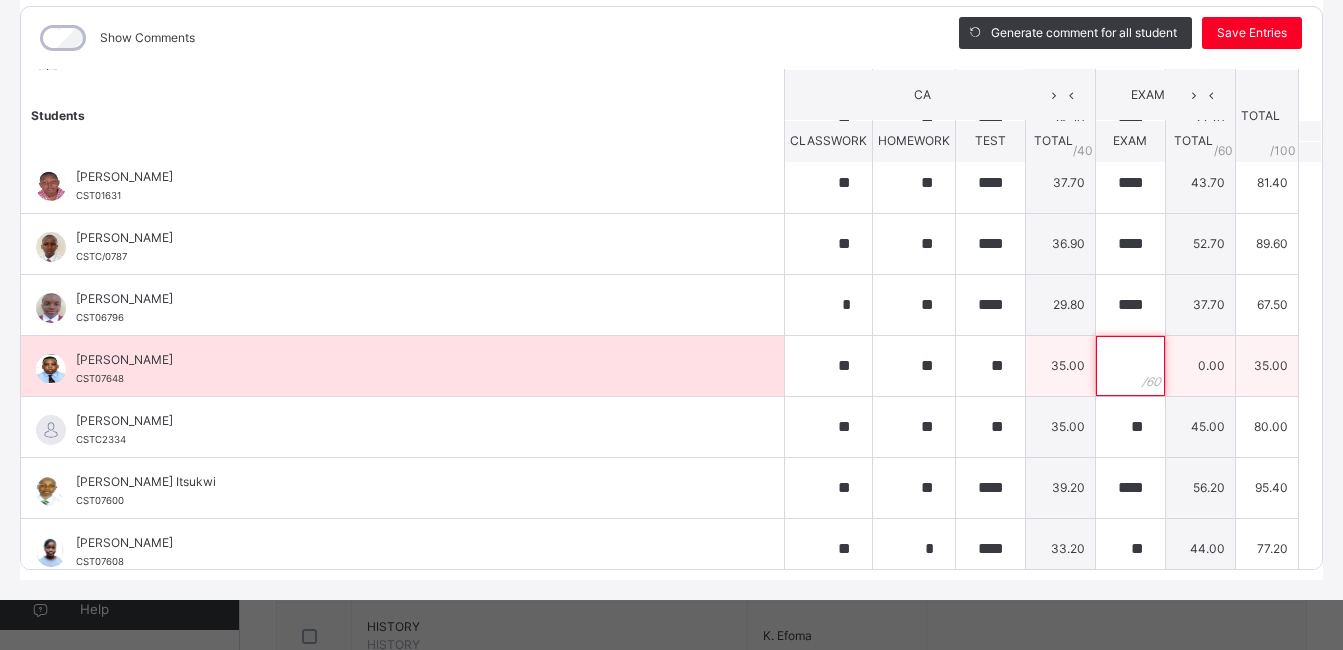 click at bounding box center [1130, 366] 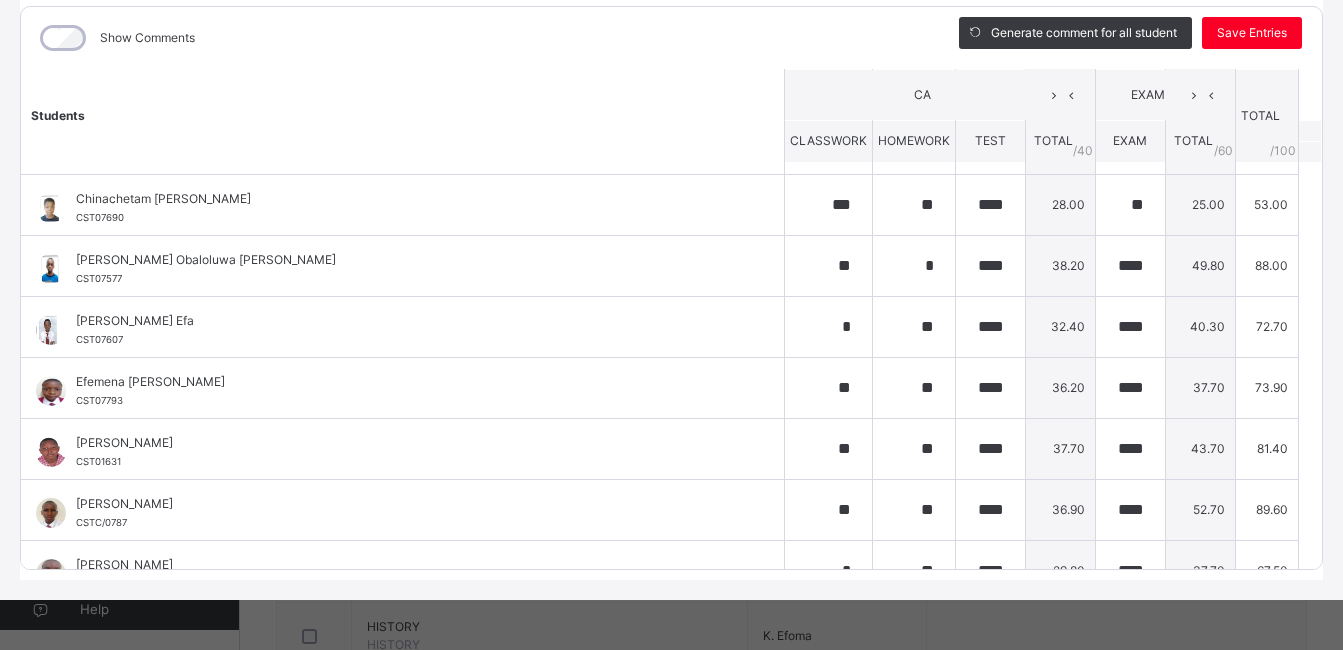 scroll, scrollTop: 144, scrollLeft: 0, axis: vertical 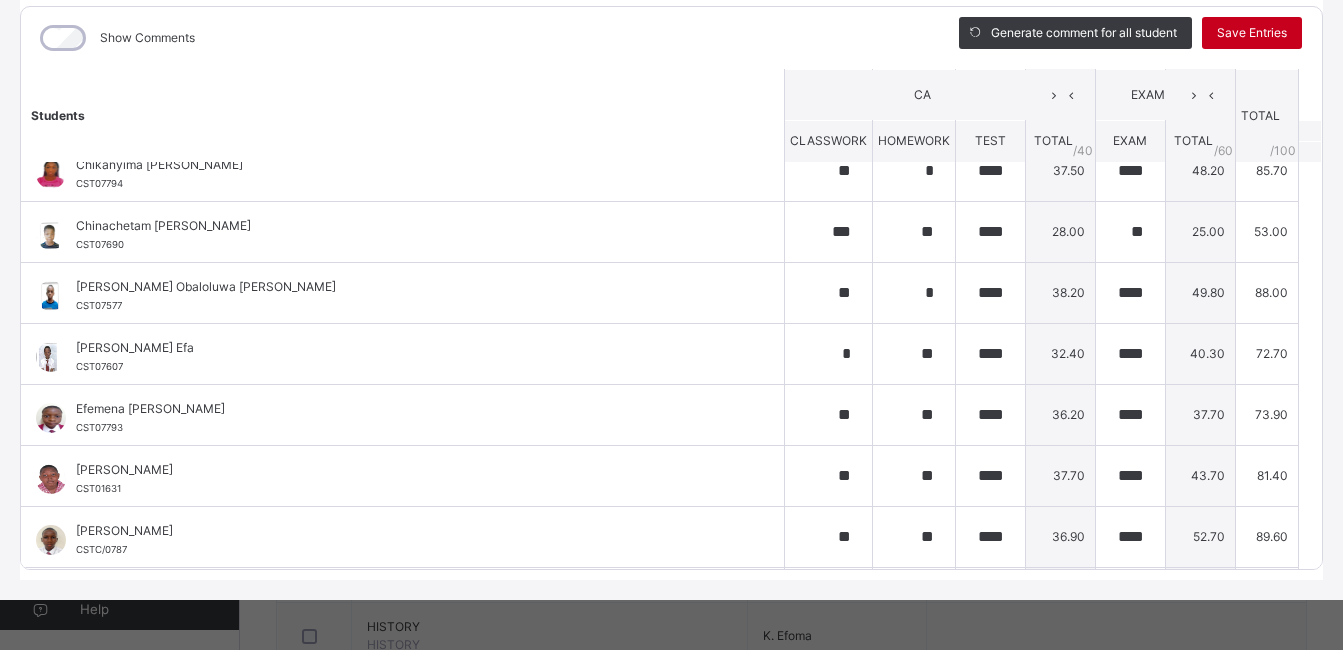 type on "**" 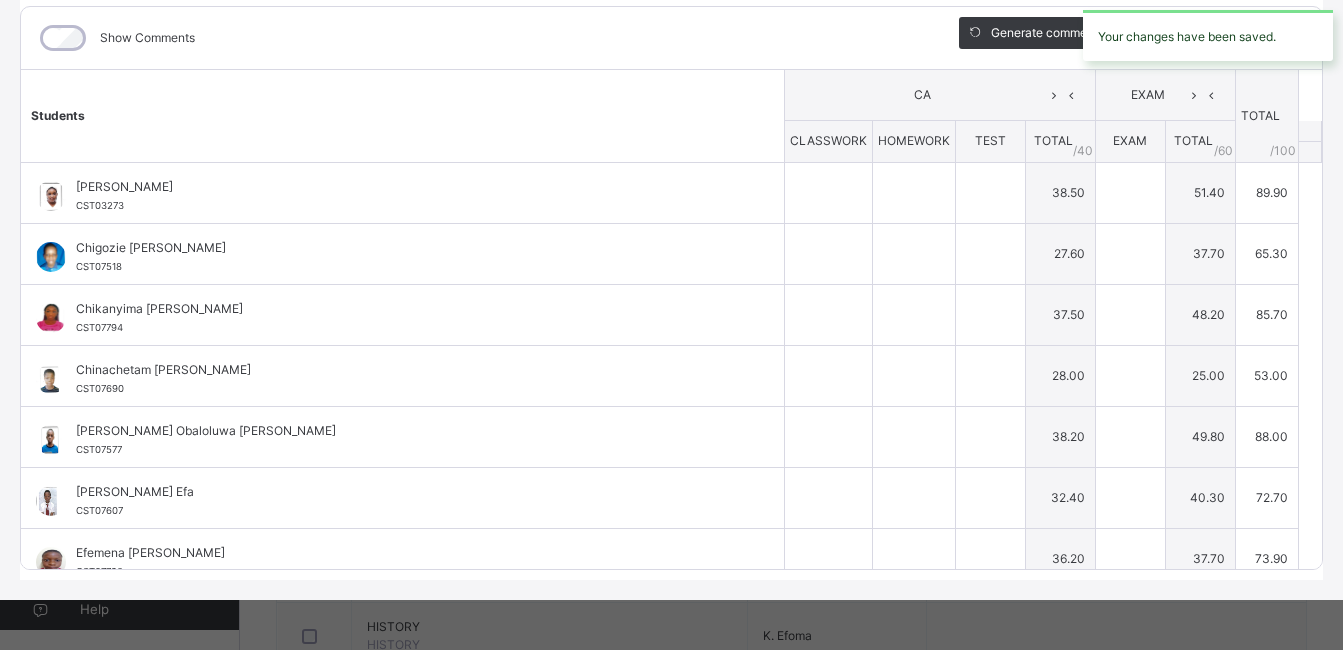 type on "**" 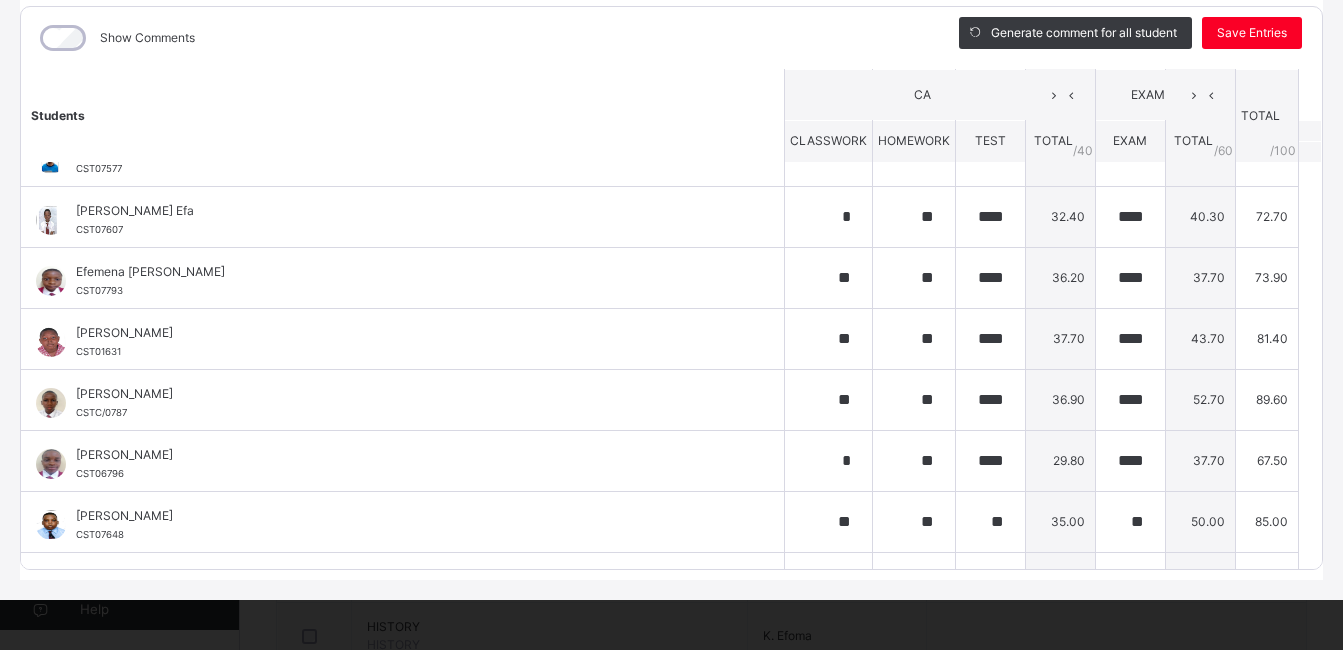 scroll, scrollTop: 320, scrollLeft: 0, axis: vertical 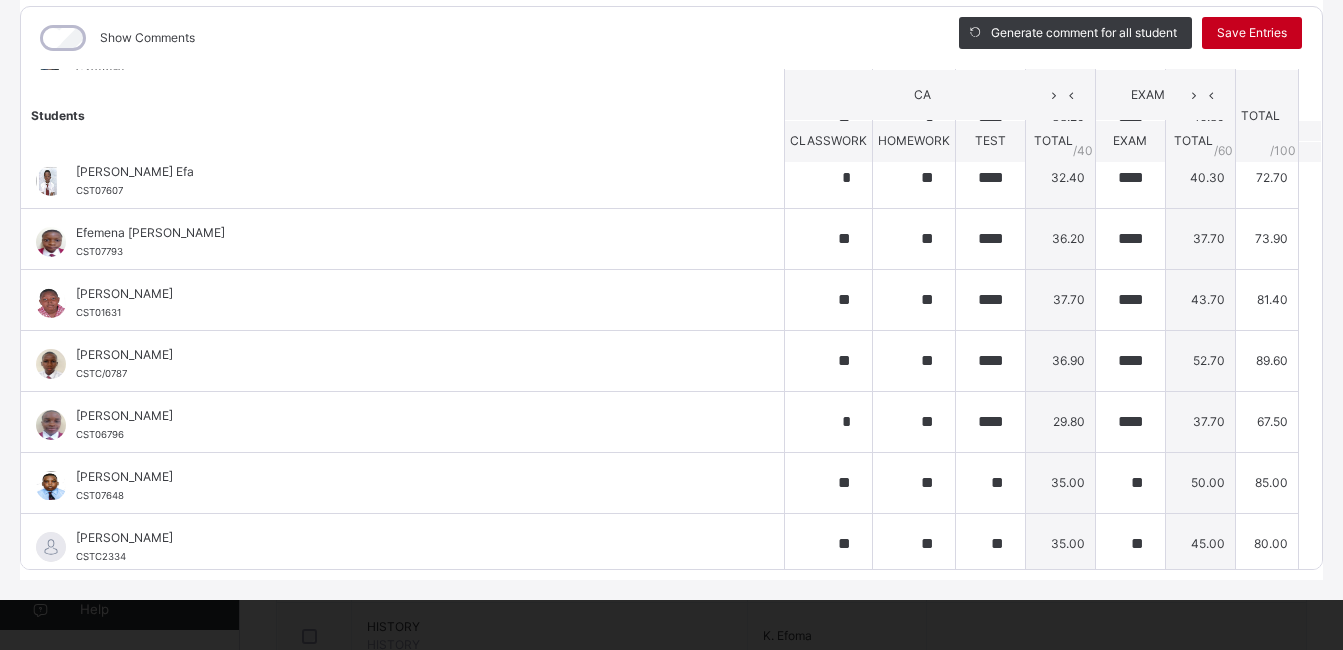 click on "Save Entries" at bounding box center [1252, 33] 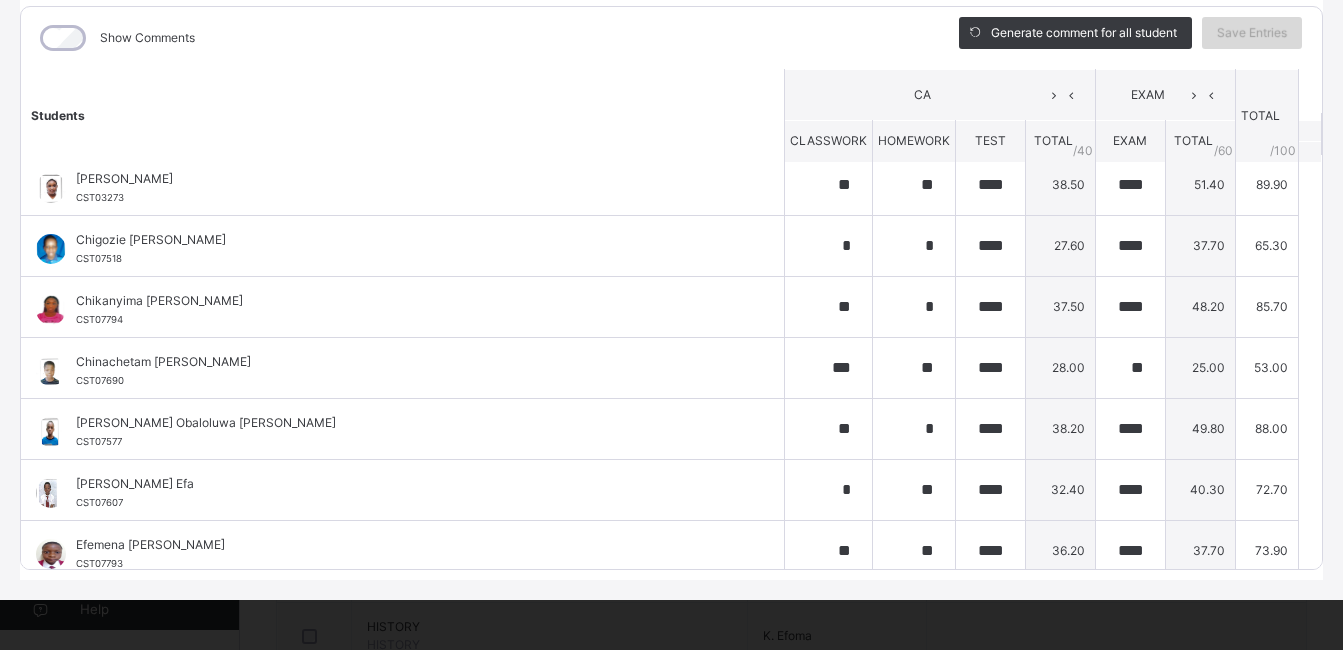 scroll, scrollTop: 0, scrollLeft: 0, axis: both 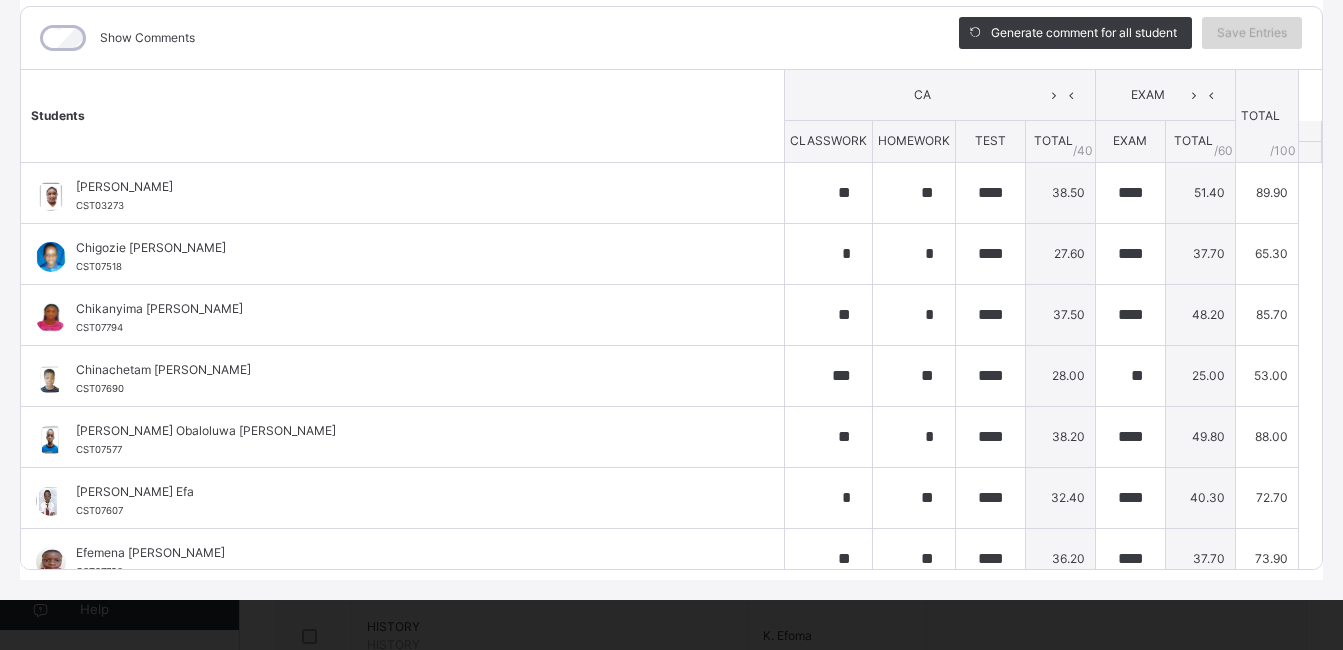 click on "Save Entries" at bounding box center [1252, 33] 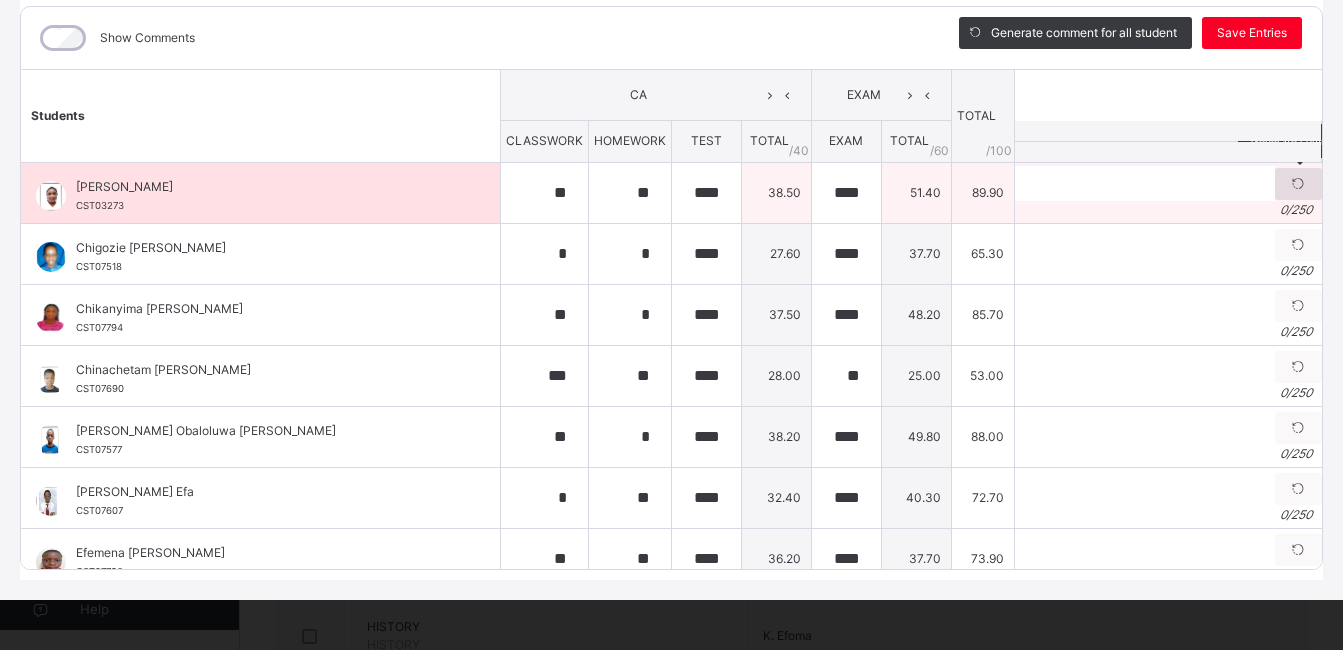 click at bounding box center [1298, 184] 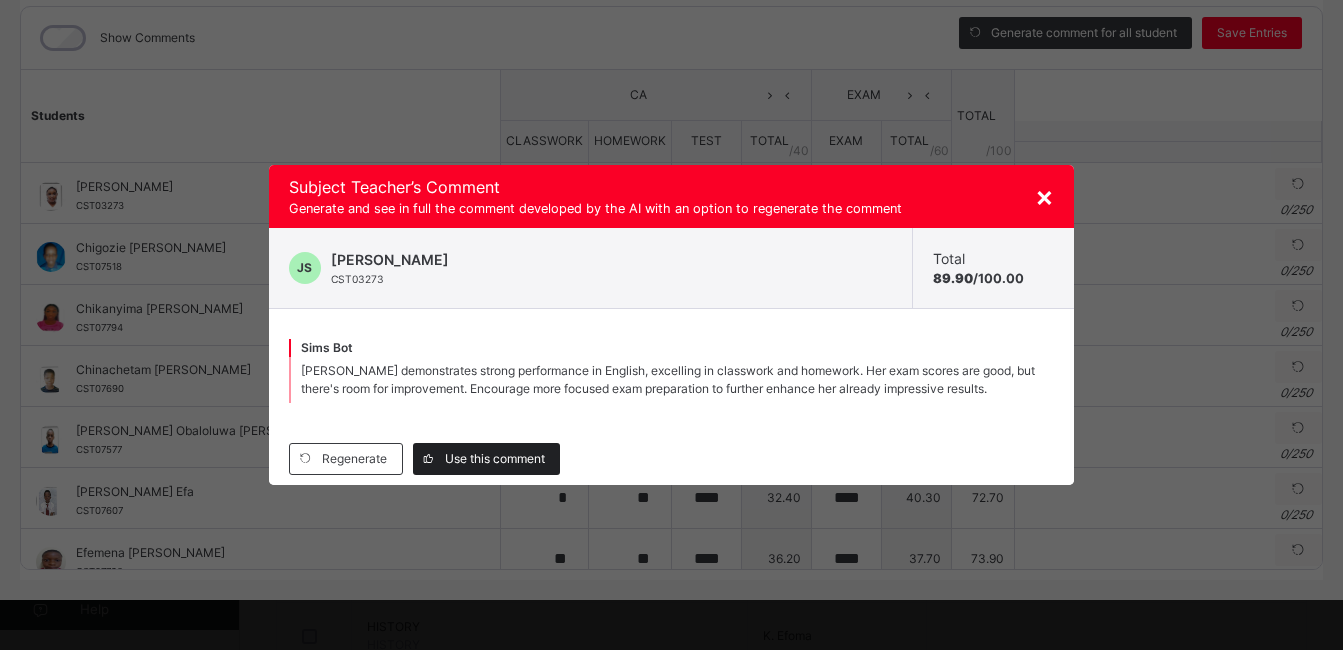 click on "Use this comment" at bounding box center [495, 459] 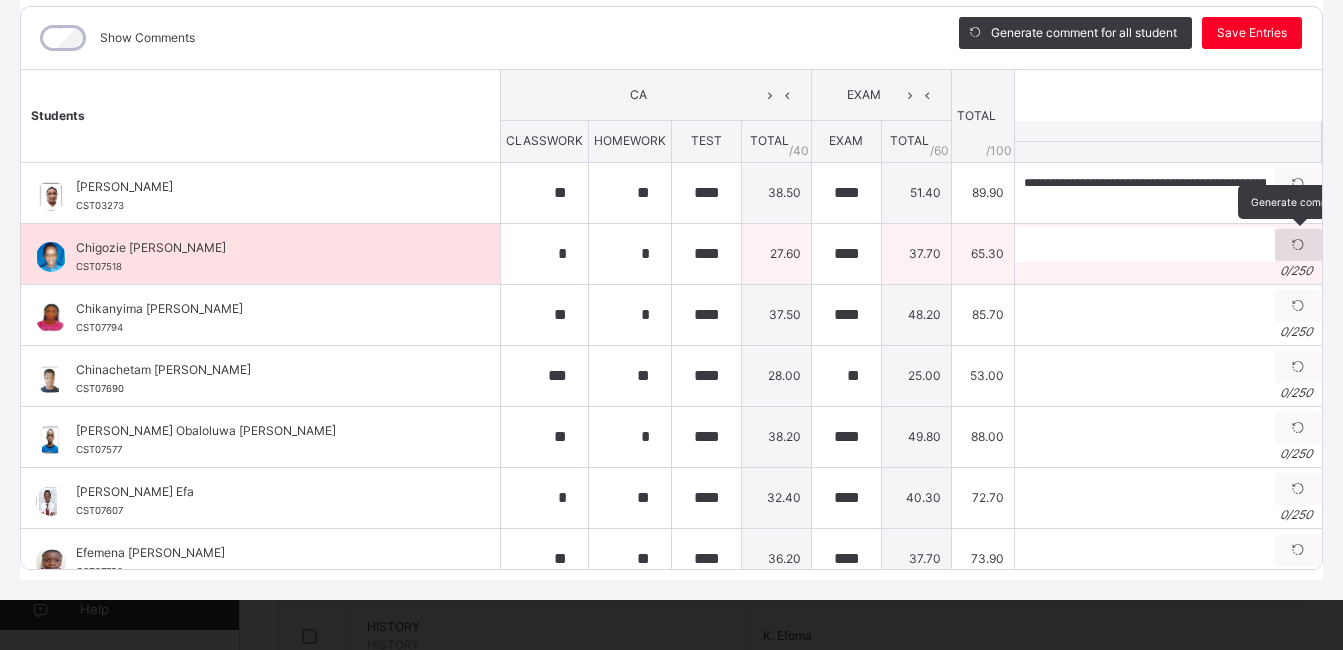 click at bounding box center (1298, 245) 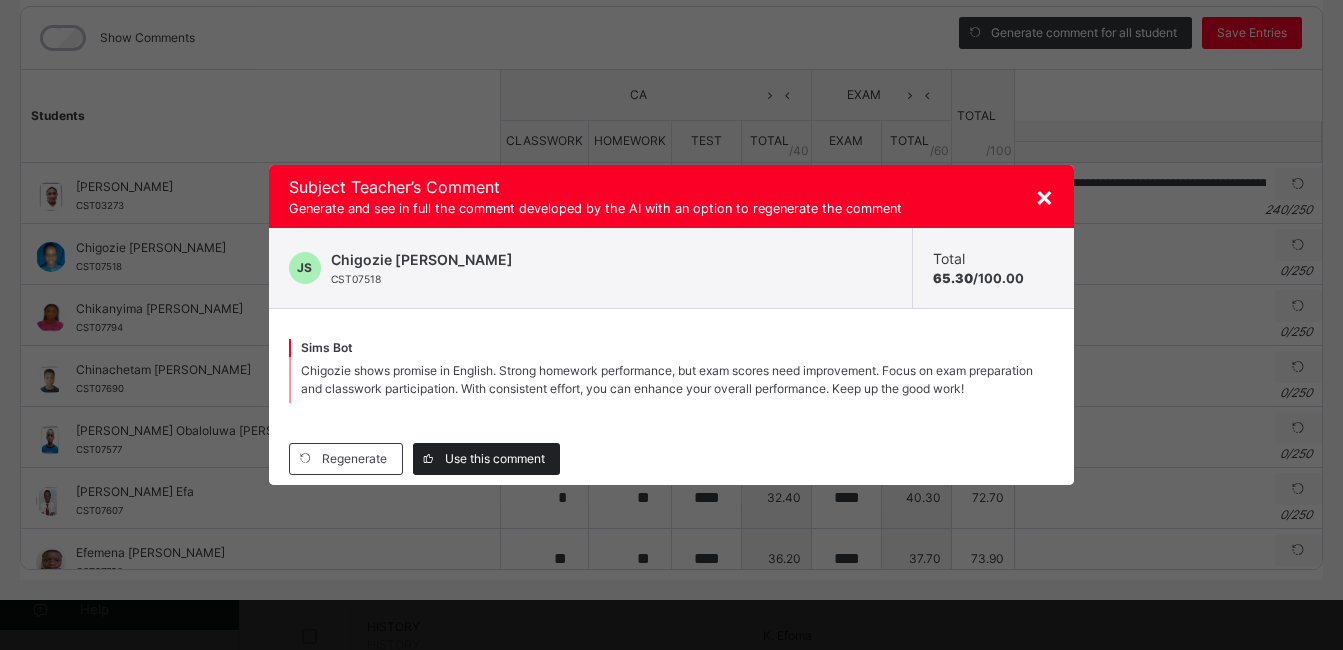 click on "Use this comment" at bounding box center [495, 459] 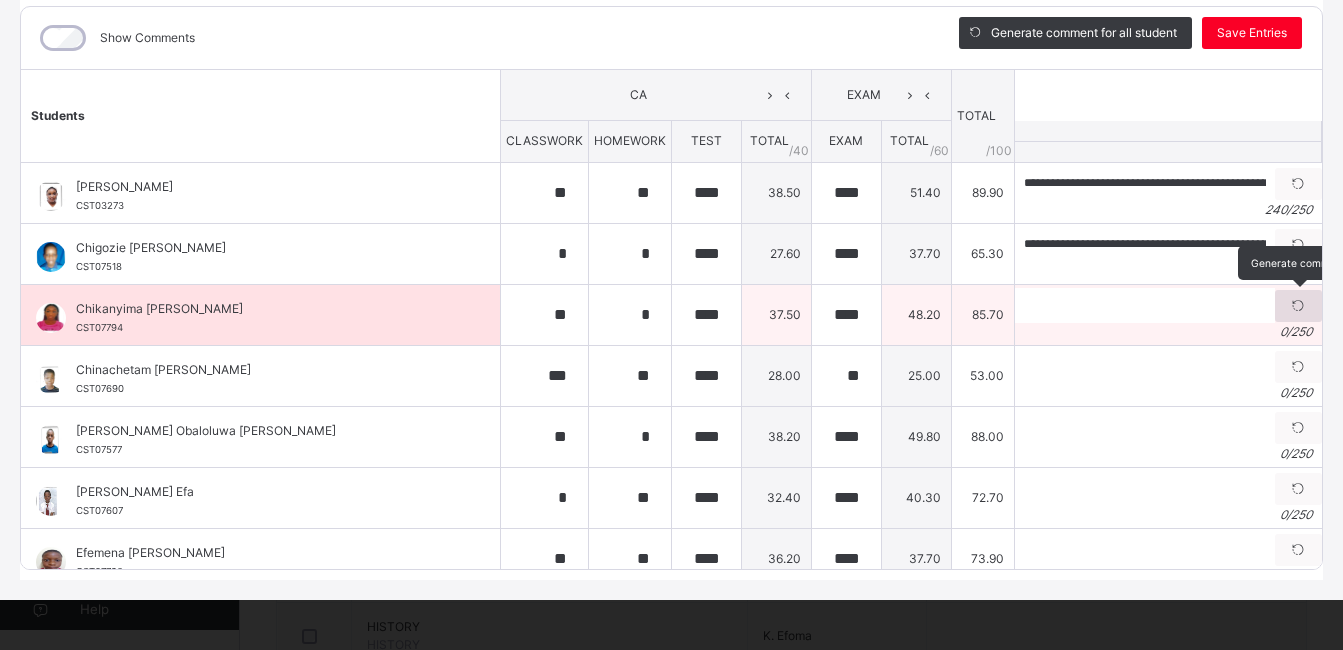click at bounding box center [1298, 306] 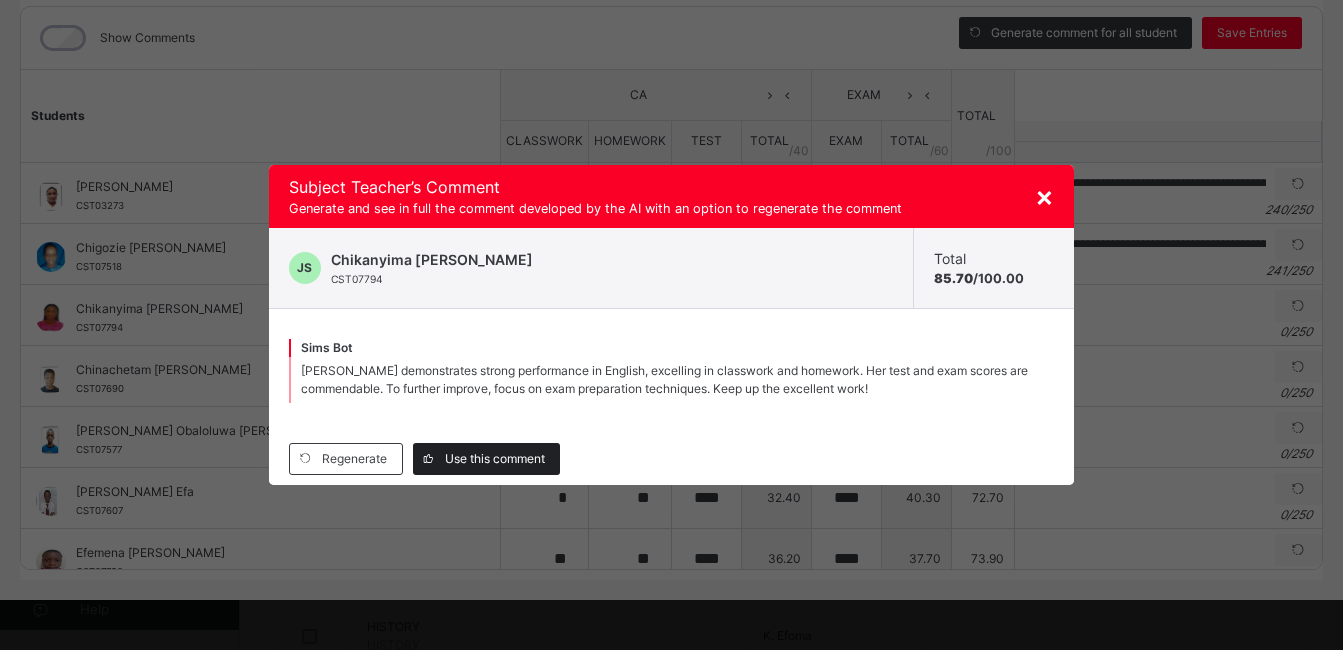click on "Use this comment" at bounding box center [495, 459] 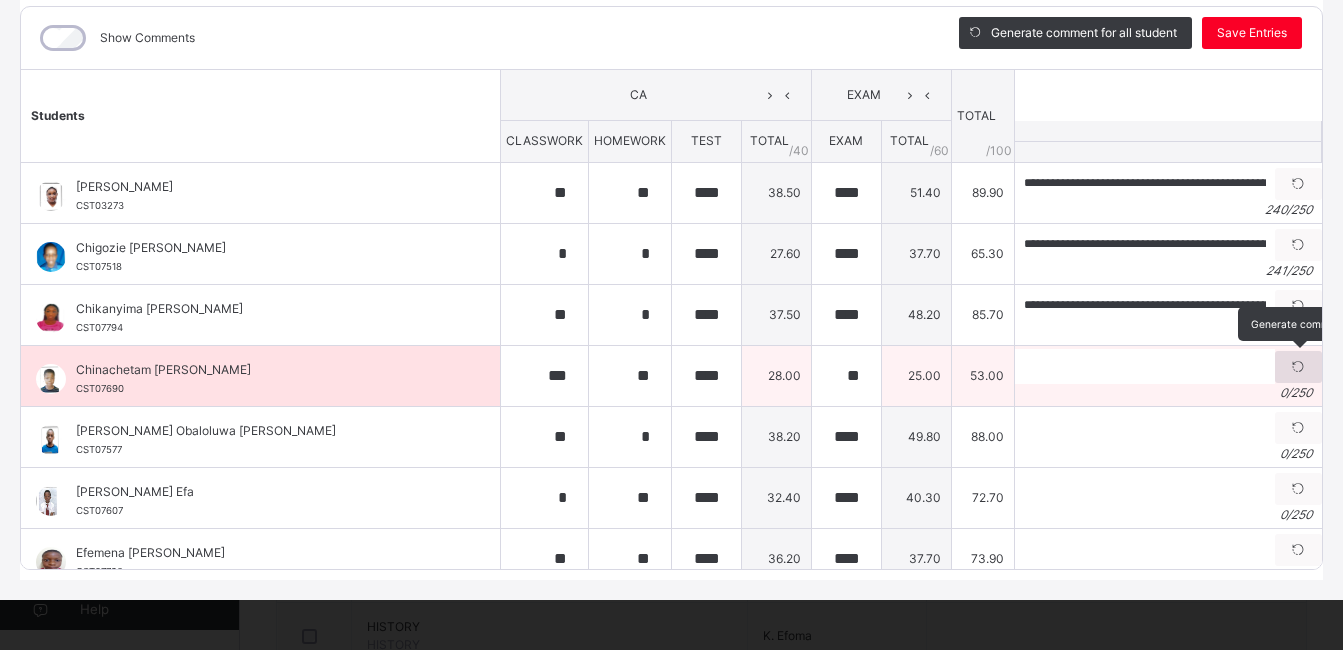 click at bounding box center [1298, 367] 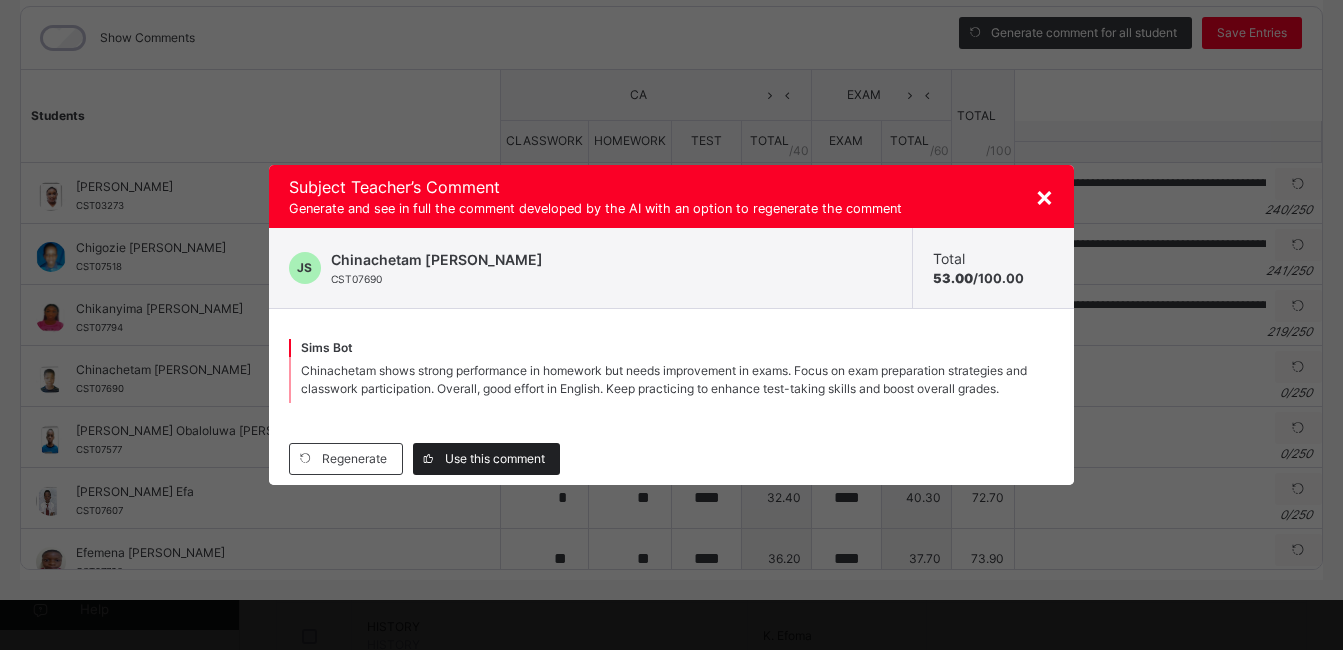 click on "Use this comment" at bounding box center (495, 459) 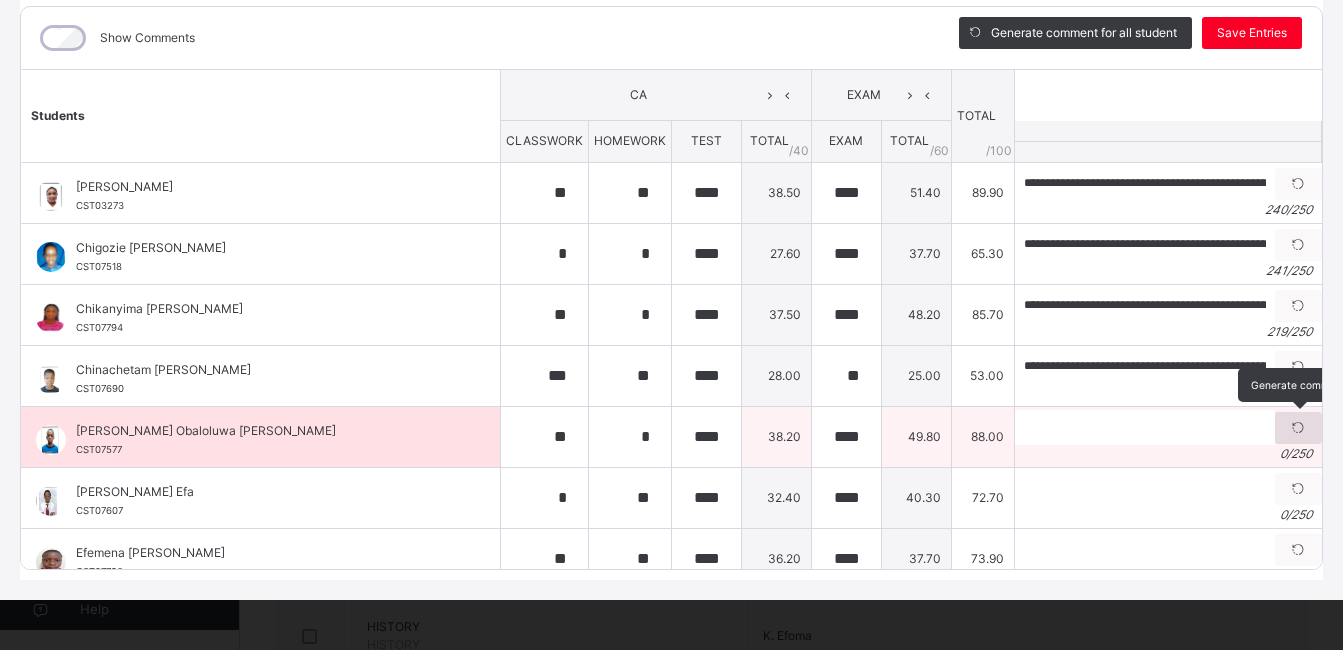 click at bounding box center (1298, 428) 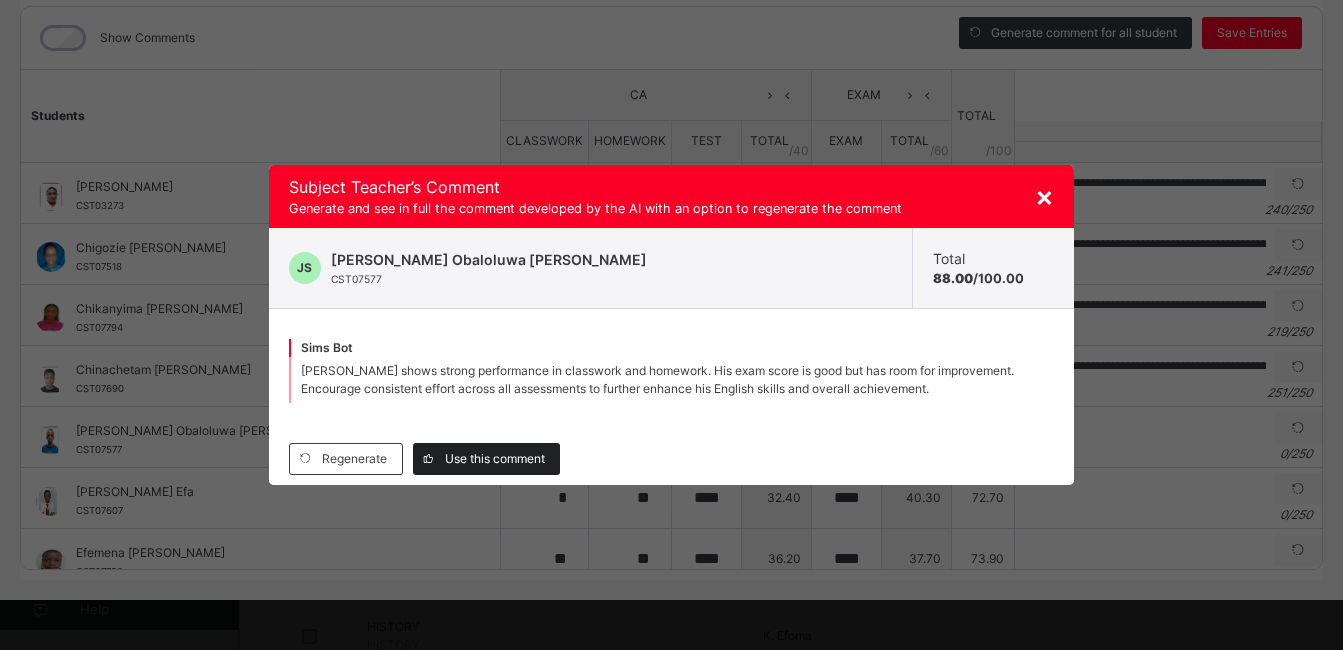 click on "Use this comment" at bounding box center [495, 459] 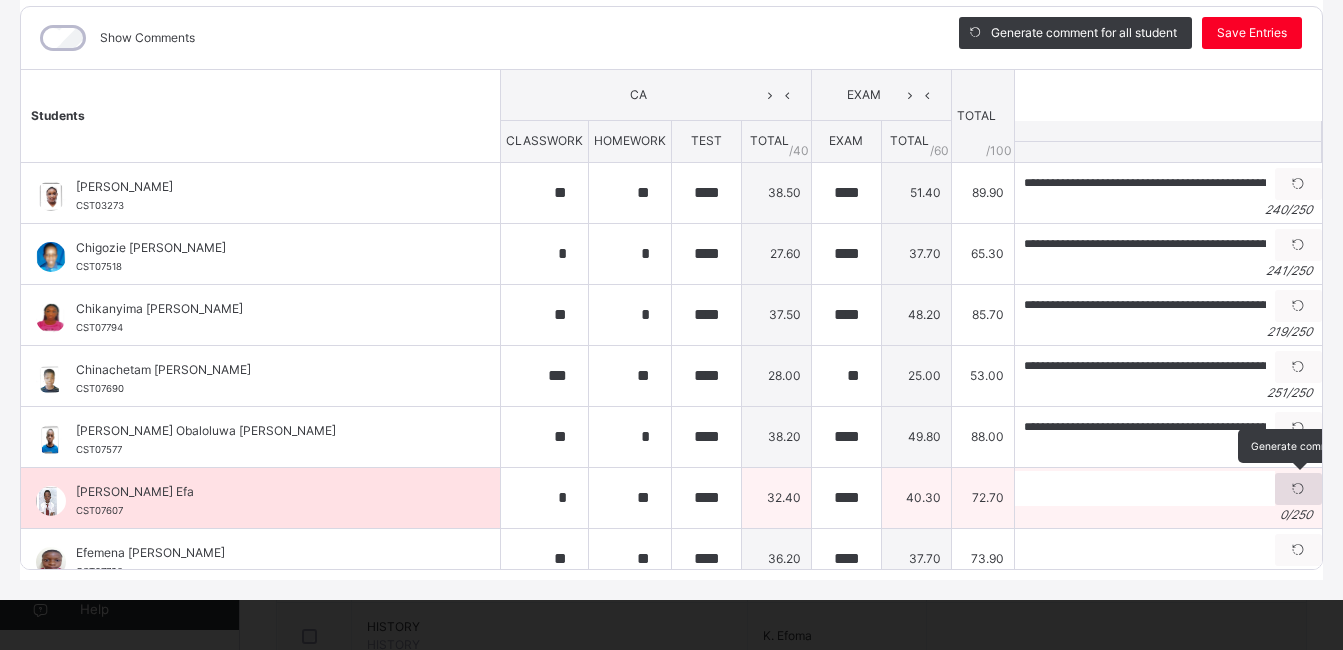 click at bounding box center (1298, 489) 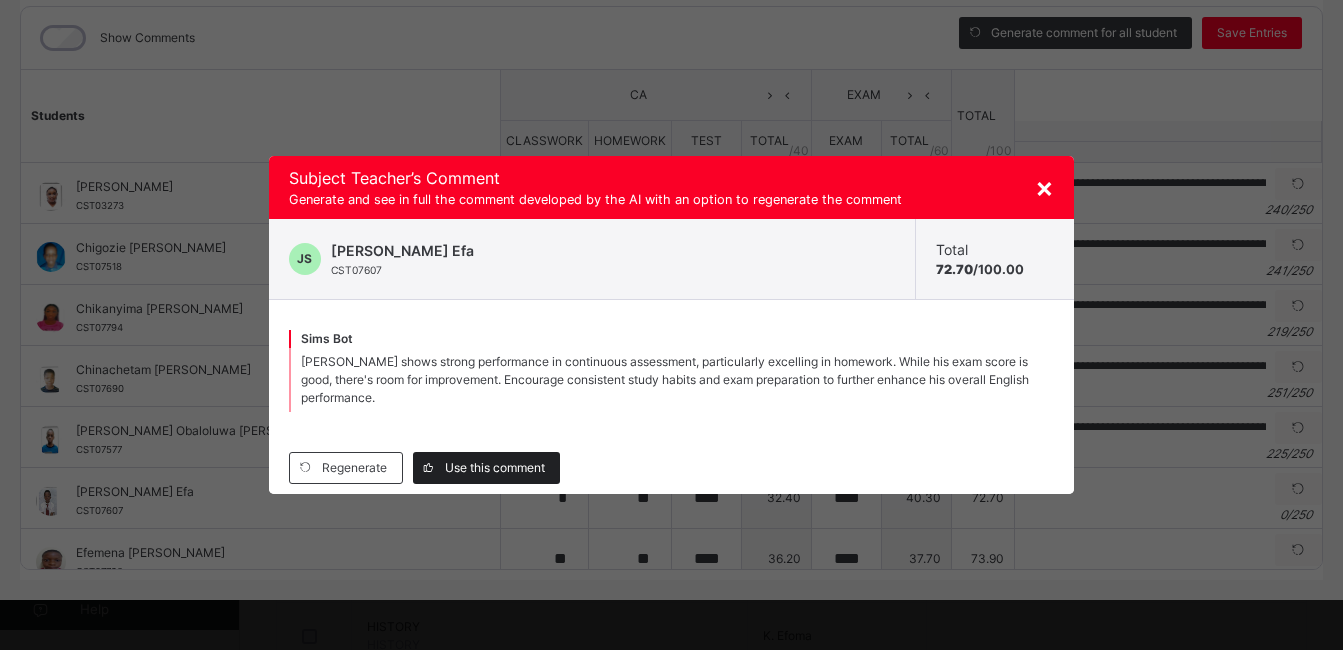 click on "Use this comment" at bounding box center (495, 468) 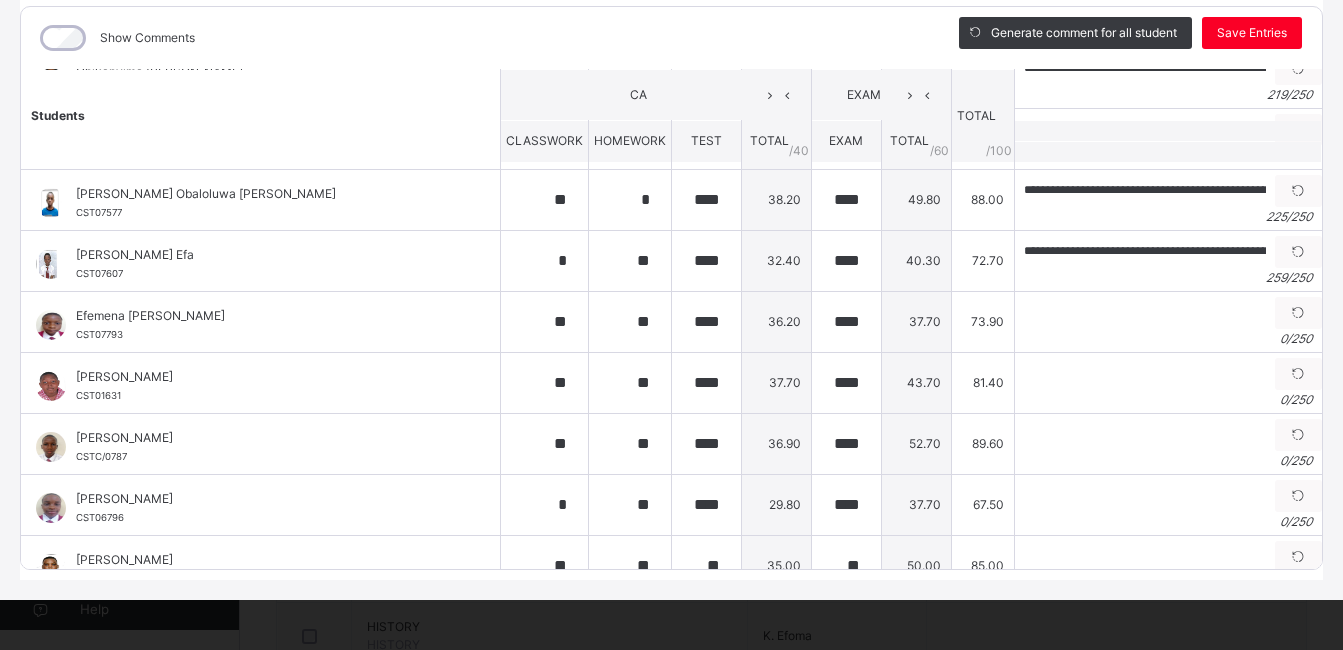 scroll, scrollTop: 240, scrollLeft: 0, axis: vertical 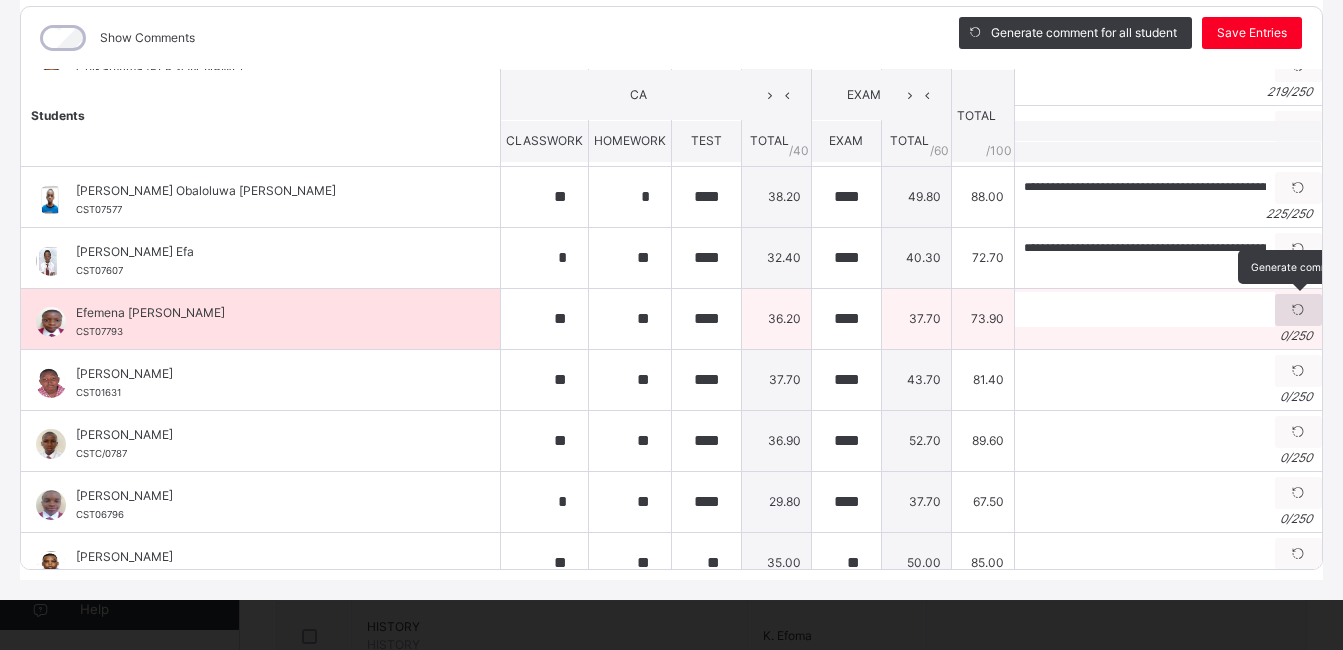 click at bounding box center [1298, 310] 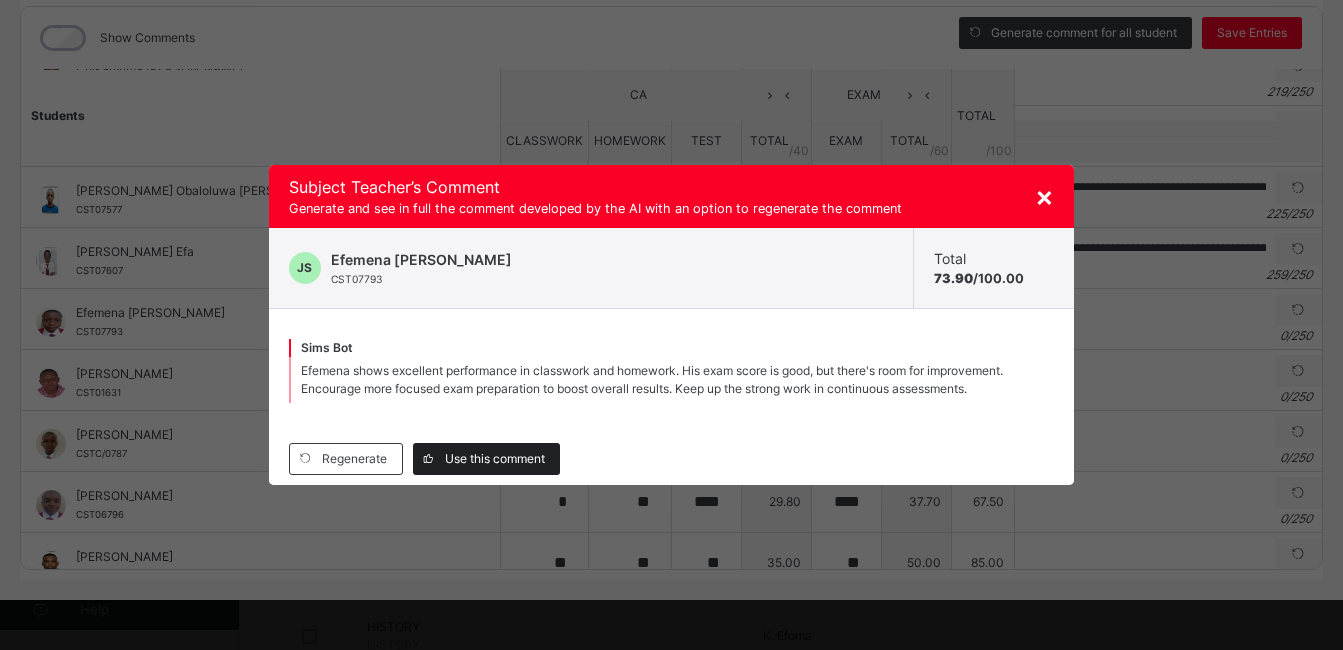 click on "Use this comment" at bounding box center [495, 459] 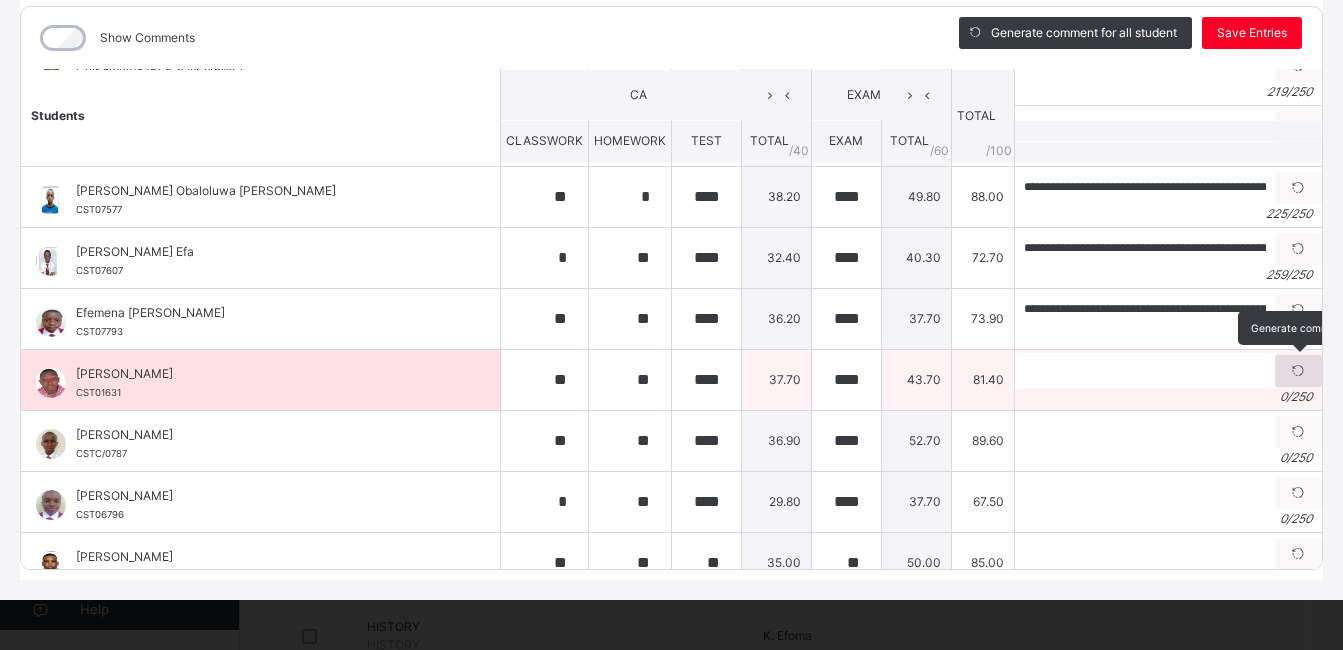 click at bounding box center (1298, 371) 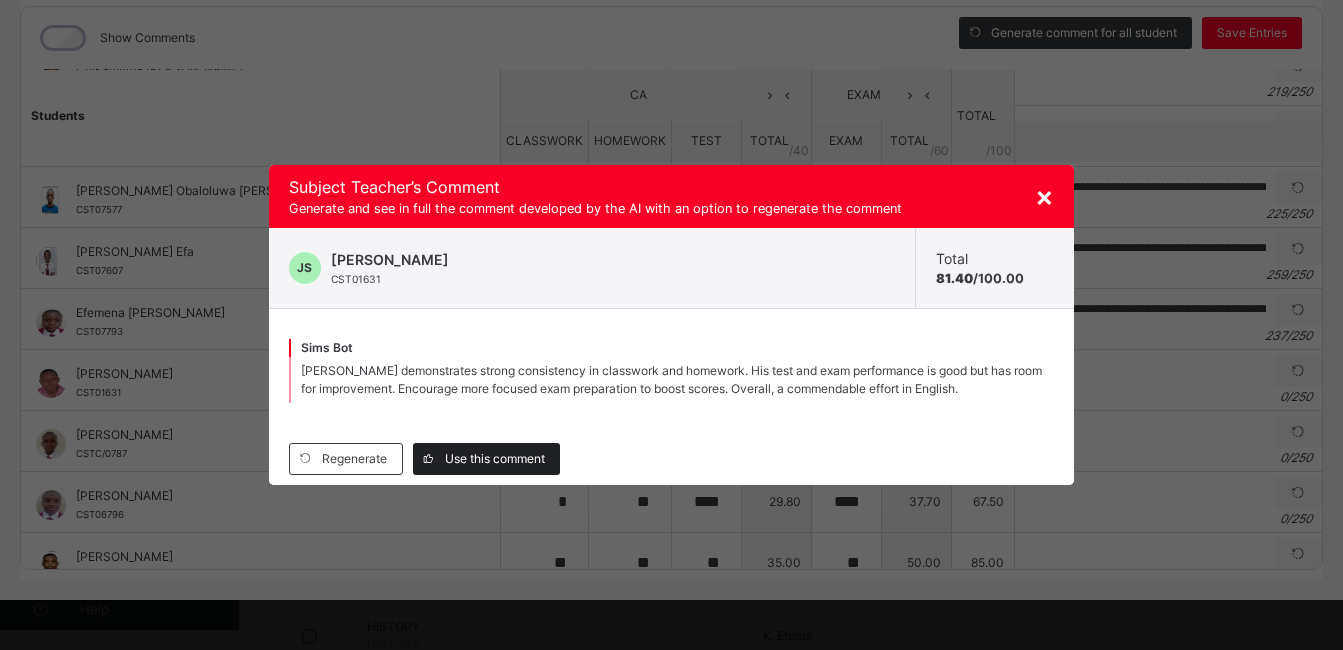 click on "Use this comment" at bounding box center (495, 459) 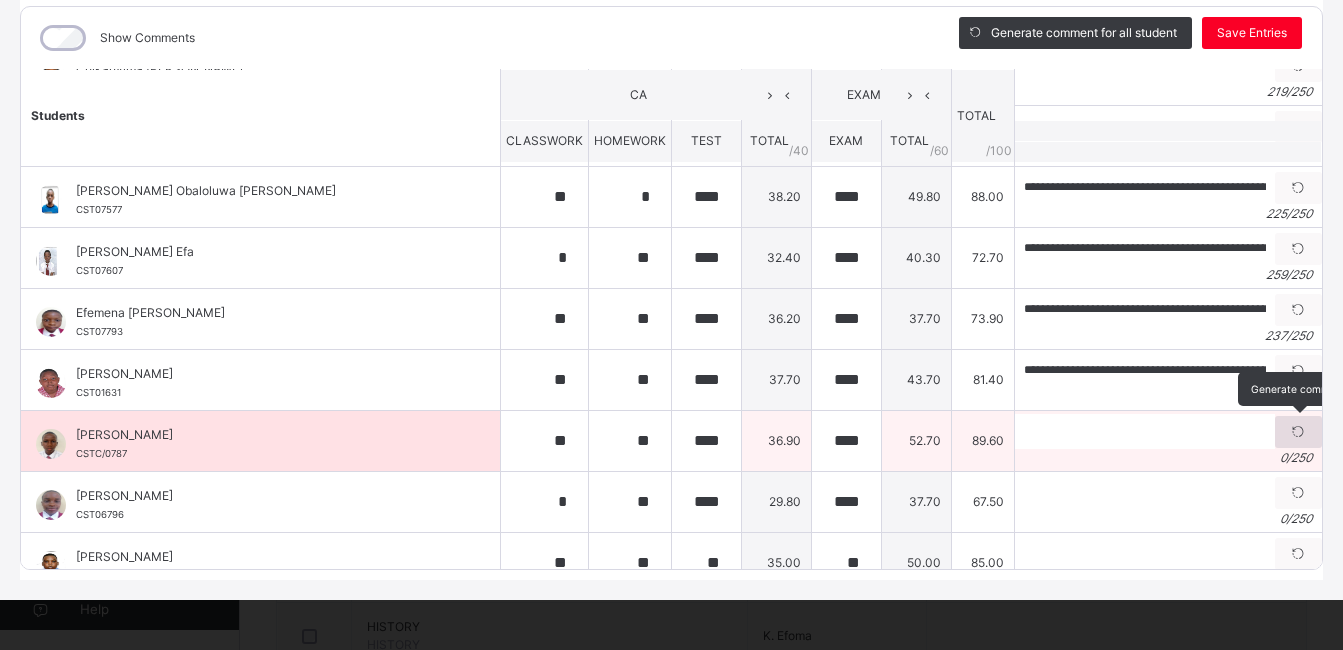 click at bounding box center [1298, 432] 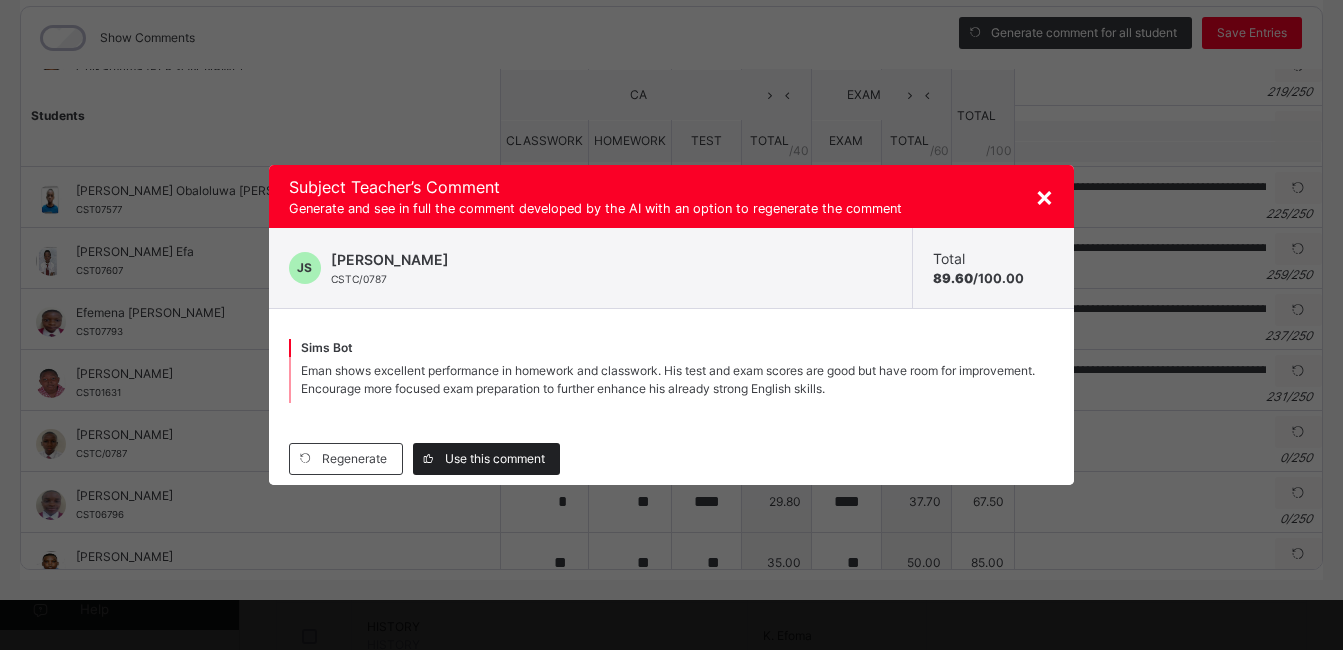 click on "Use this comment" at bounding box center (495, 459) 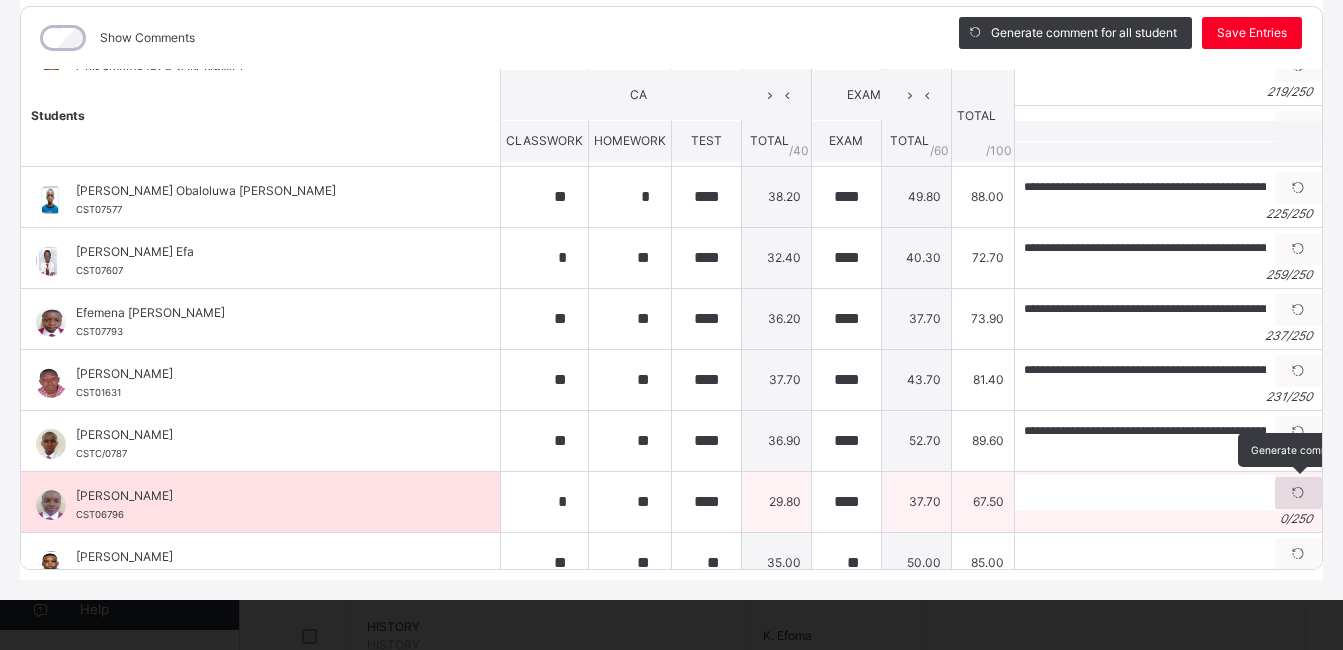 click at bounding box center (1298, 493) 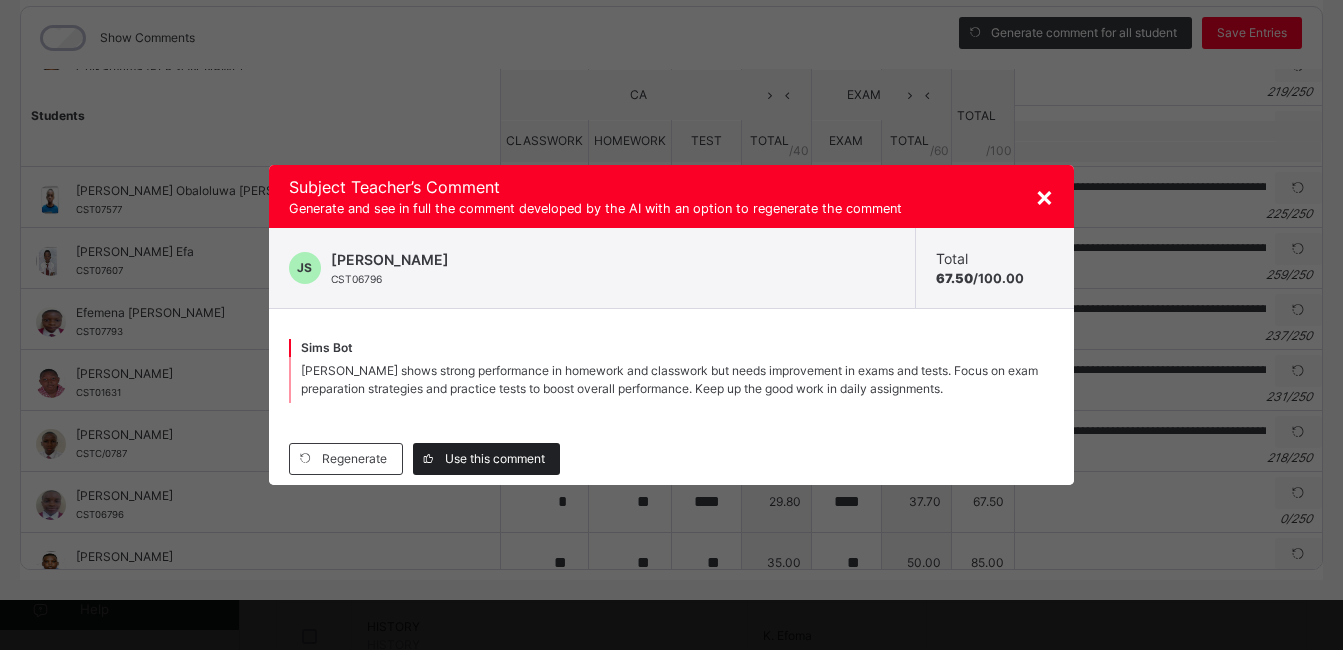 click on "Use this comment" at bounding box center (495, 459) 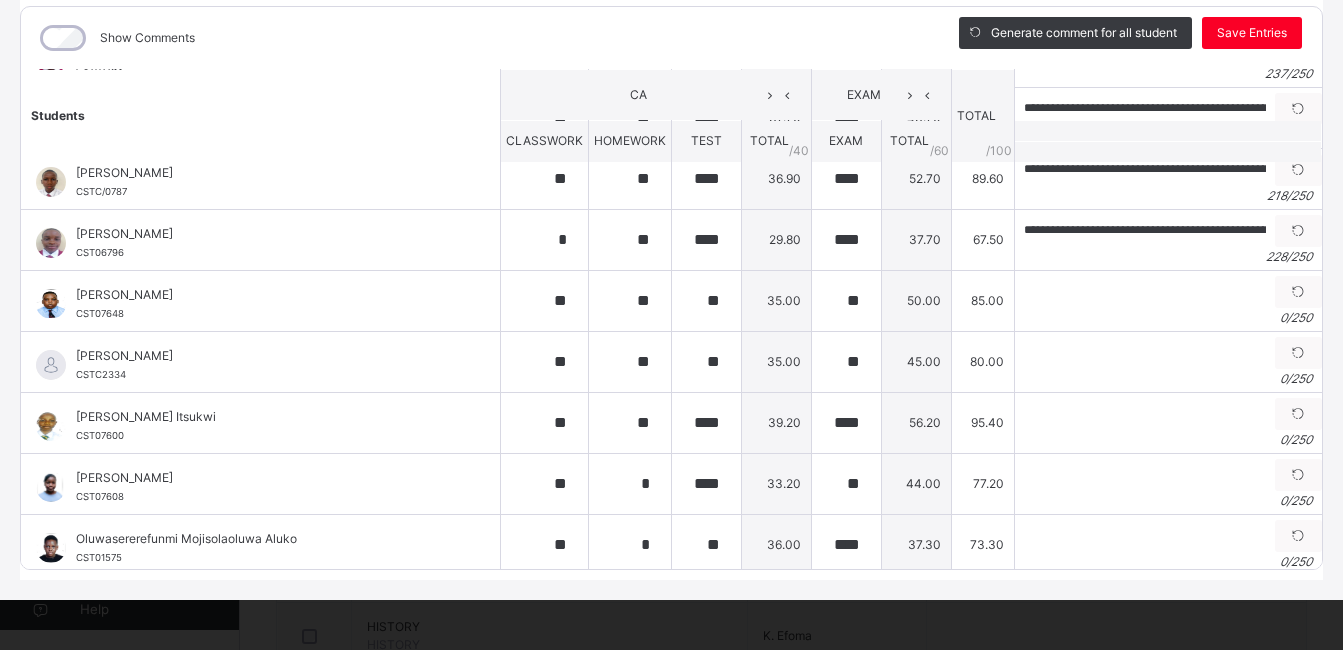 scroll, scrollTop: 520, scrollLeft: 0, axis: vertical 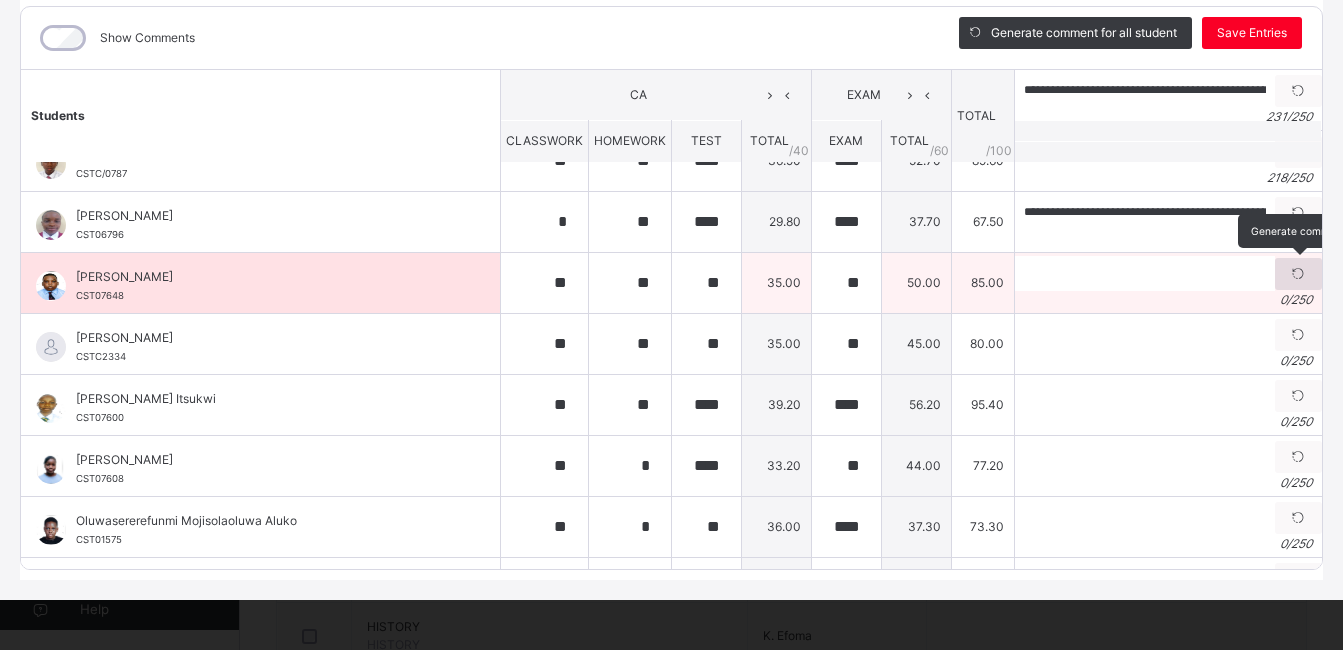 click at bounding box center [1298, 274] 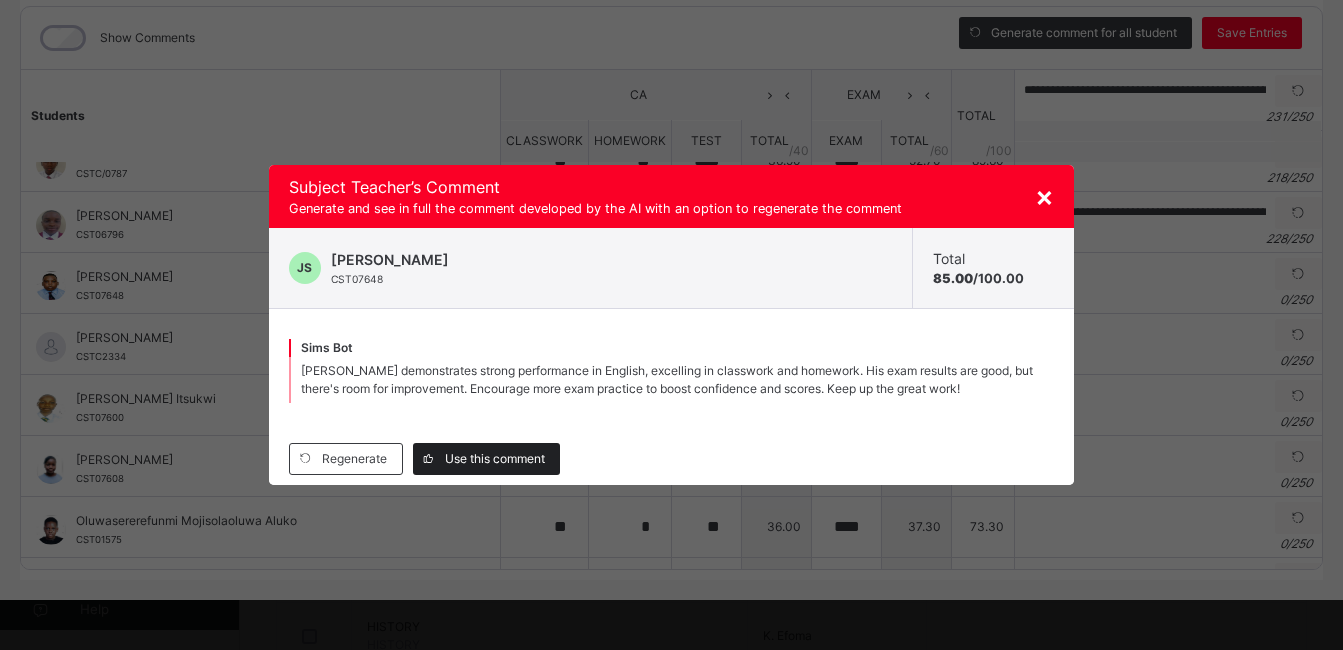 click on "Use this comment" at bounding box center [495, 459] 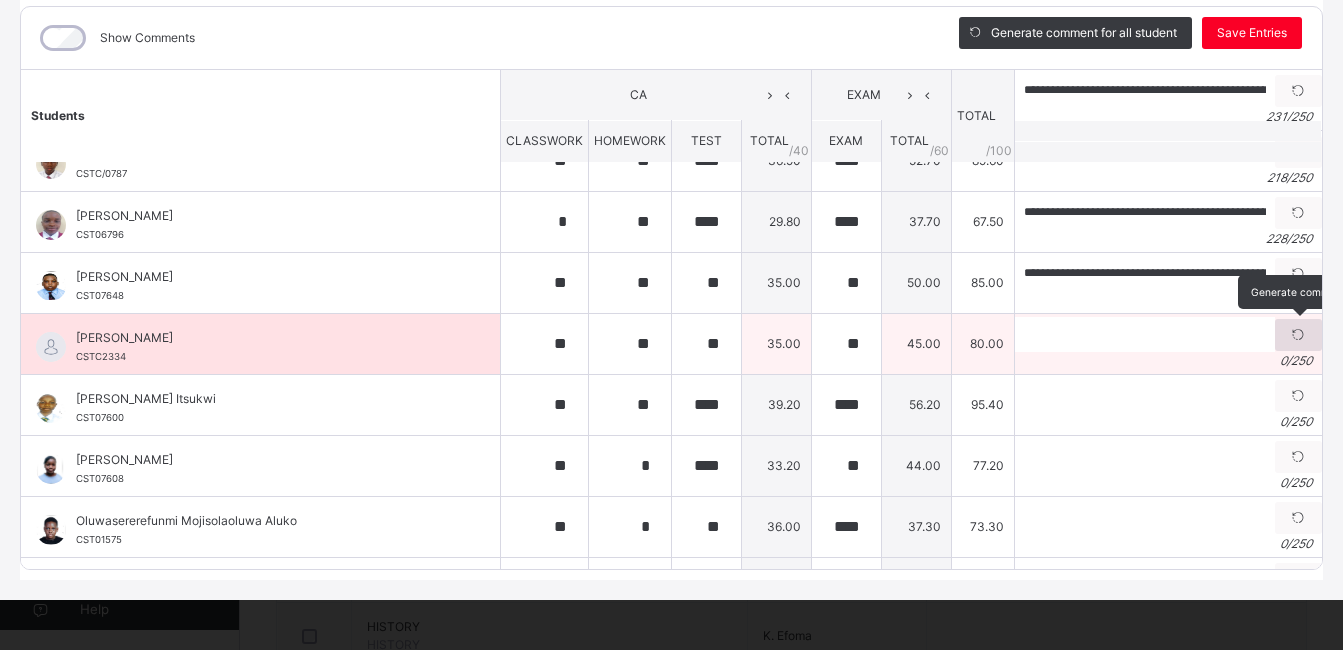 click at bounding box center (1298, 335) 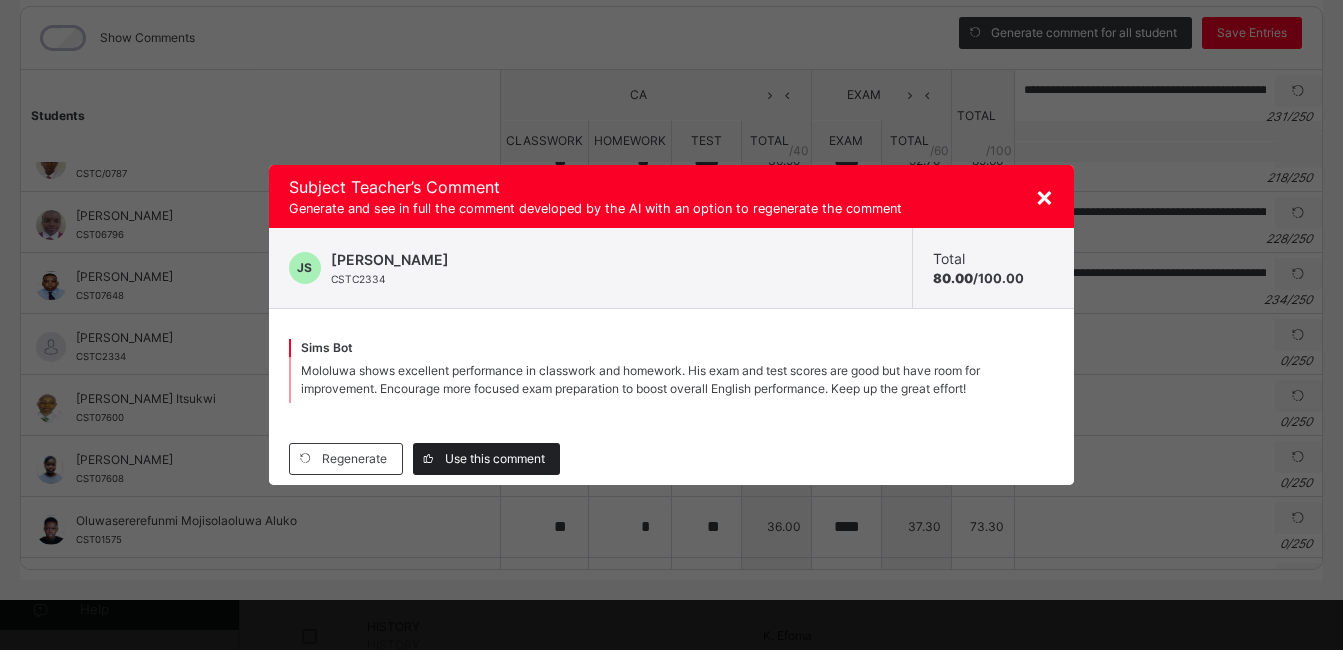 click on "Use this comment" at bounding box center [495, 459] 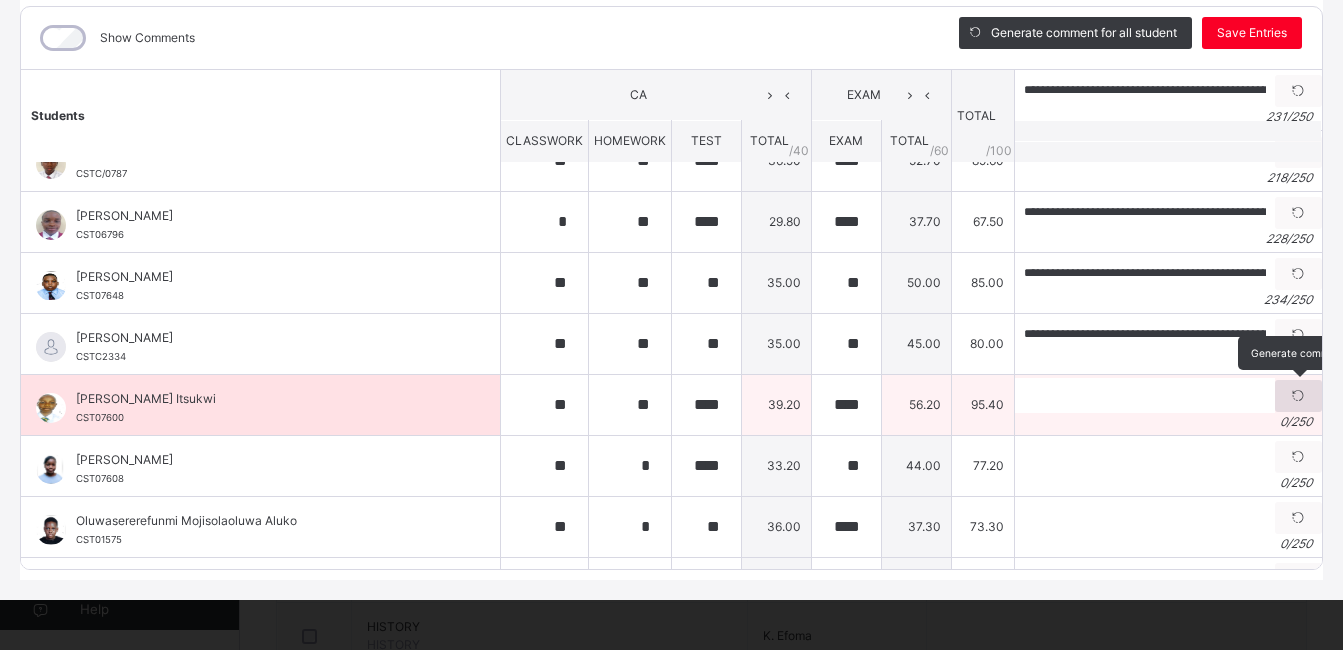 click at bounding box center [1298, 396] 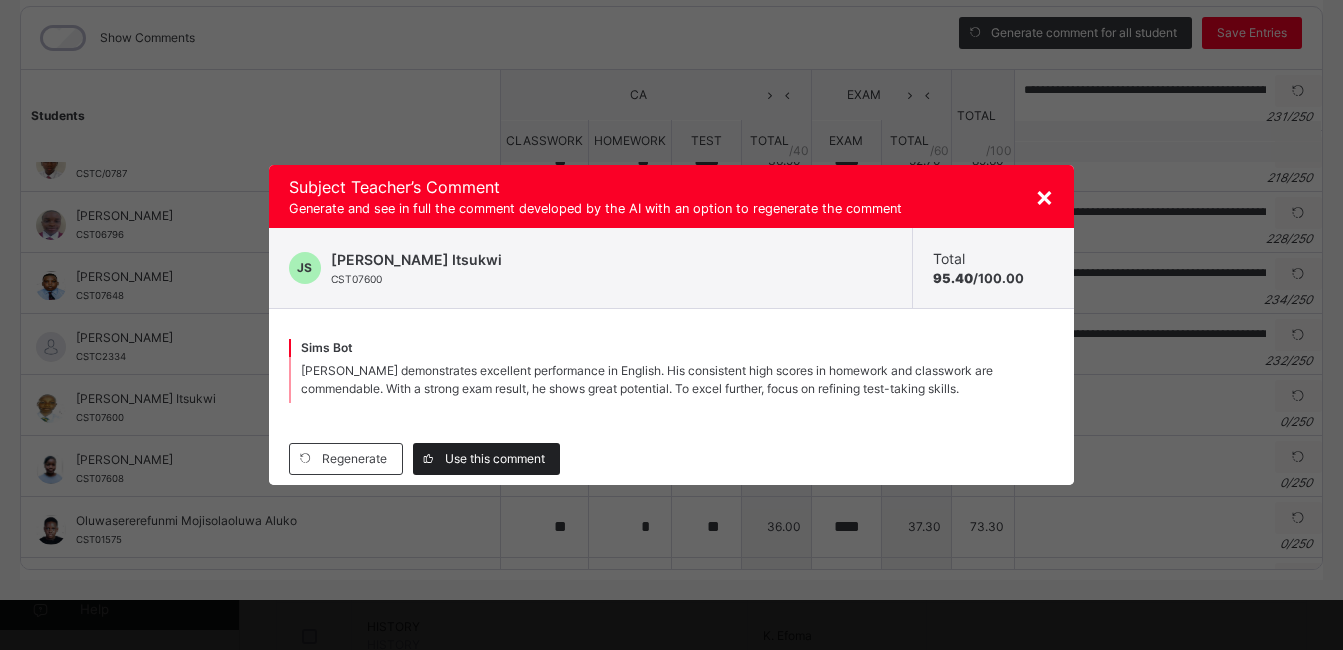 click on "Use this comment" at bounding box center (486, 459) 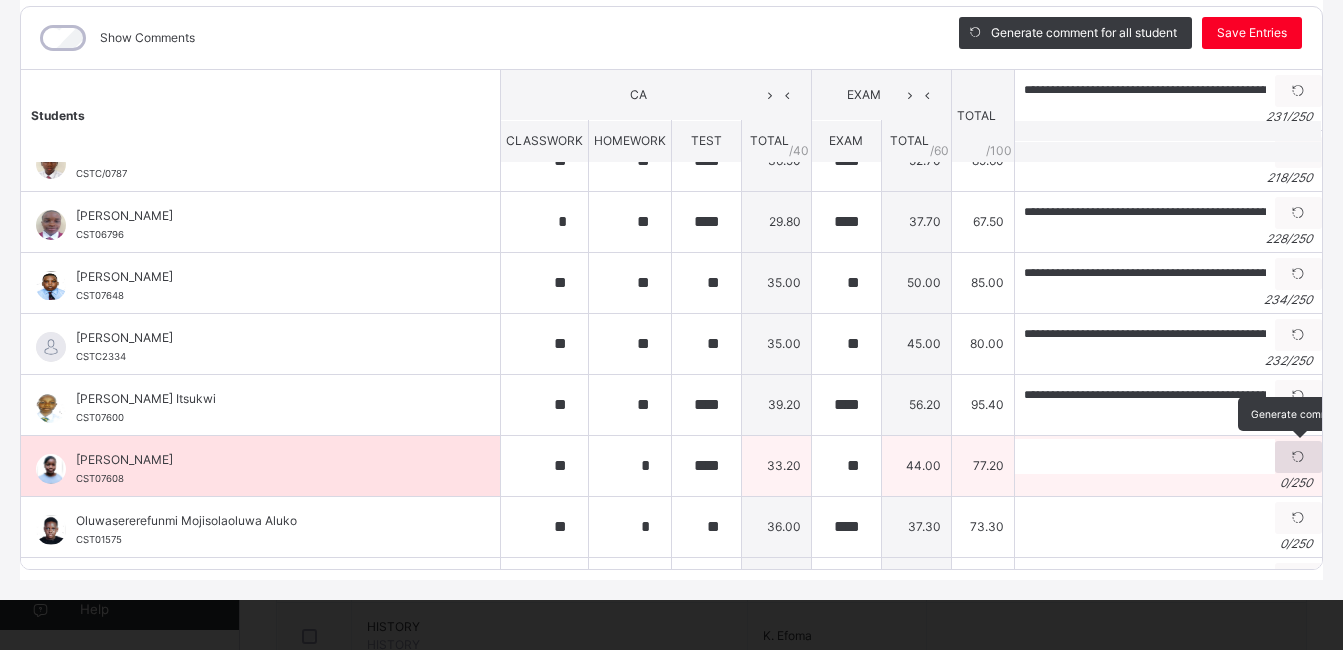 click at bounding box center [1298, 457] 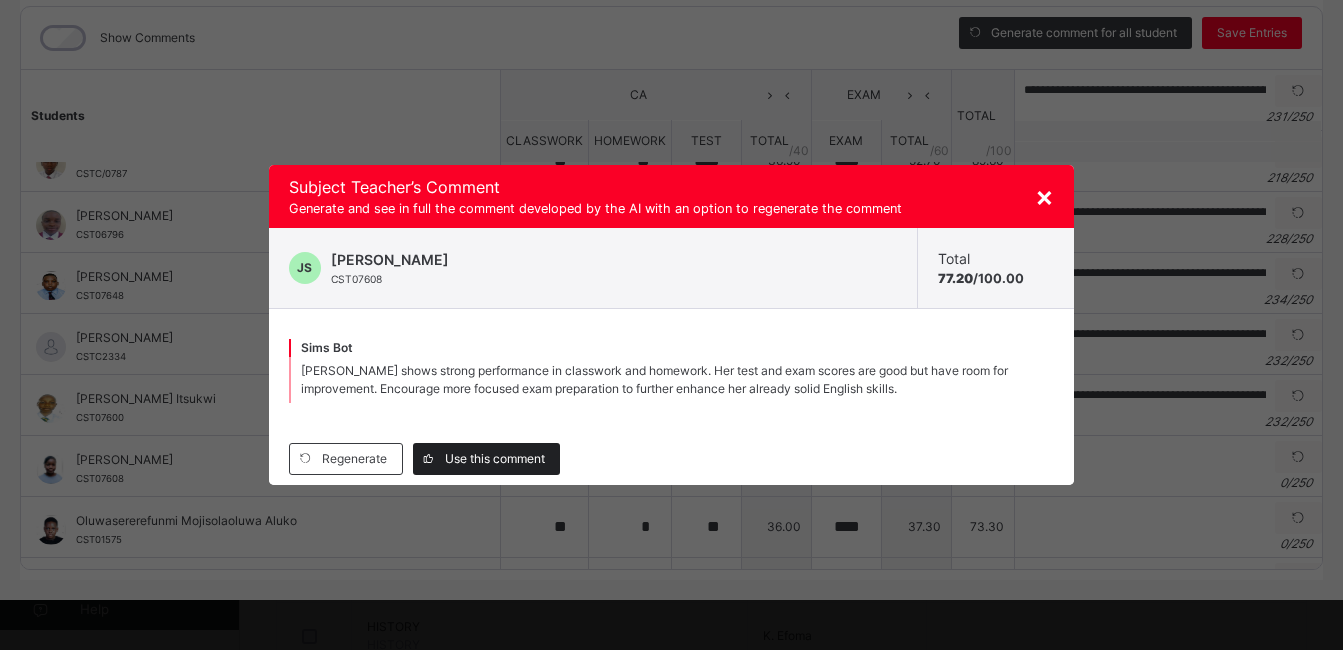 click on "Use this comment" at bounding box center [495, 459] 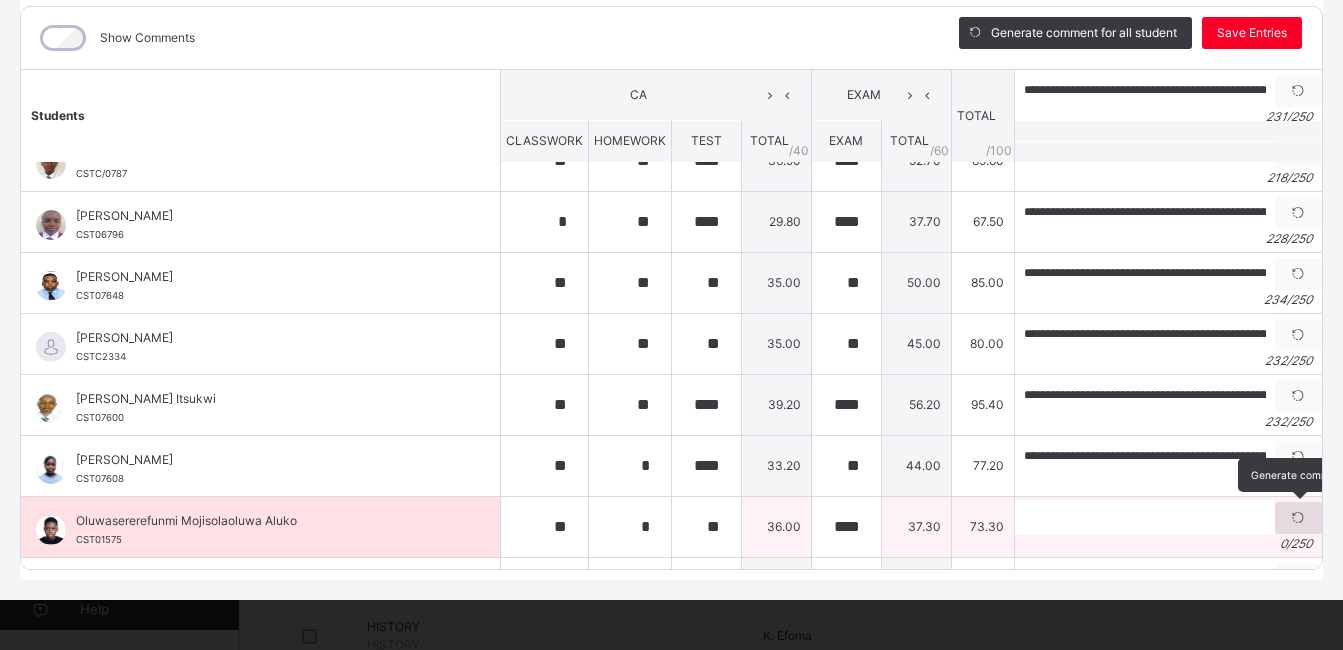 click at bounding box center (1298, 518) 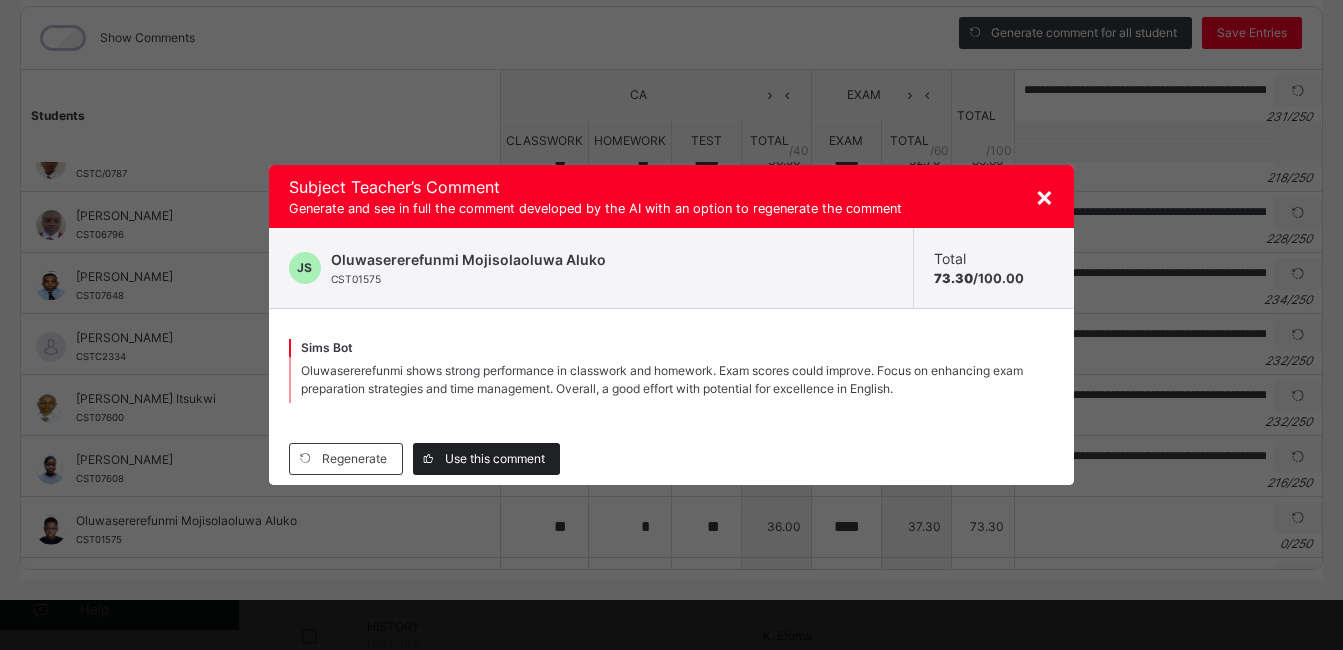 click on "Use this comment" at bounding box center [495, 459] 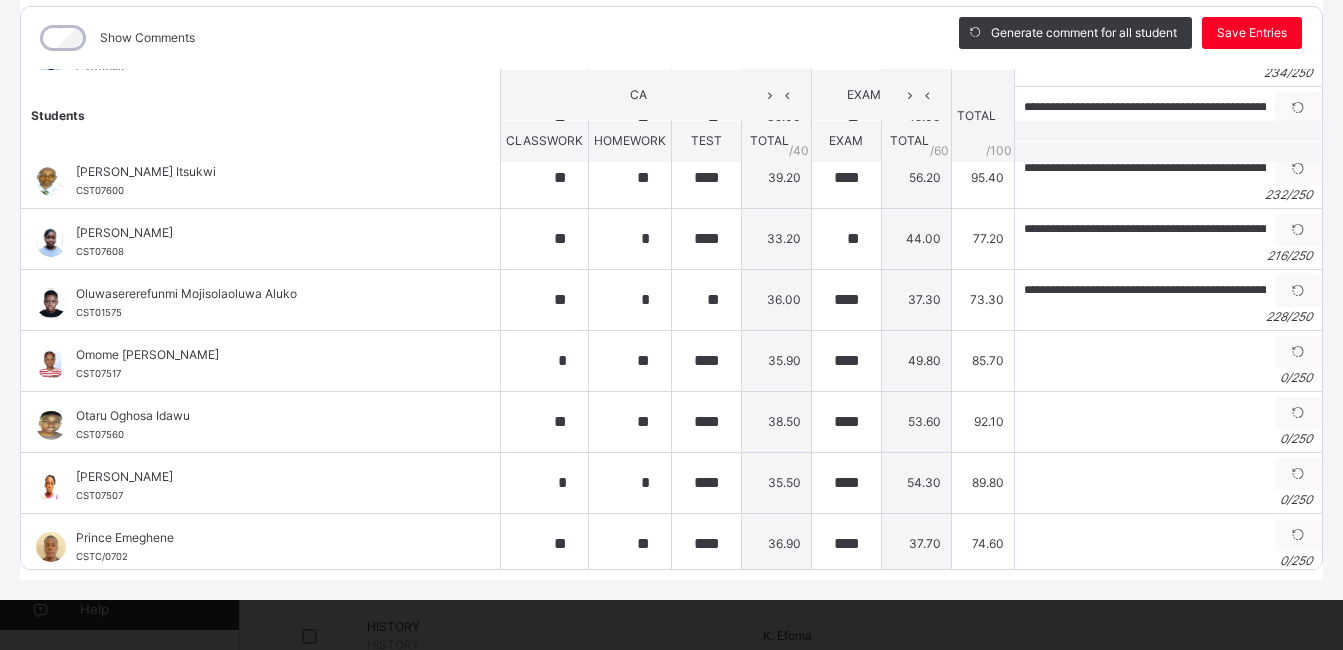 scroll, scrollTop: 829, scrollLeft: 0, axis: vertical 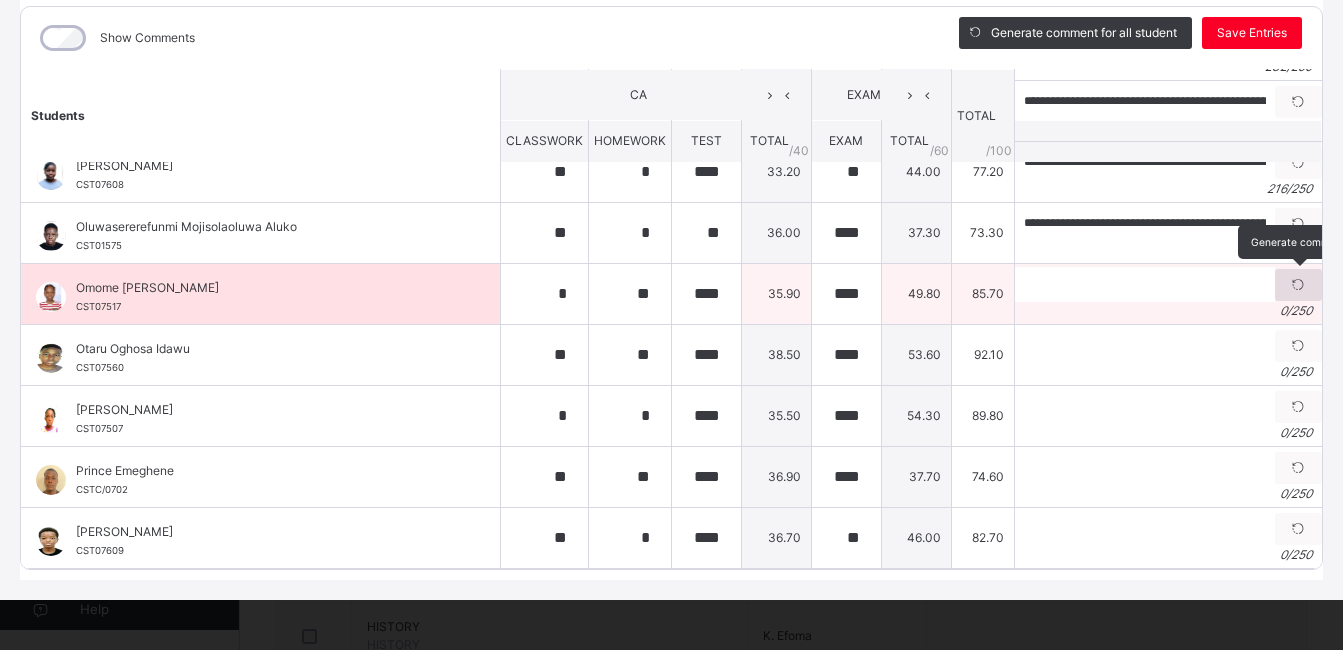 click at bounding box center [1298, 285] 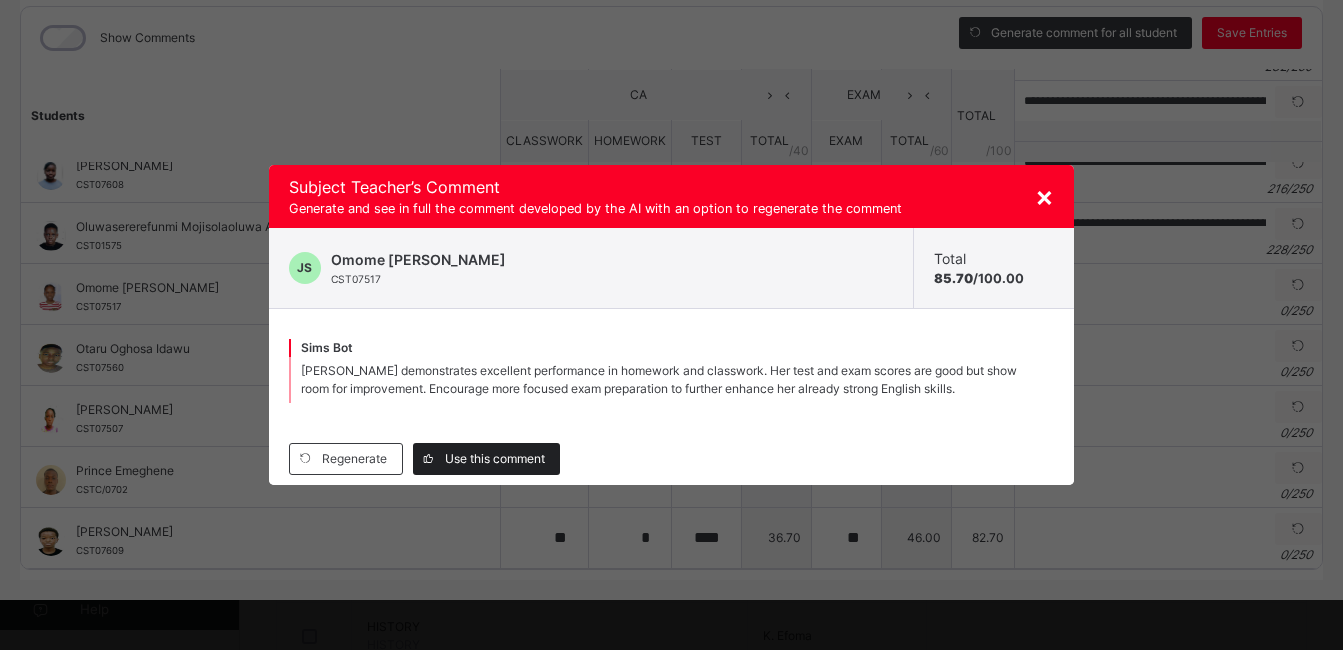 click on "Use this comment" at bounding box center (495, 459) 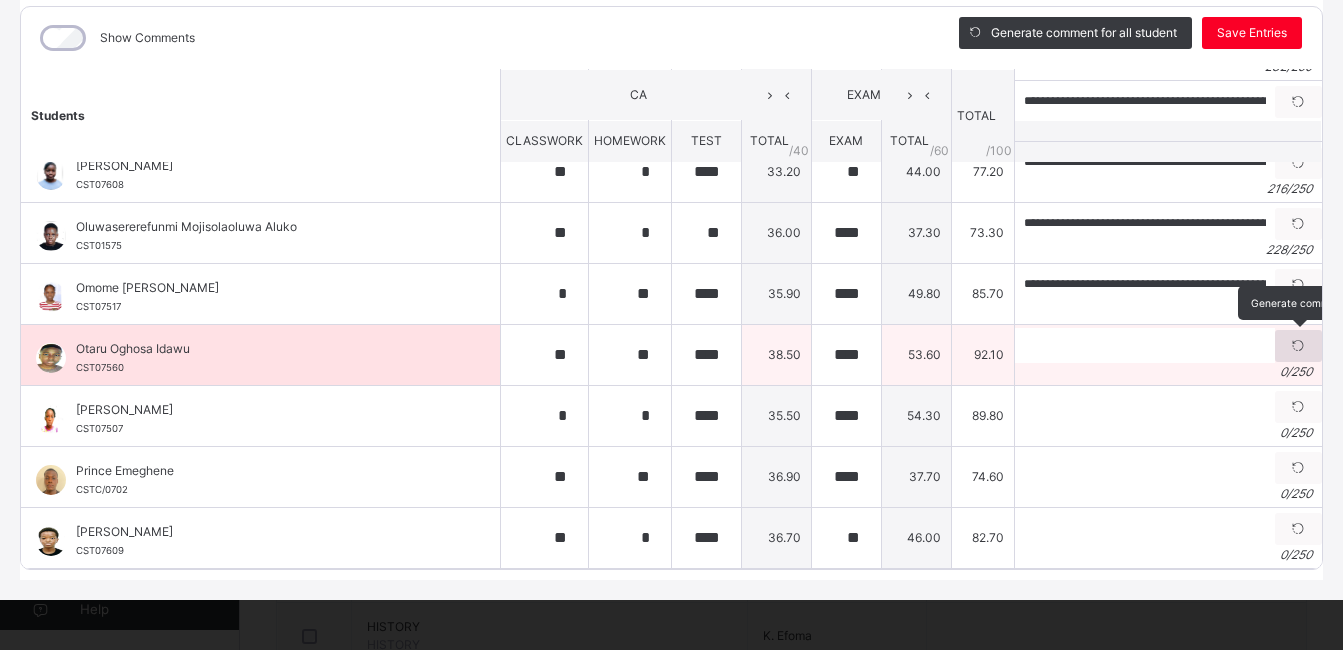 click at bounding box center (1298, 346) 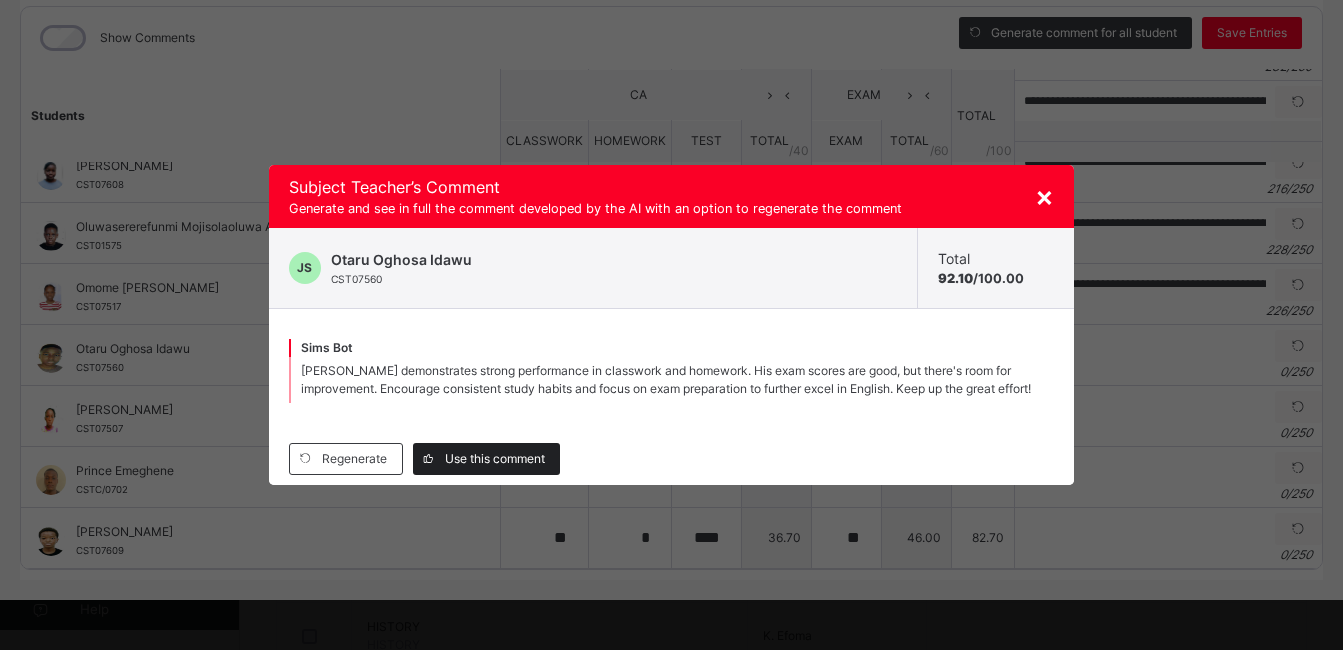 click on "Use this comment" at bounding box center (495, 459) 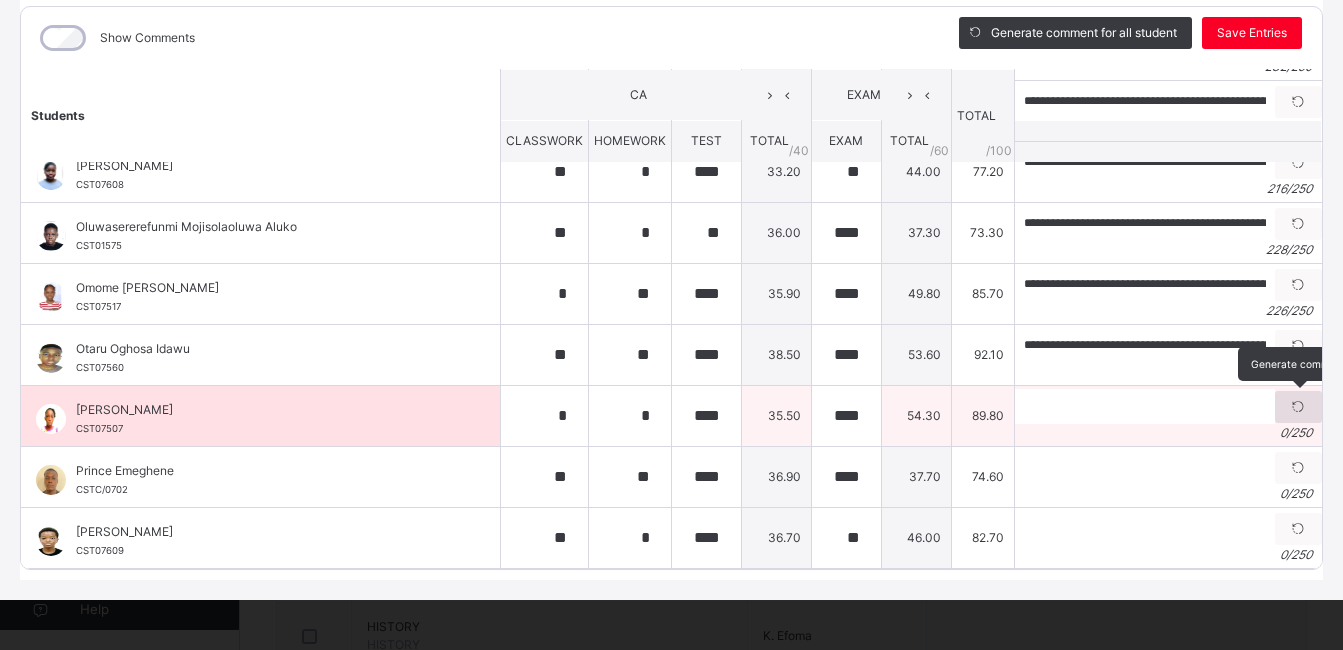 click at bounding box center [1298, 407] 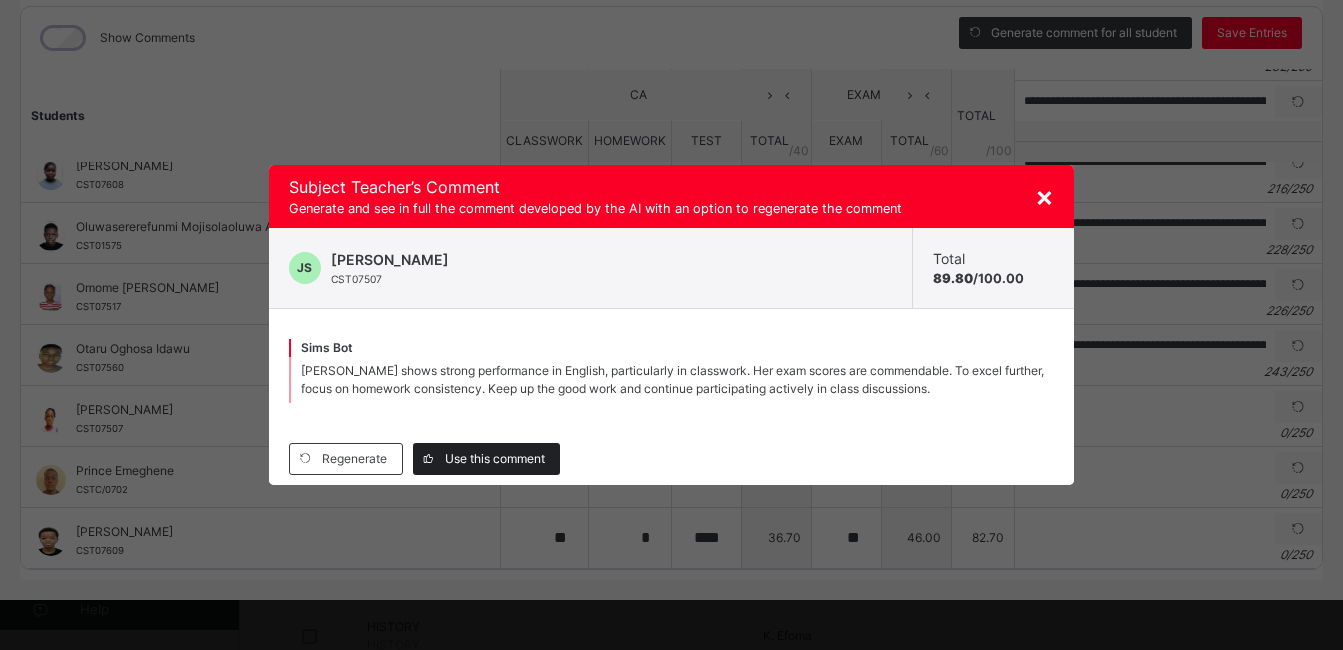 click on "Use this comment" at bounding box center [495, 459] 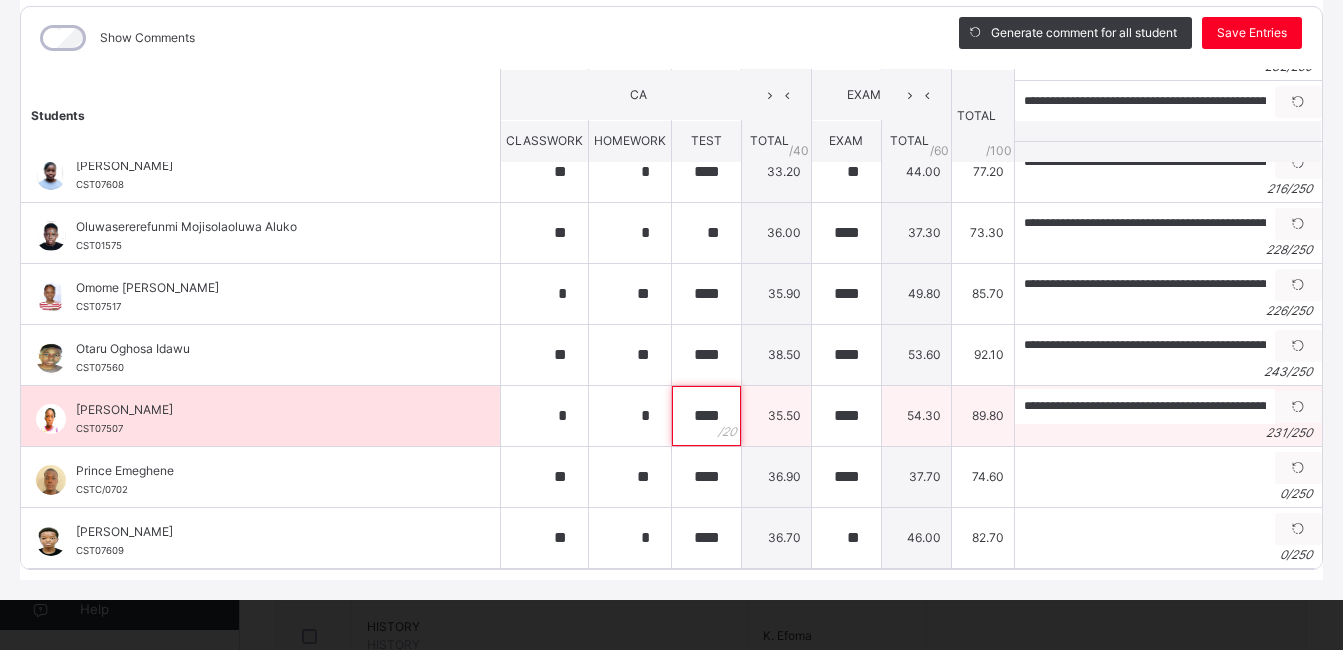 click on "****" at bounding box center (706, 416) 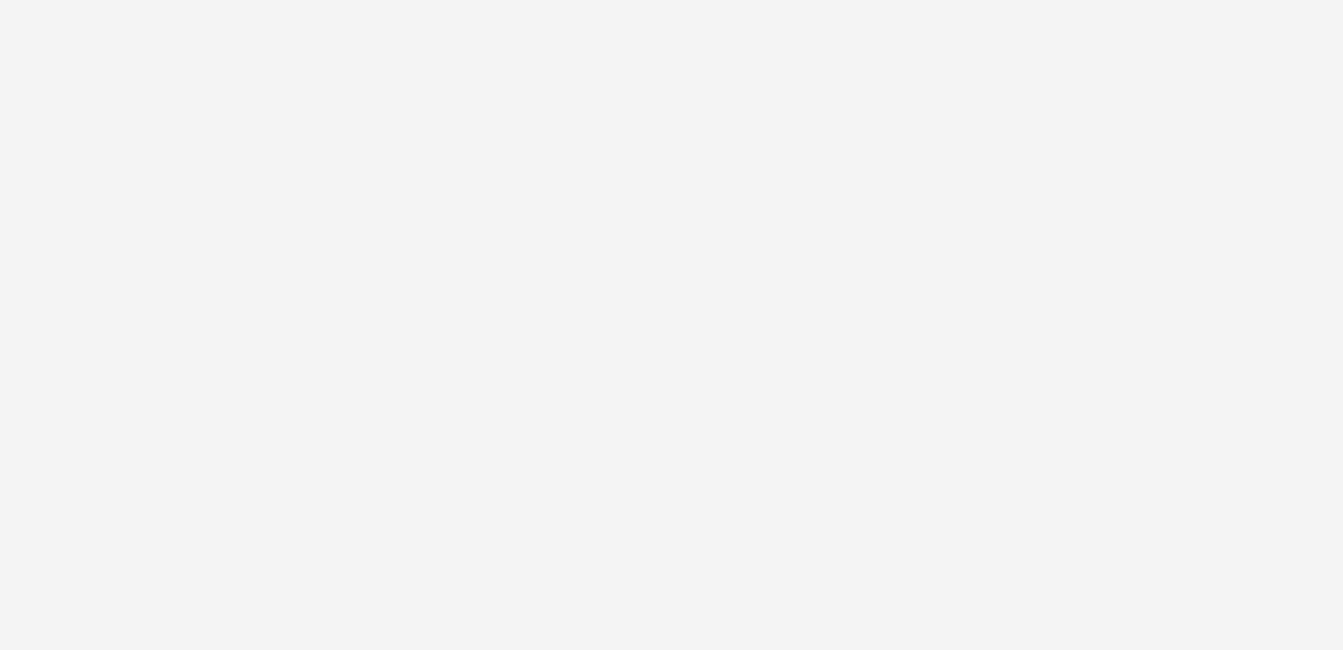 scroll, scrollTop: 0, scrollLeft: 0, axis: both 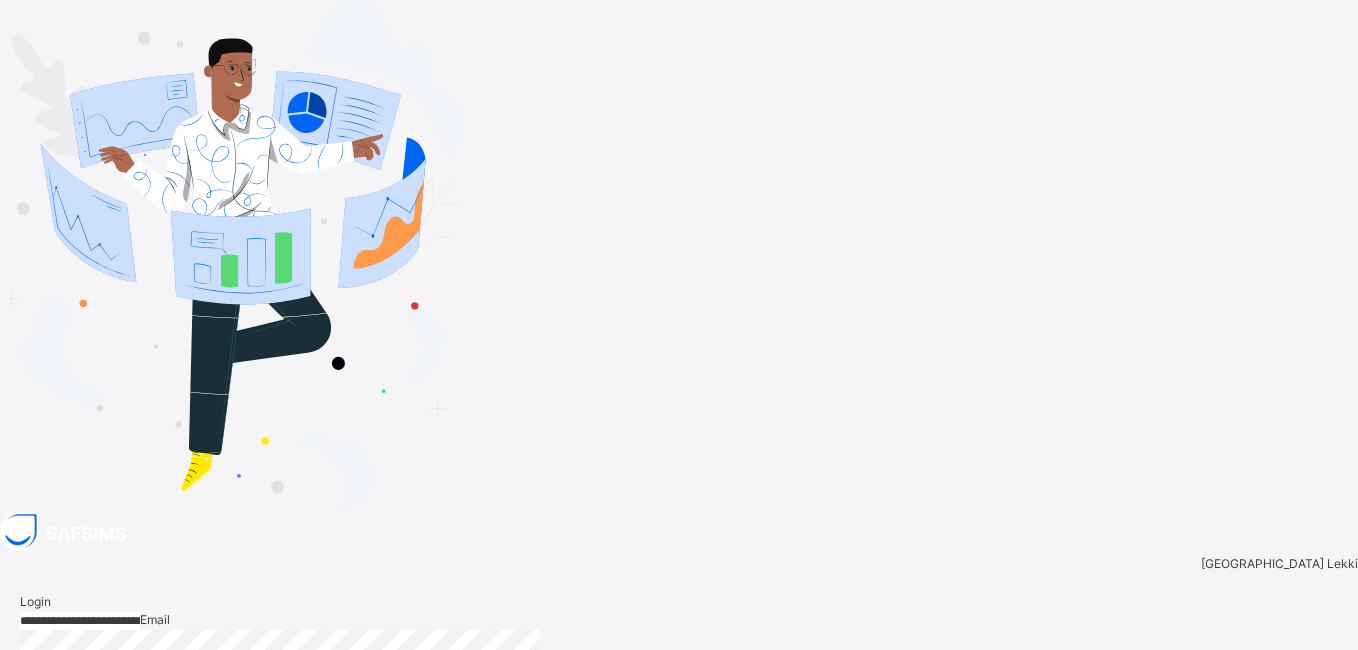 click on "Login" at bounding box center (1305, 750) 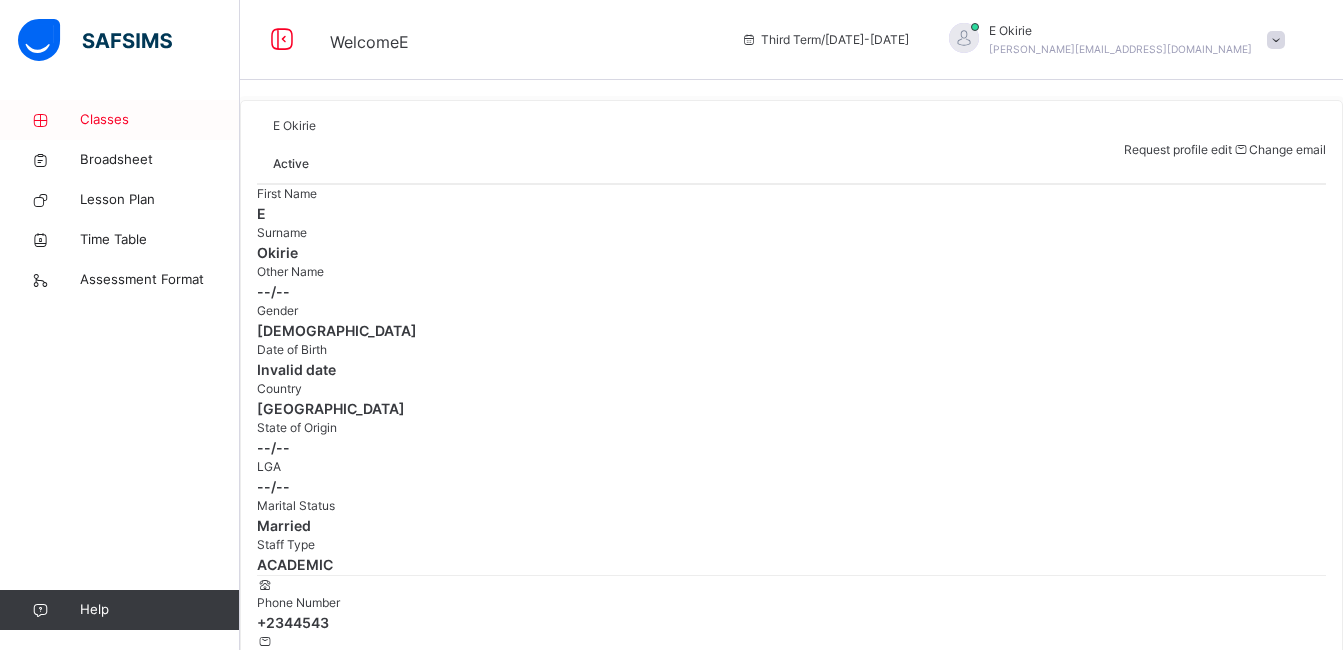 click on "Classes" at bounding box center (160, 120) 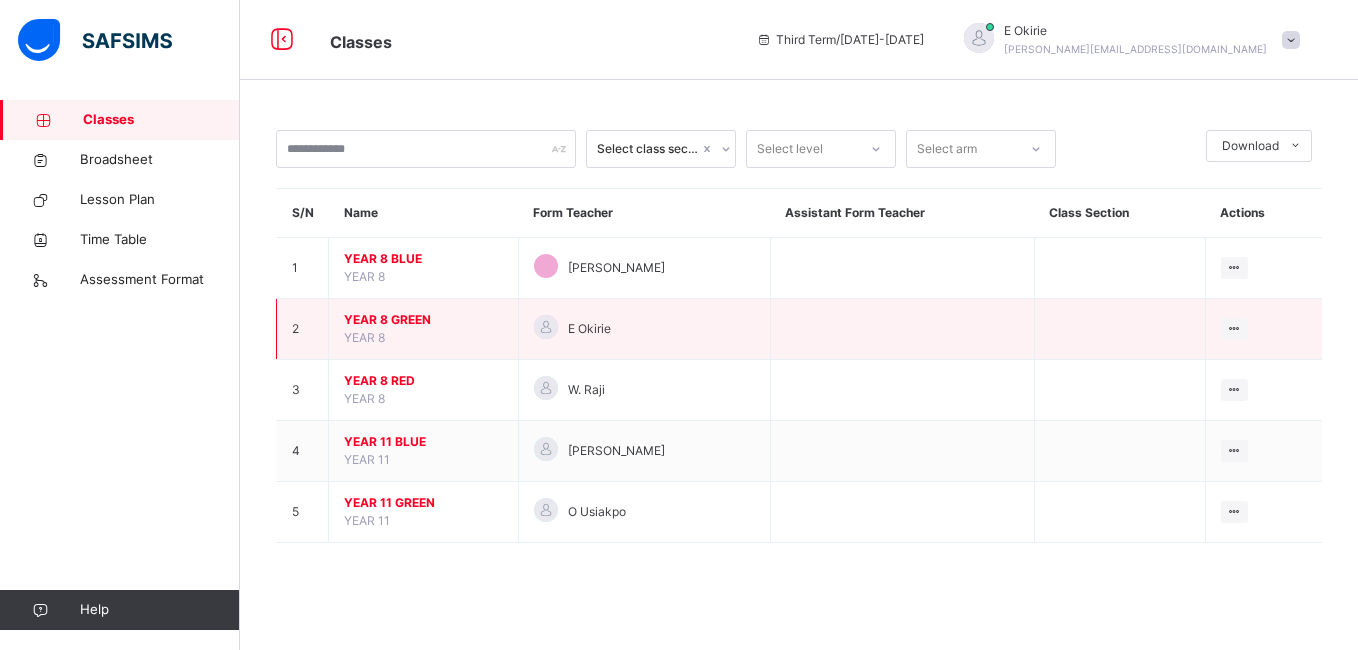 click on "YEAR 8   GREEN" at bounding box center [423, 320] 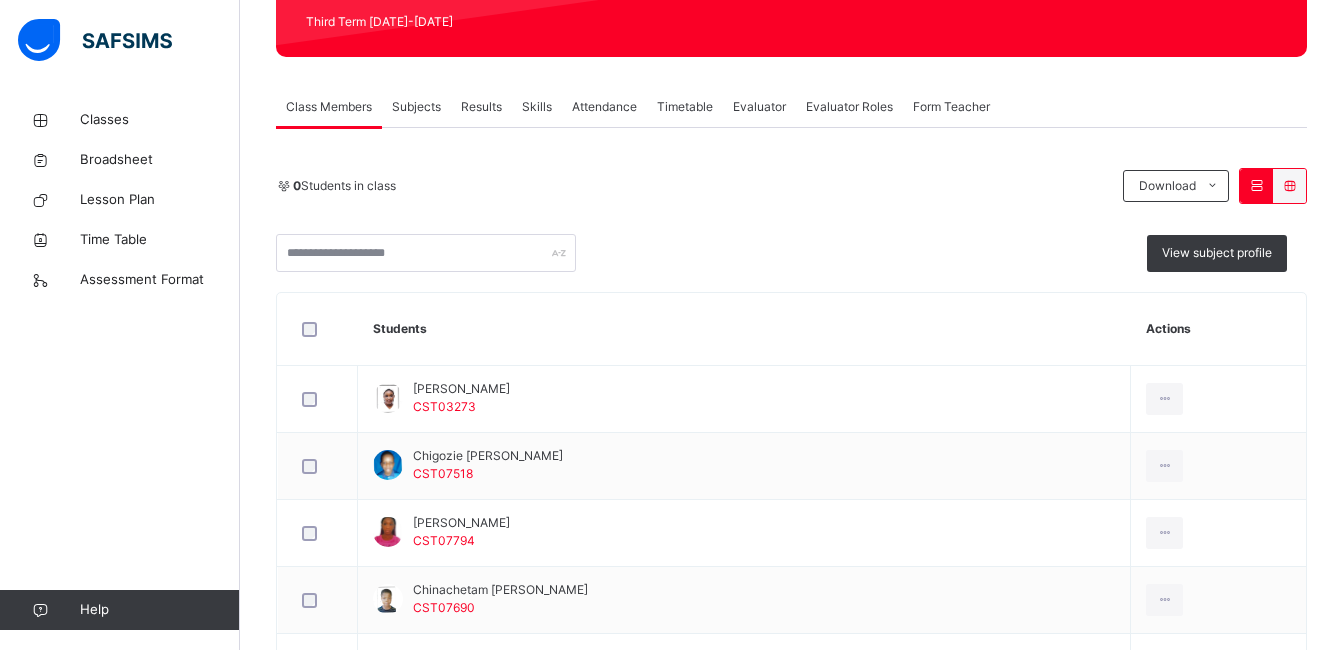scroll, scrollTop: 293, scrollLeft: 0, axis: vertical 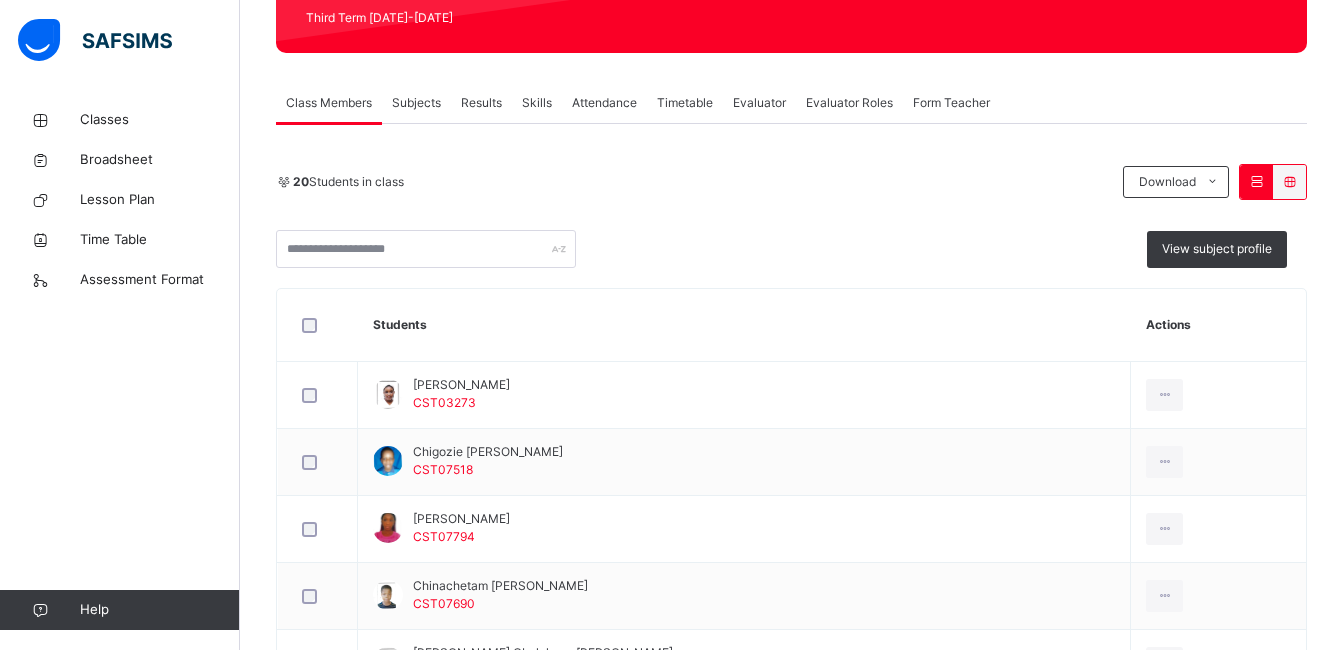 click on "Subjects" at bounding box center [416, 103] 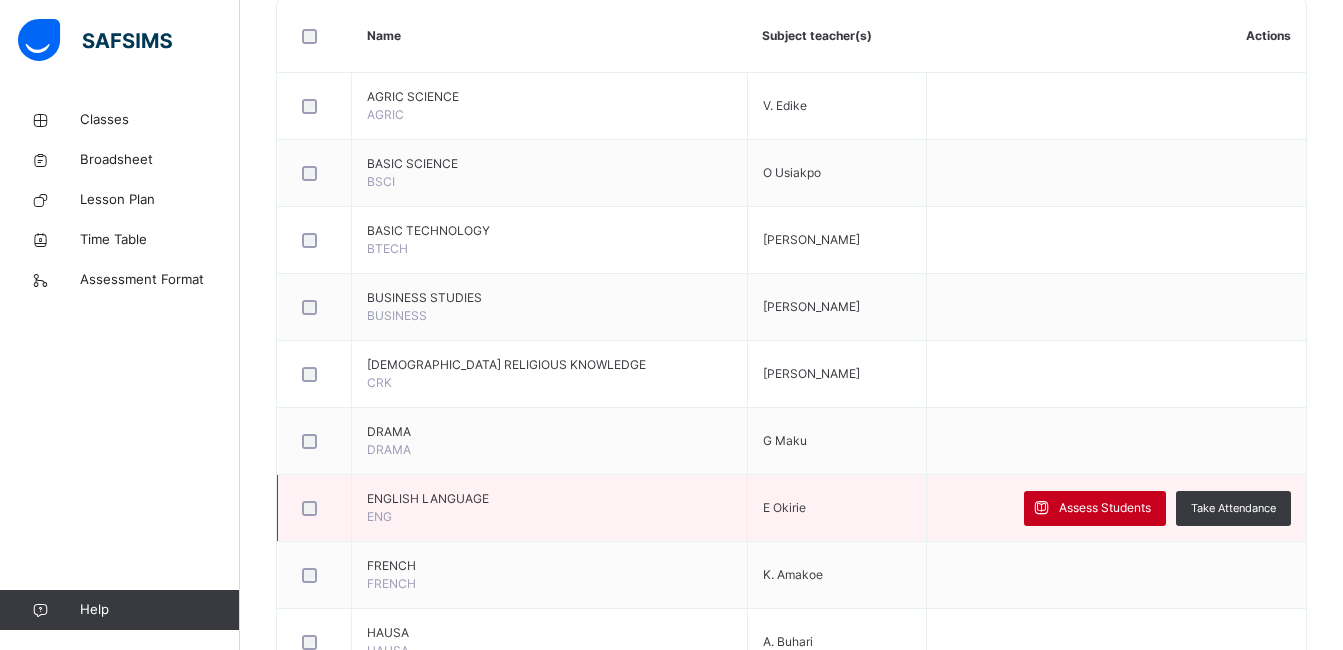 scroll, scrollTop: 507, scrollLeft: 0, axis: vertical 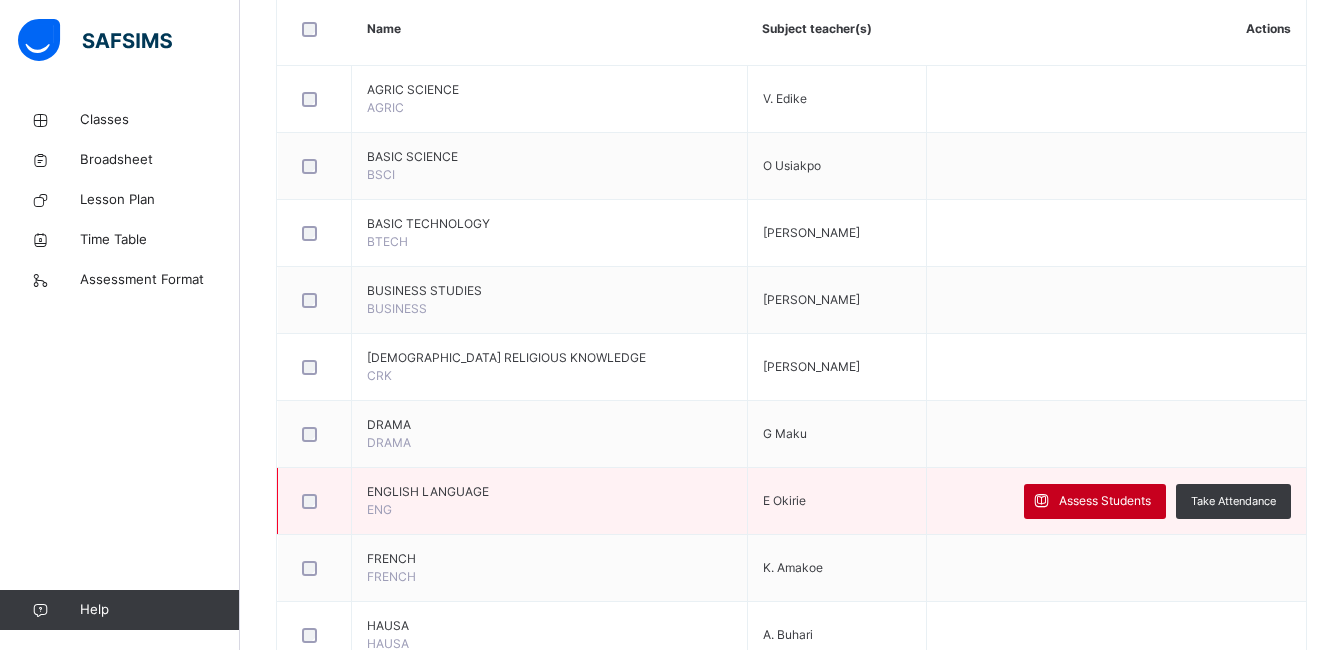click on "Assess Students" at bounding box center (1105, 501) 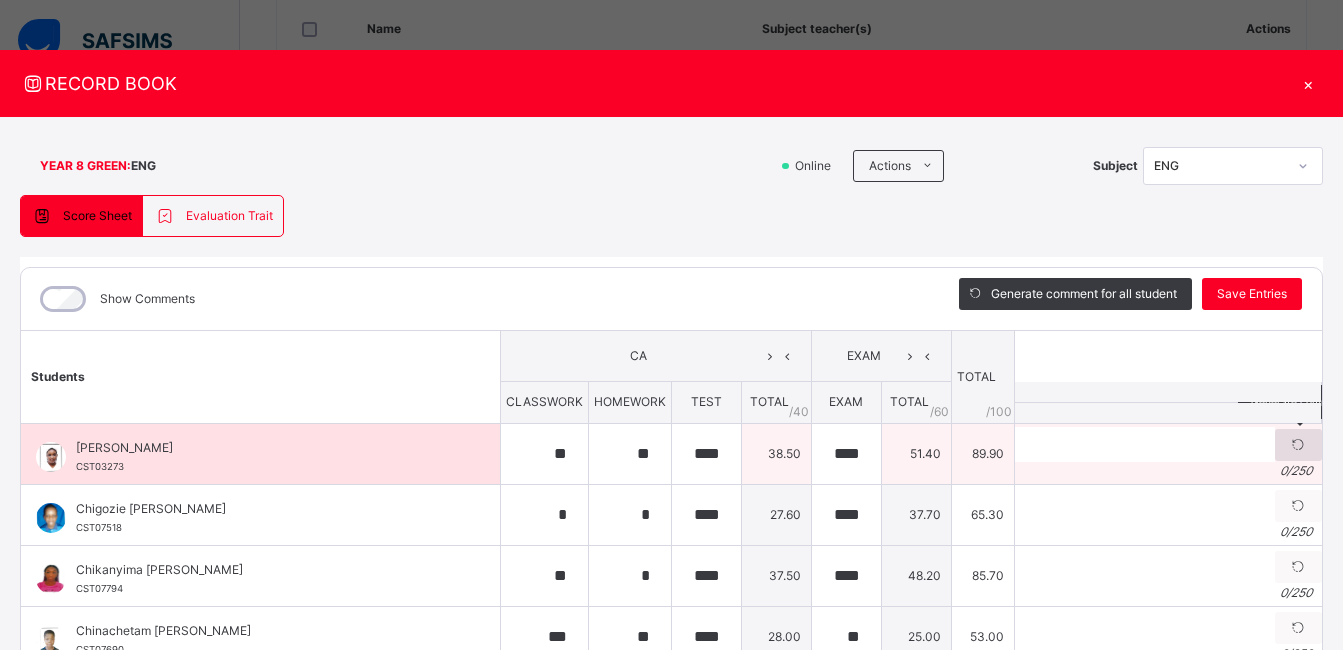 click at bounding box center (1298, 445) 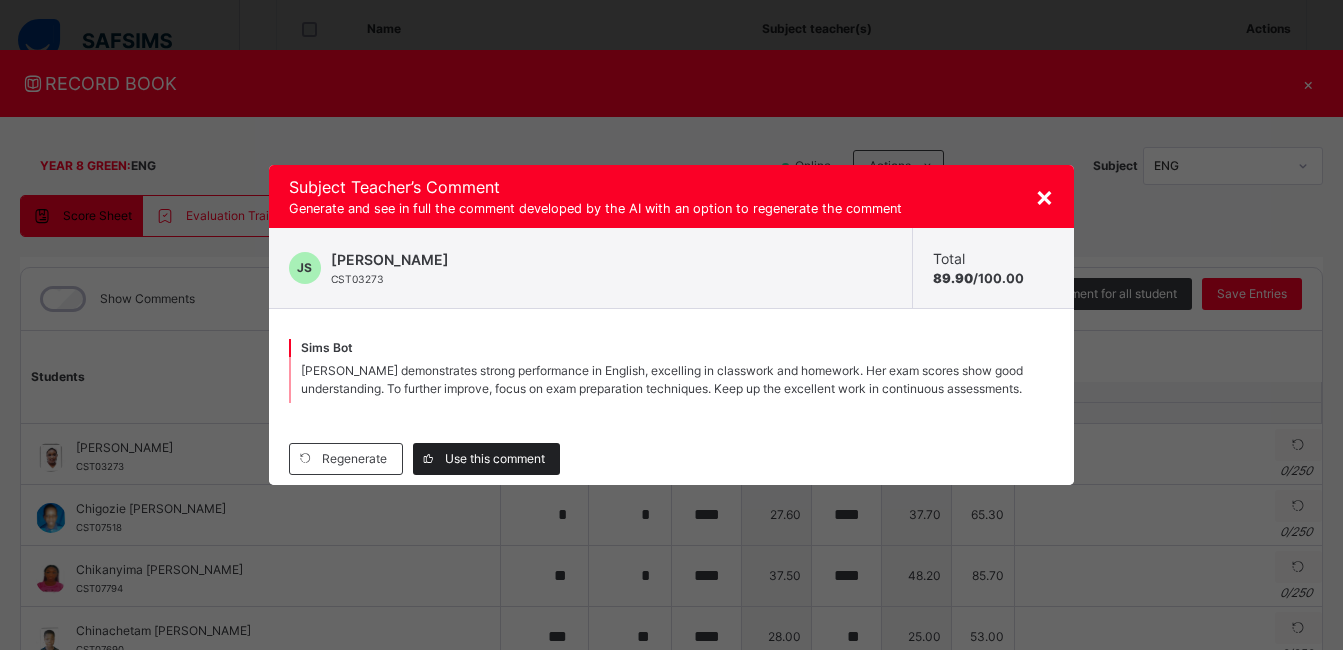click on "Regenerate     Use this comment" at bounding box center [672, 459] 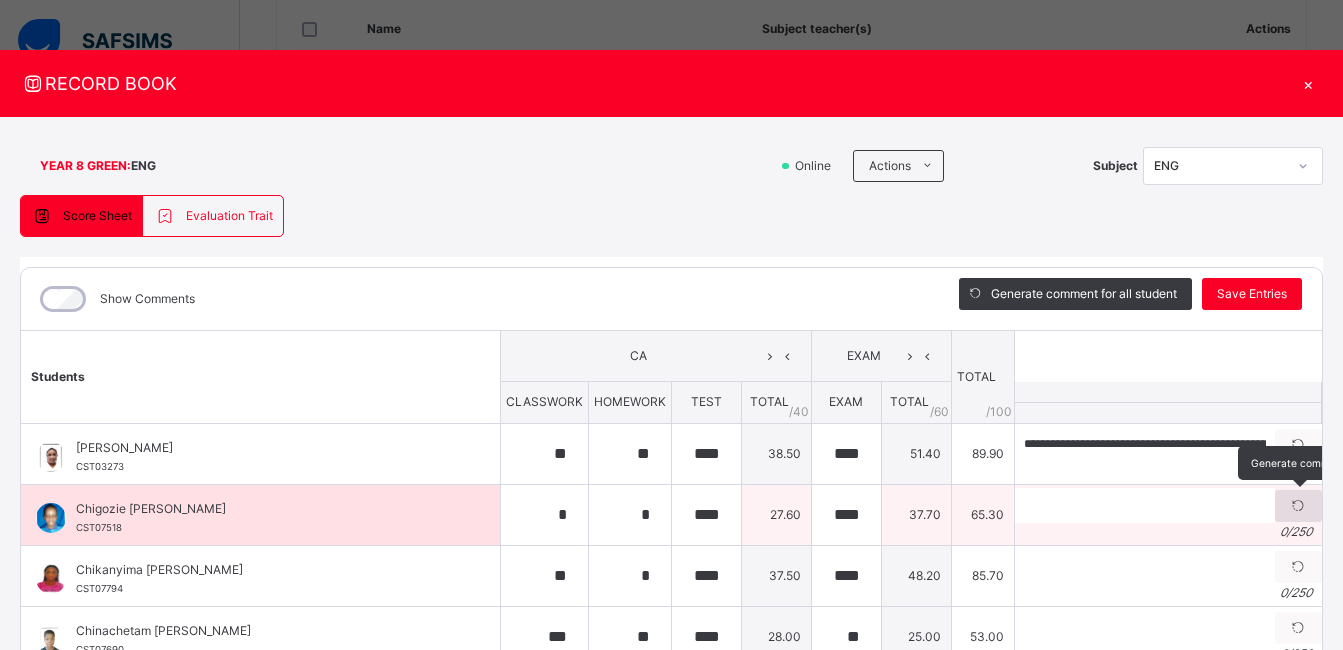 click at bounding box center (1298, 506) 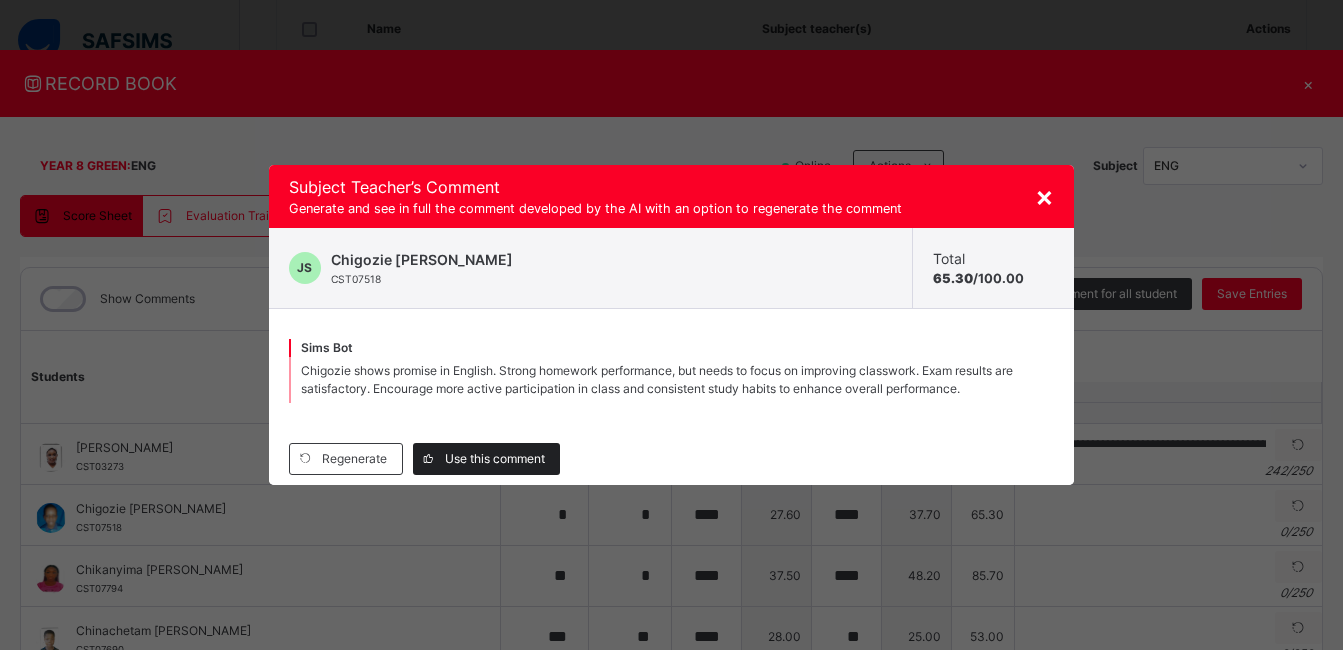 click on "Use this comment" at bounding box center [495, 459] 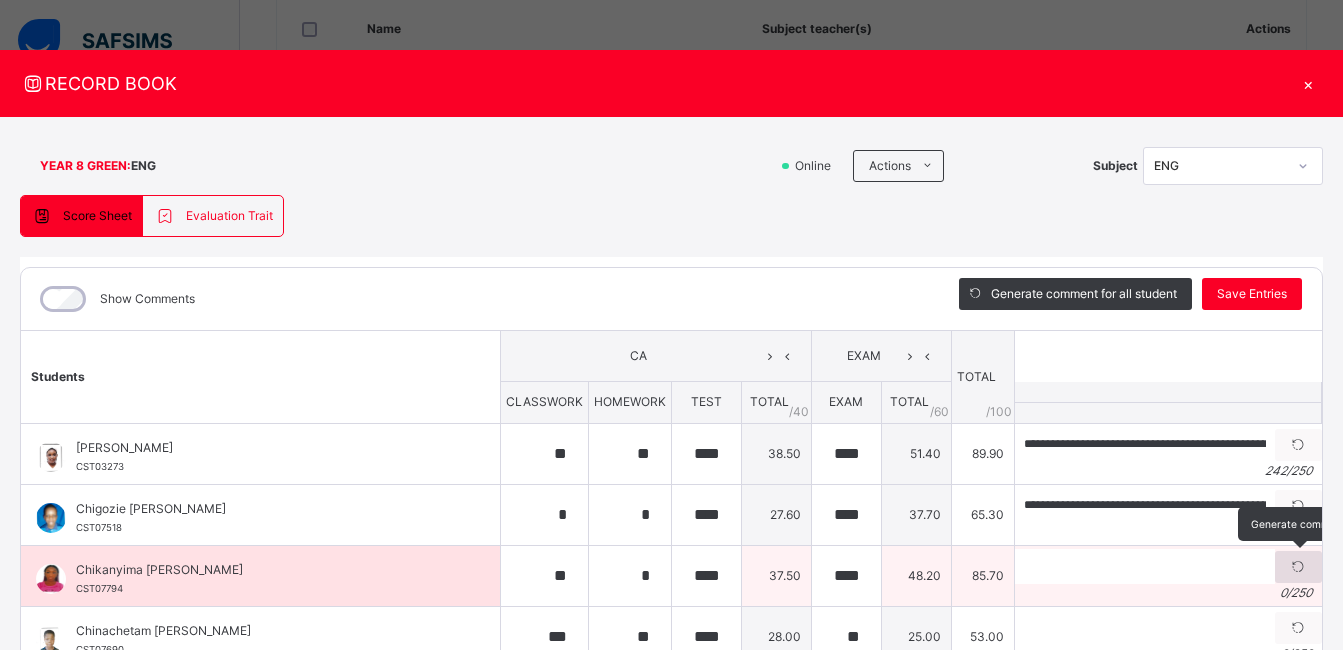 click at bounding box center (1298, 567) 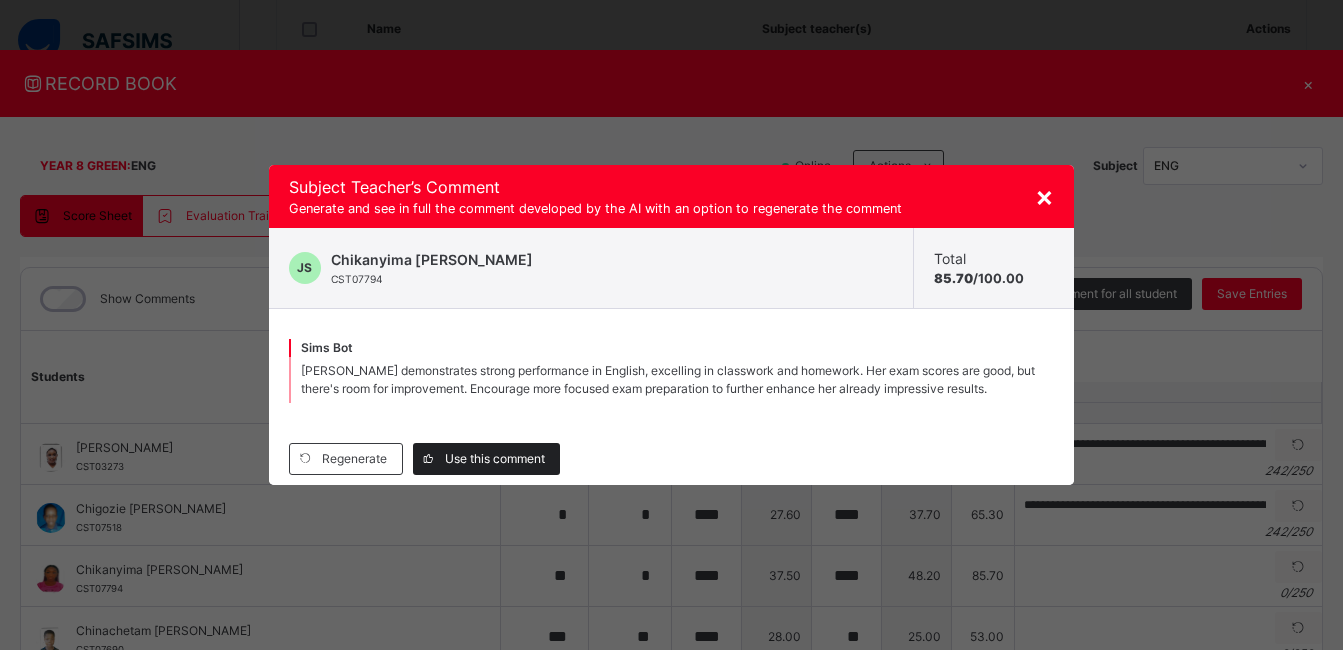 click on "Use this comment" at bounding box center [495, 459] 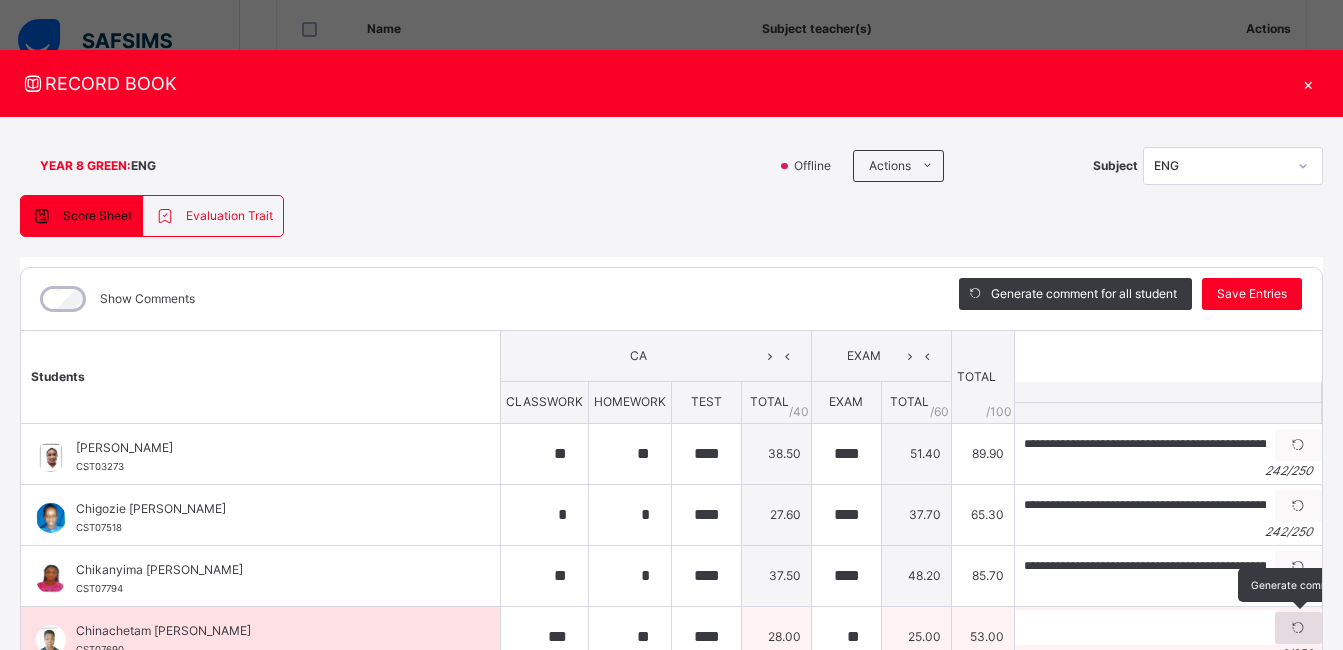 click at bounding box center [1298, 628] 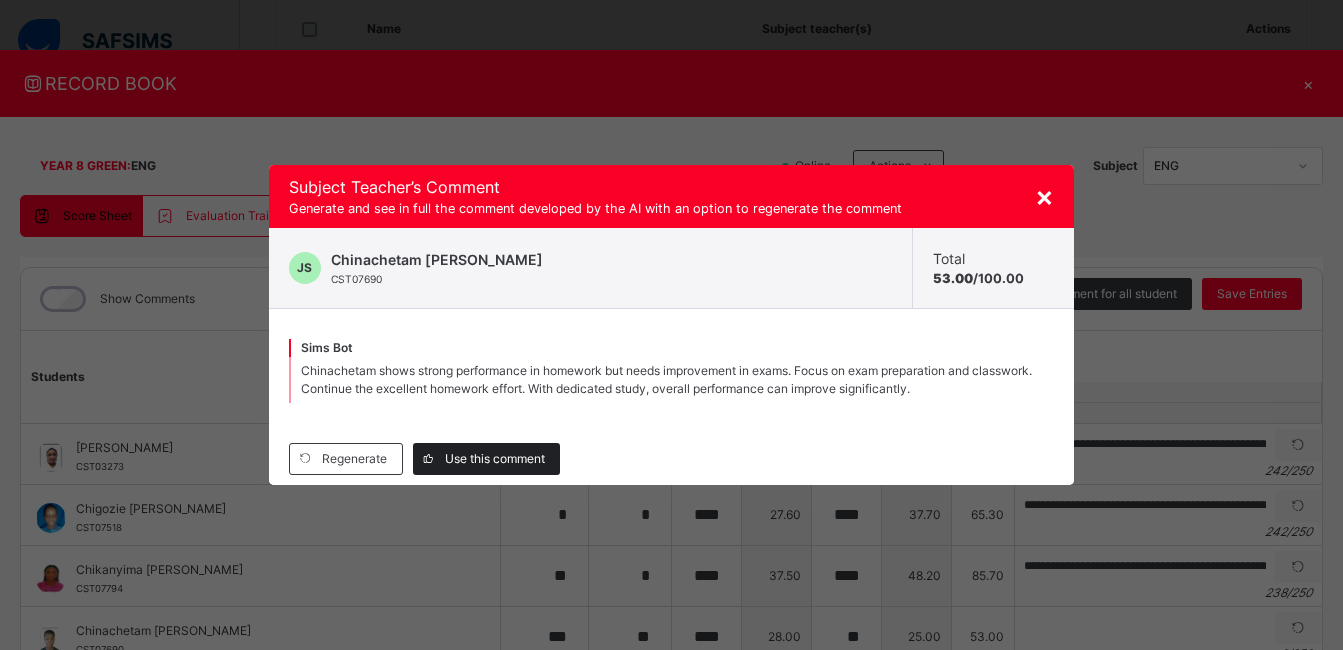 click on "Use this comment" at bounding box center (495, 459) 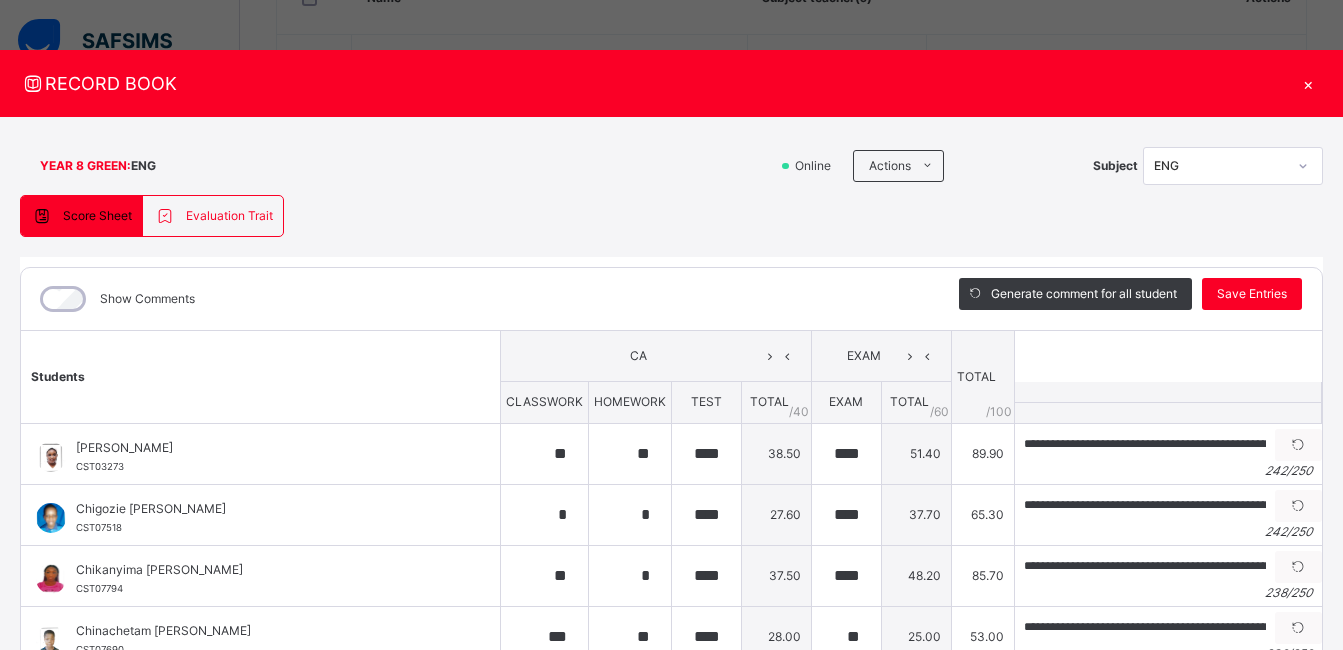 scroll, scrollTop: 547, scrollLeft: 0, axis: vertical 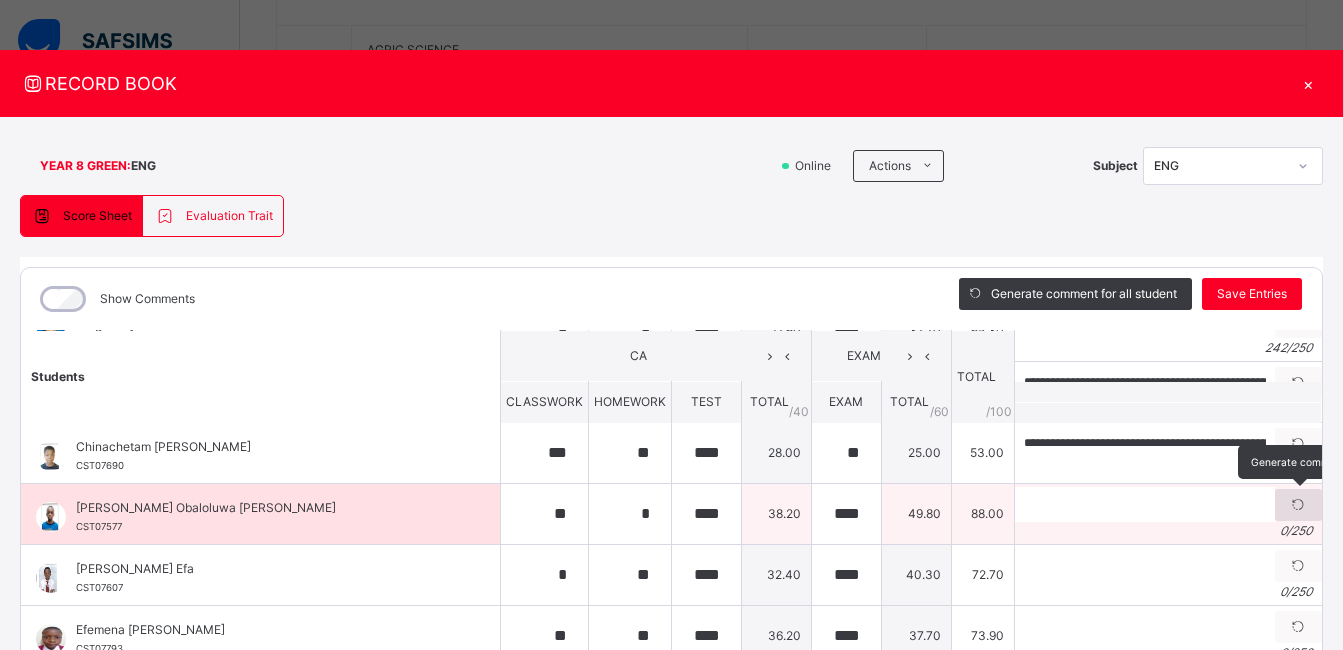 click at bounding box center [1298, 505] 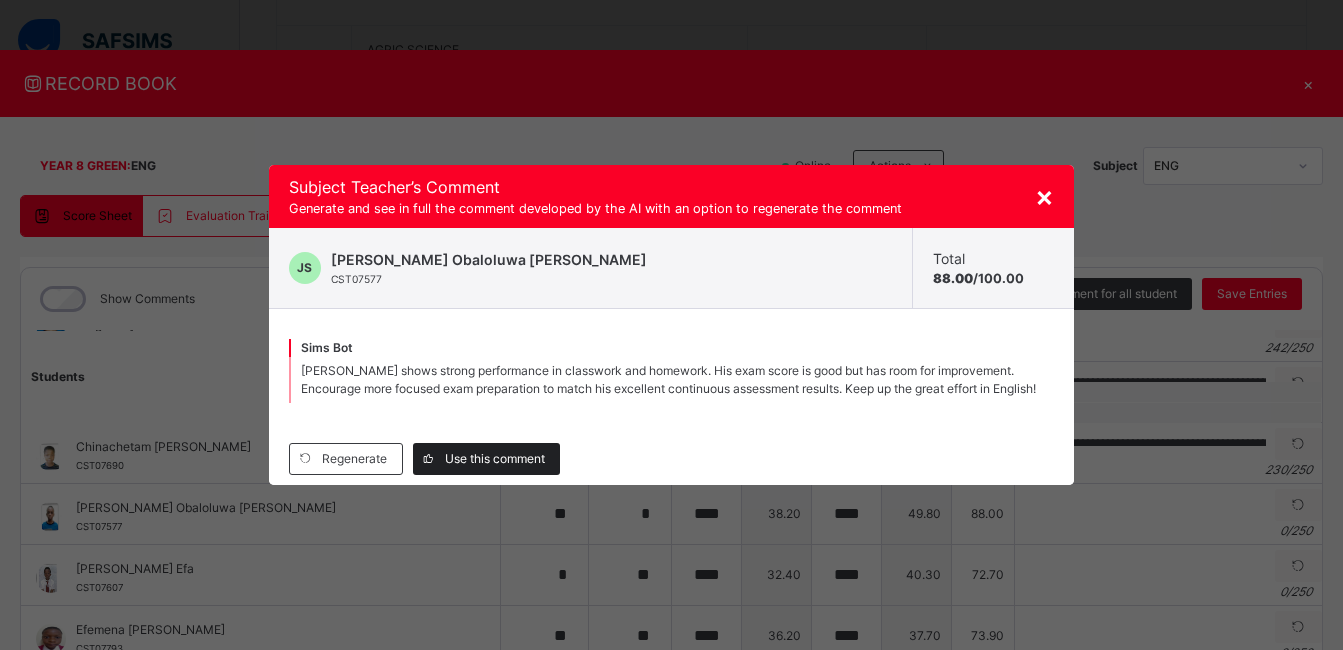click on "Use this comment" at bounding box center [486, 459] 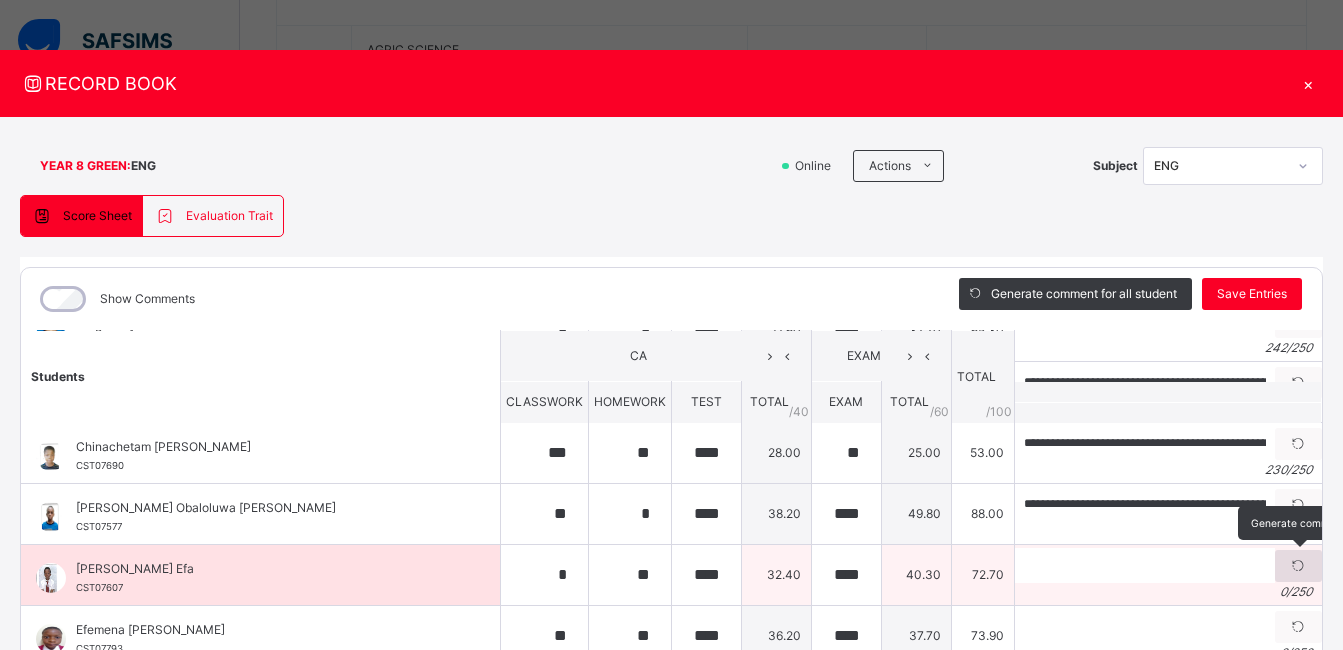 click at bounding box center [1298, 566] 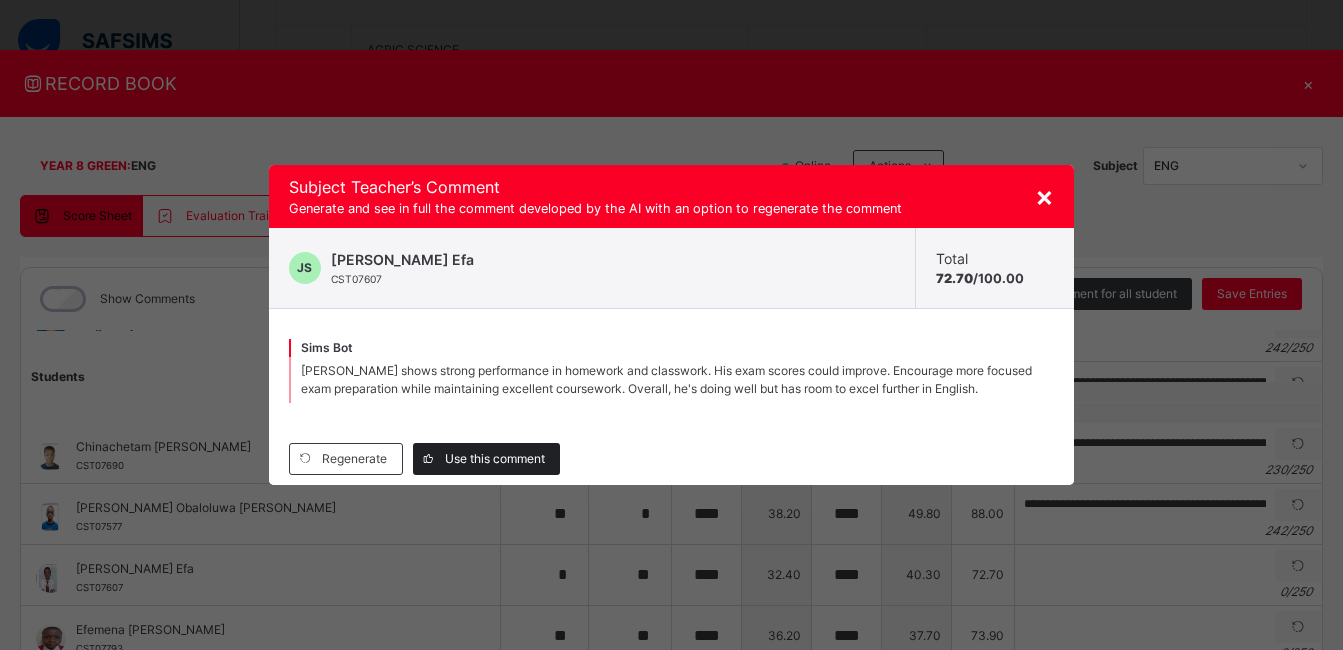 click on "Use this comment" at bounding box center [495, 459] 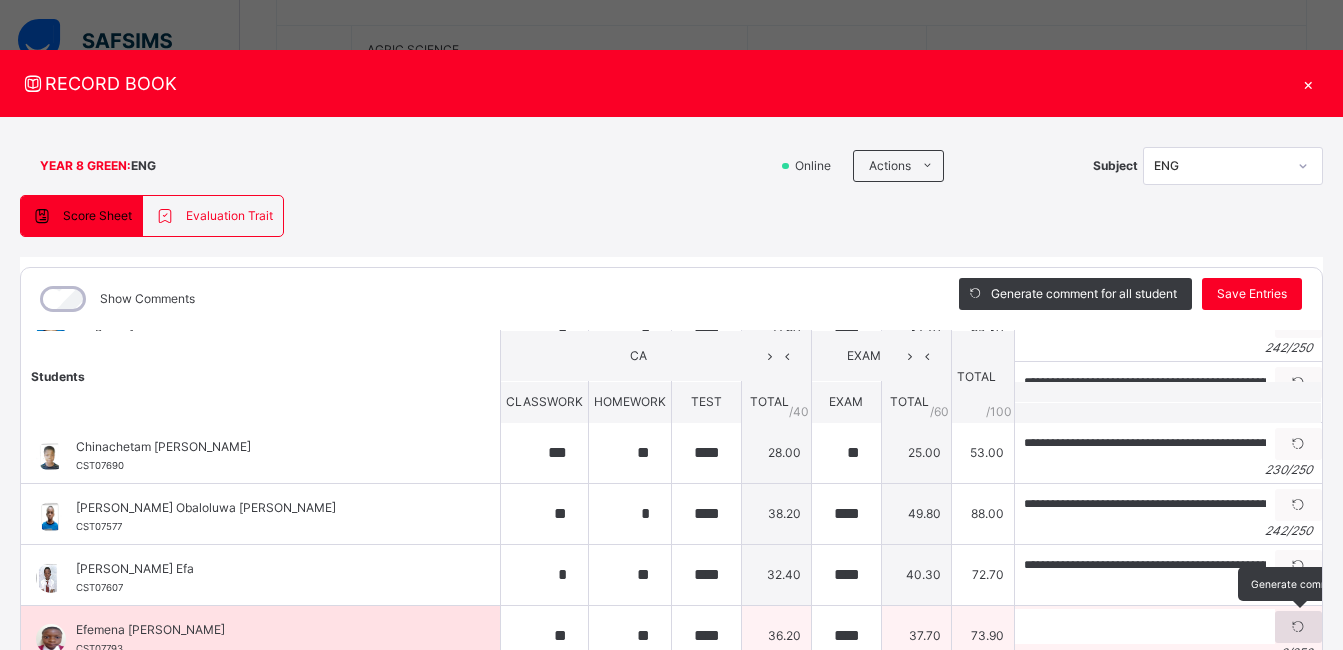 click at bounding box center (1298, 627) 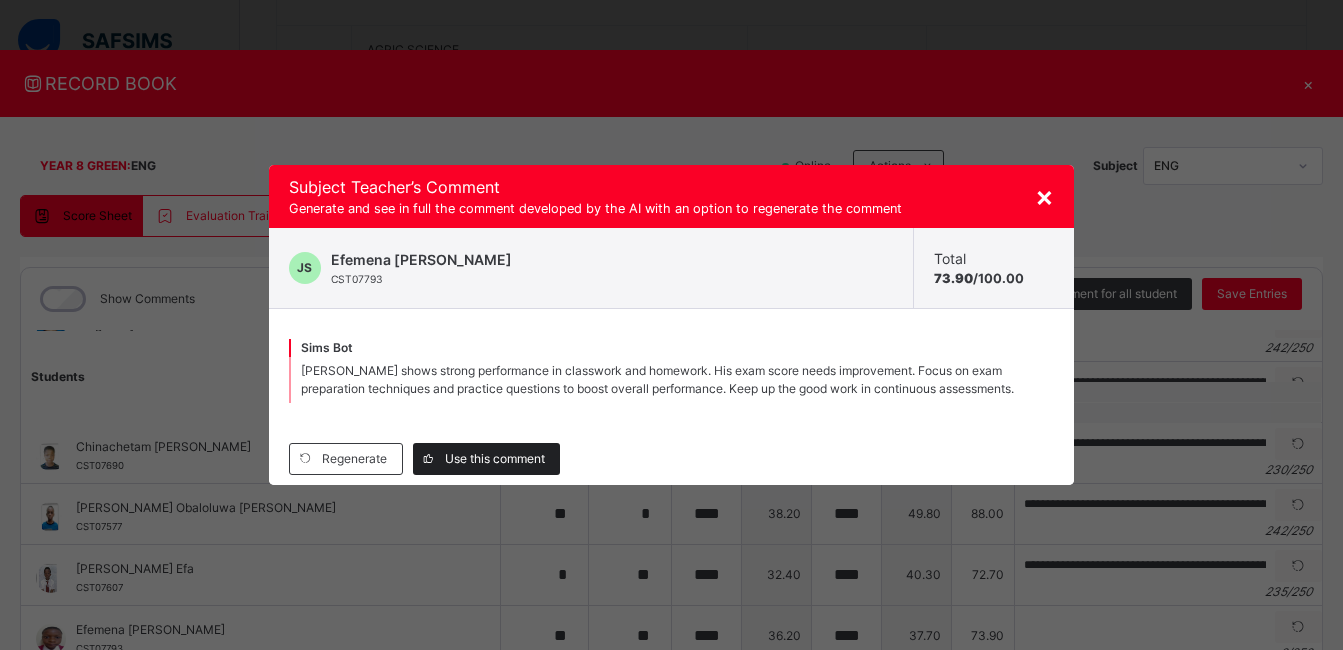 click on "Use this comment" at bounding box center [486, 459] 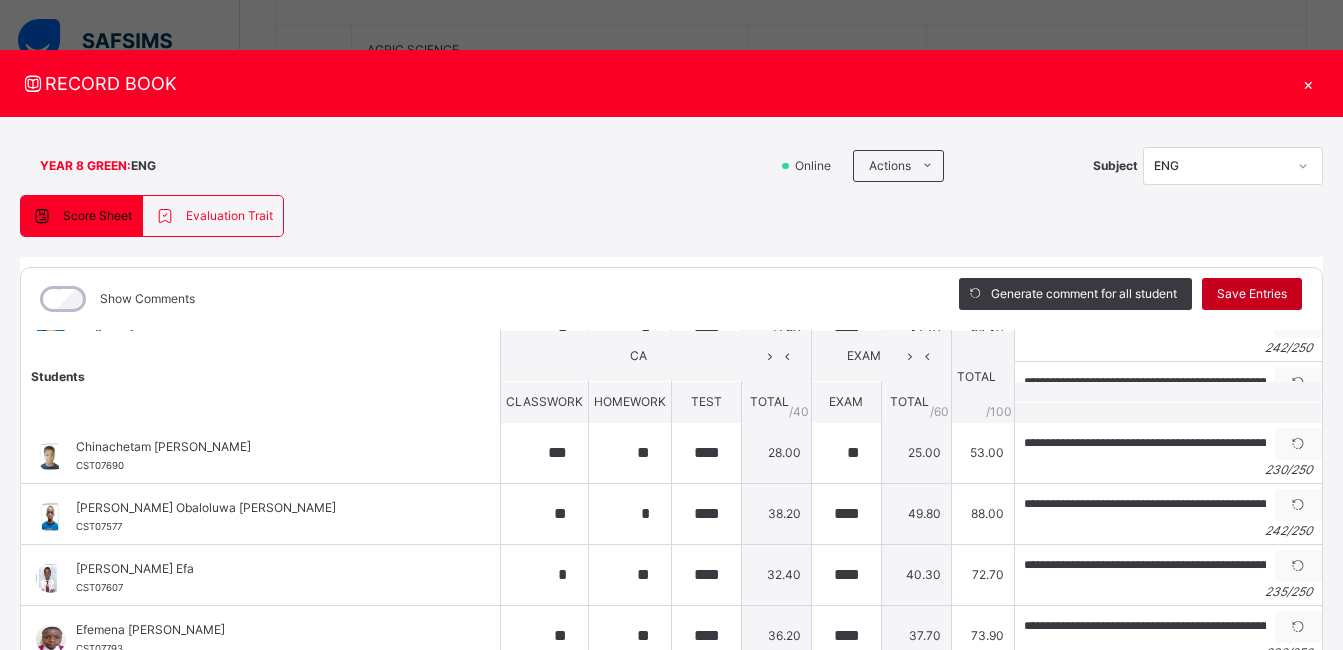 click on "Save Entries" at bounding box center (1252, 294) 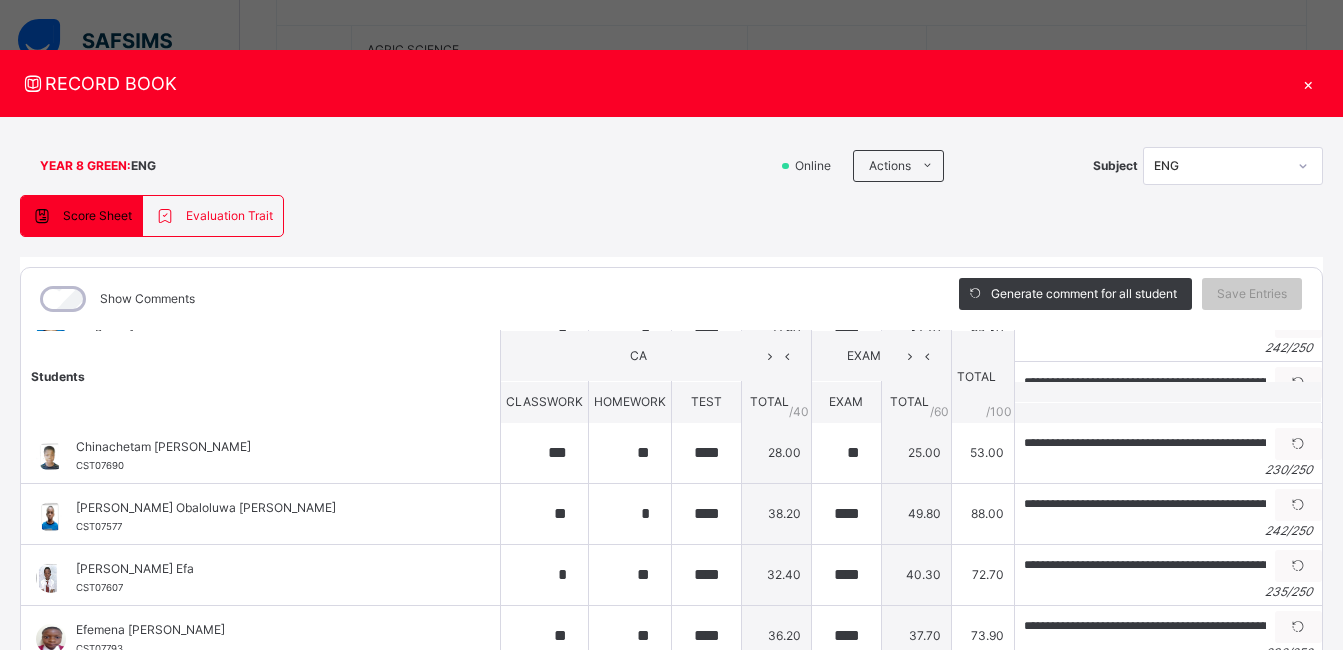 scroll, scrollTop: 608, scrollLeft: 0, axis: vertical 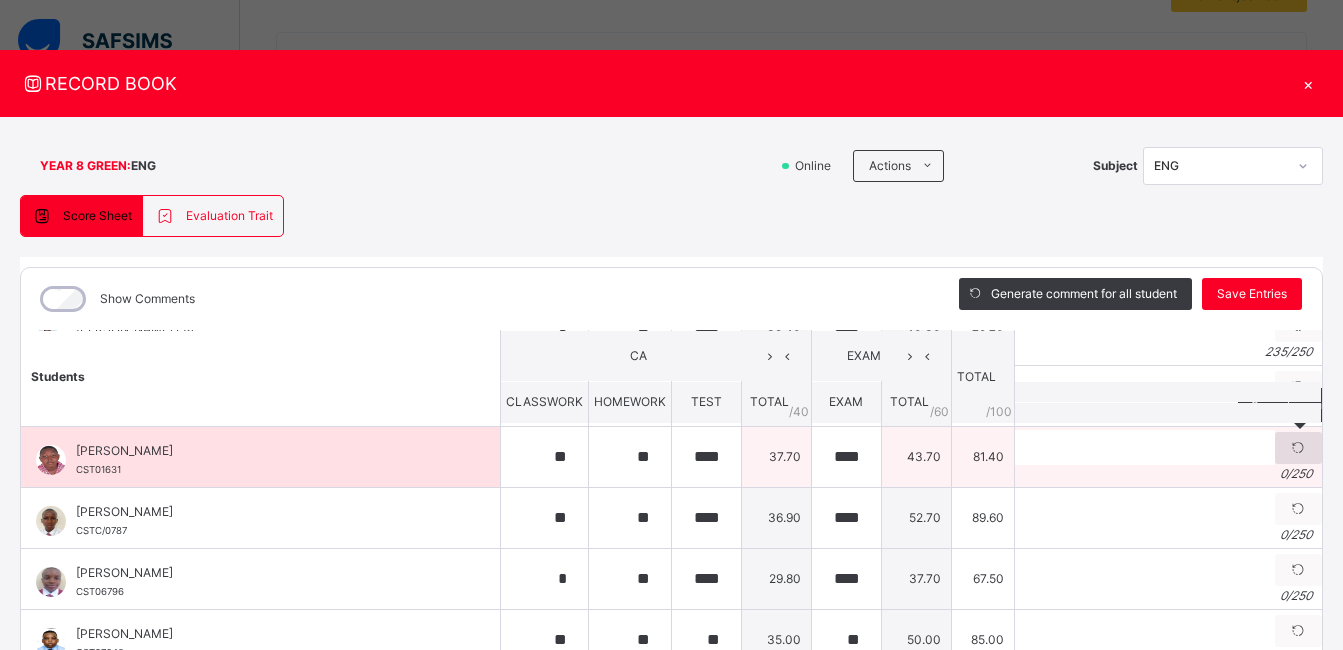click at bounding box center (1298, 448) 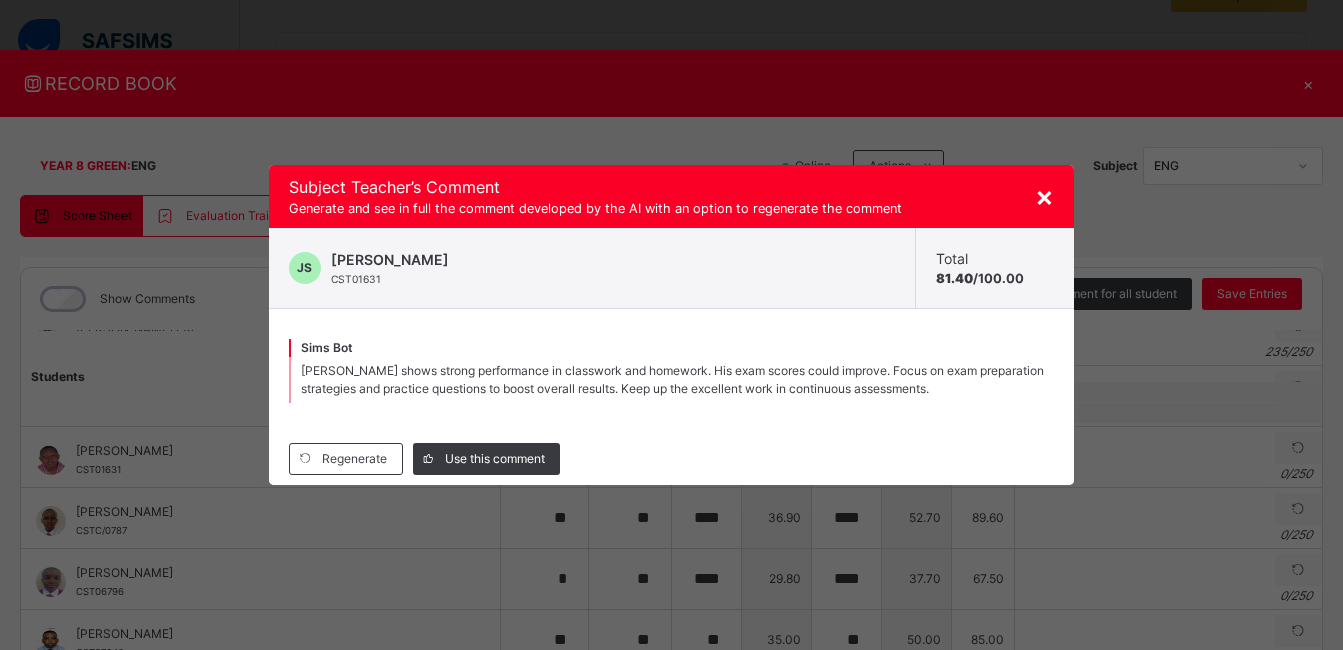 click on "Regenerate     Use this comment" at bounding box center [672, 459] 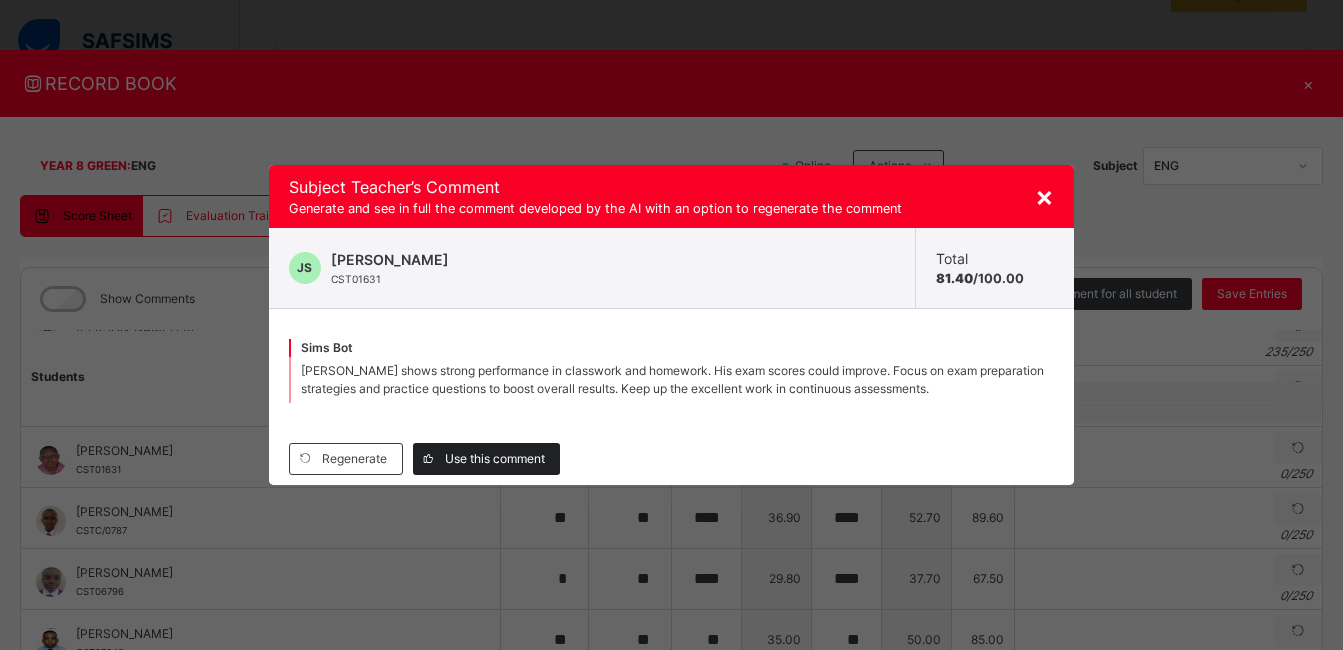 click on "Use this comment" at bounding box center (495, 459) 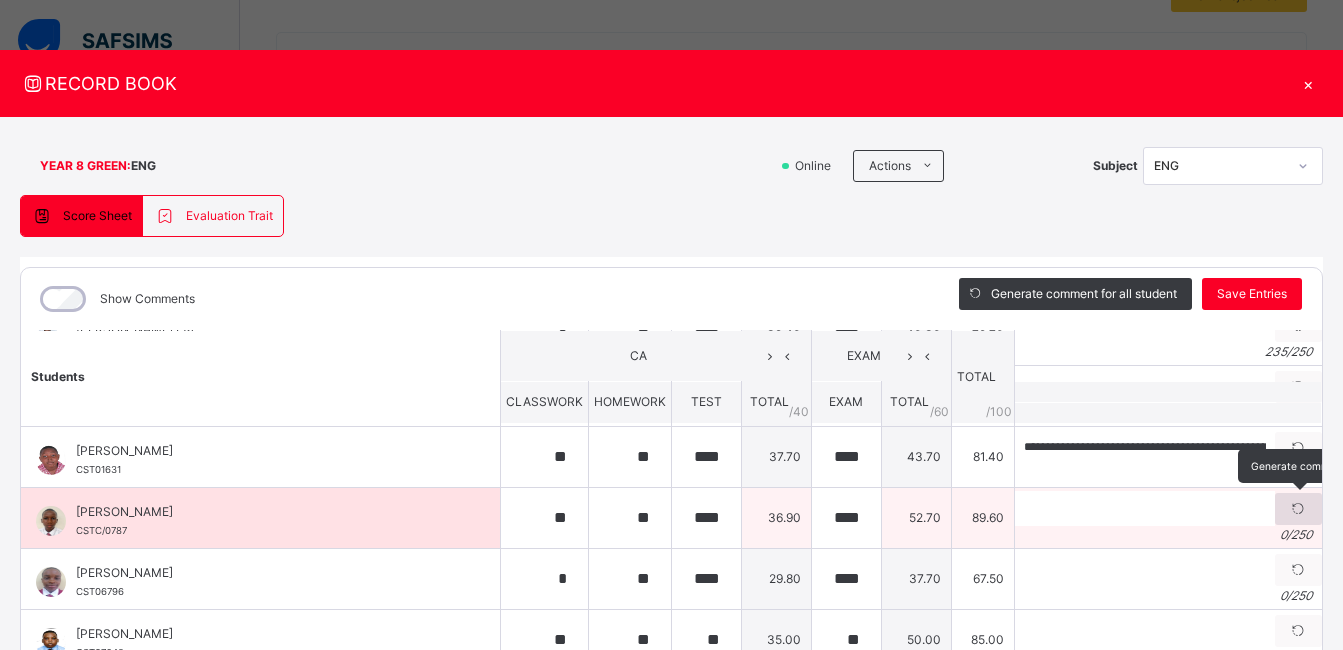 click at bounding box center [1298, 509] 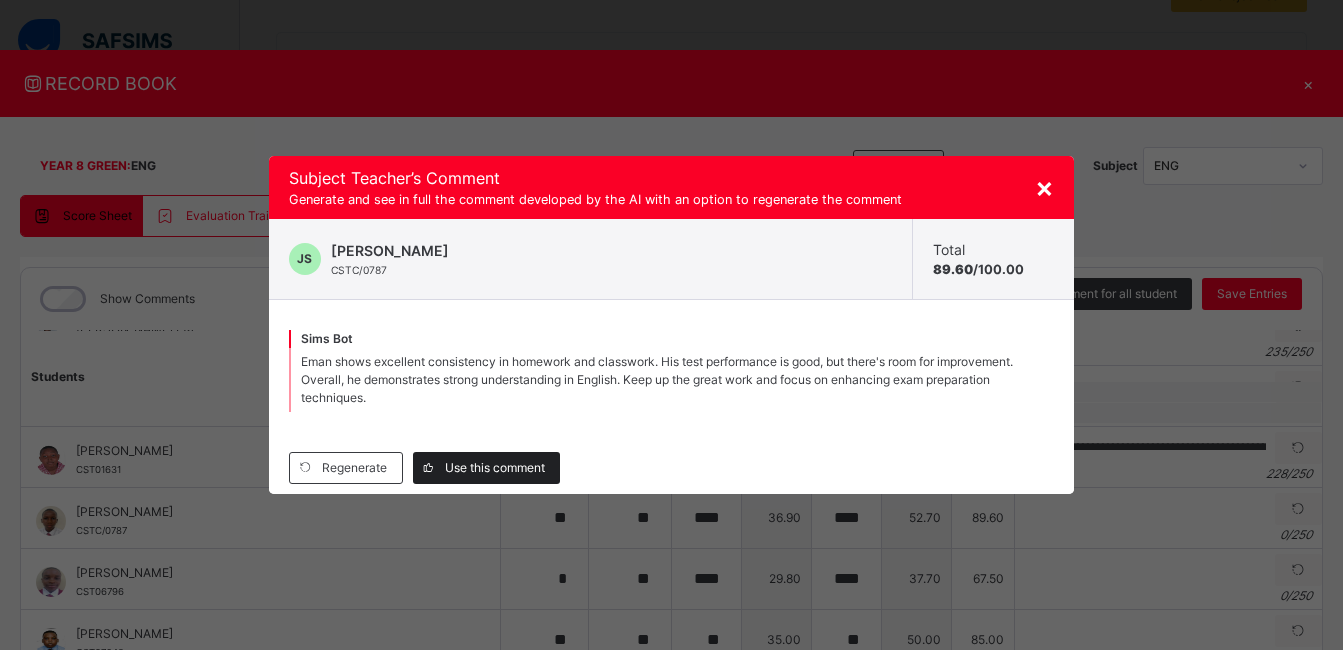 click on "Use this comment" at bounding box center (495, 468) 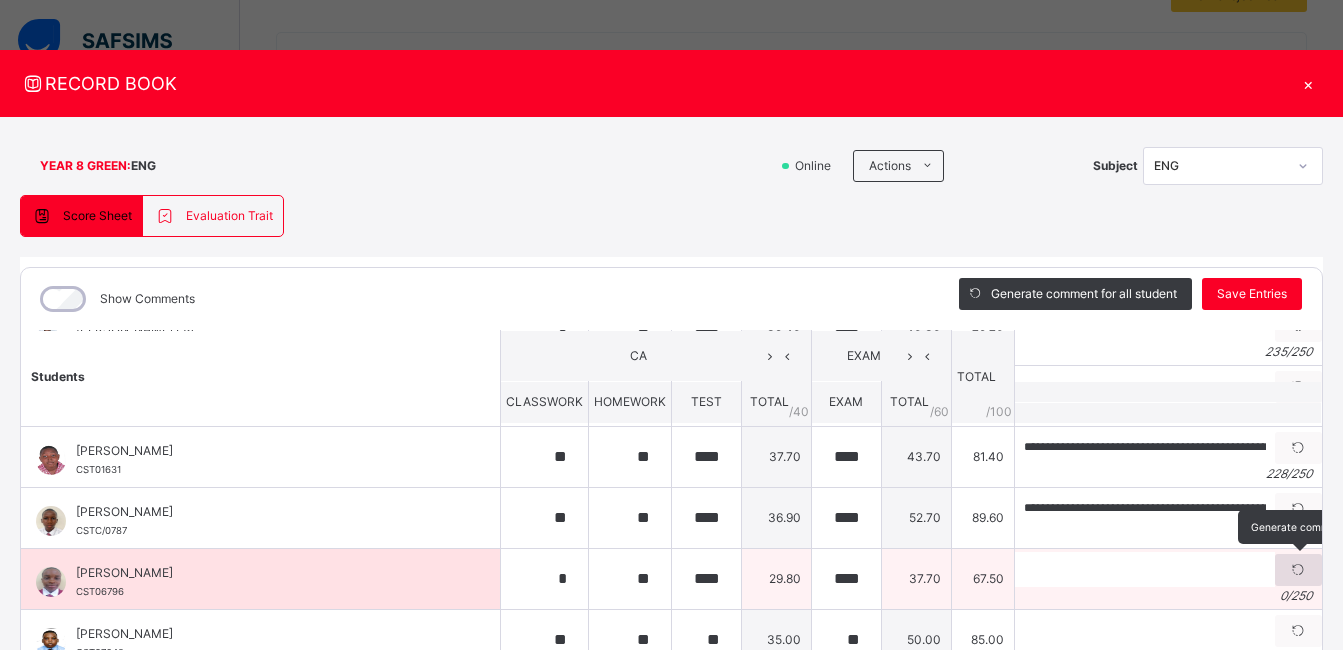 click at bounding box center [1298, 570] 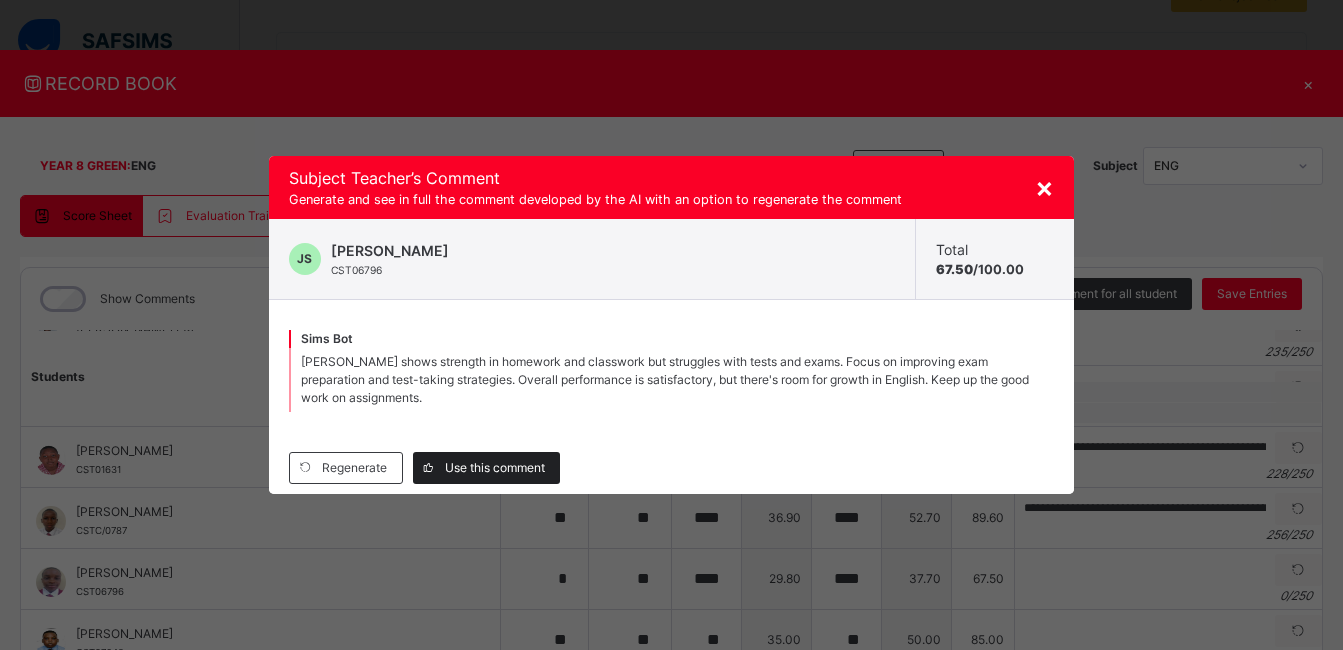 click on "Use this comment" at bounding box center (495, 468) 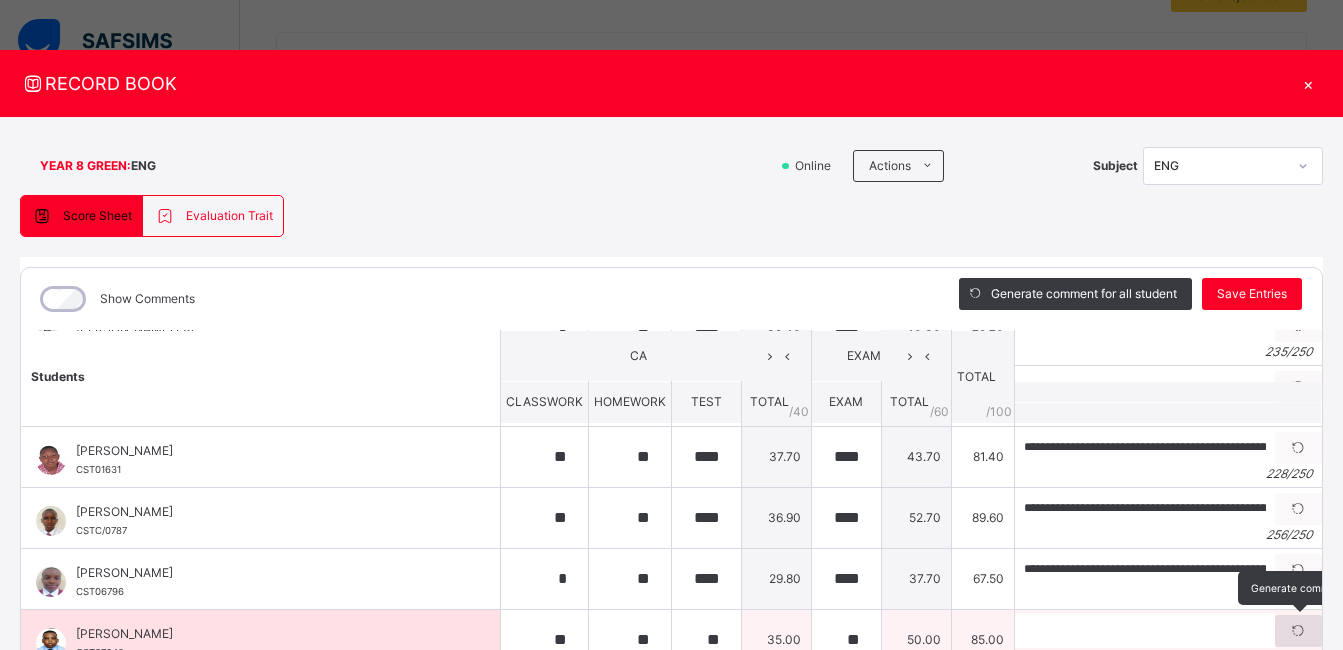 click at bounding box center (1298, 631) 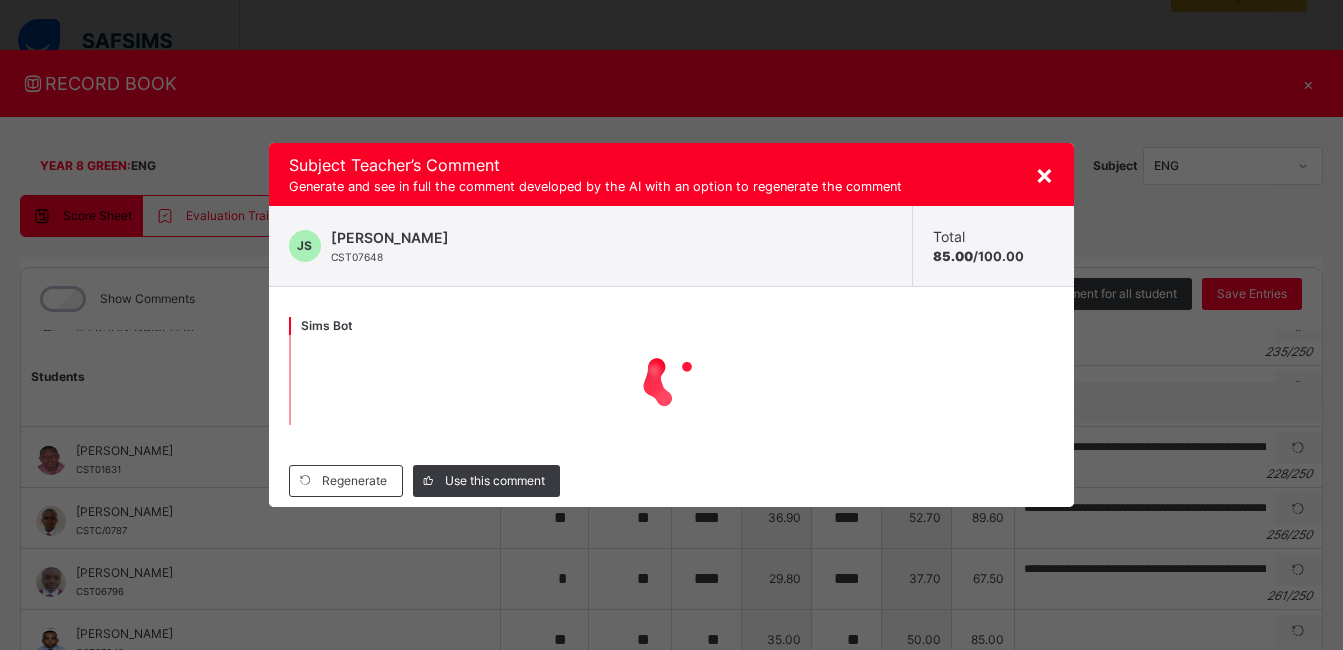 drag, startPoint x: 1275, startPoint y: 631, endPoint x: 975, endPoint y: 560, distance: 308.2872 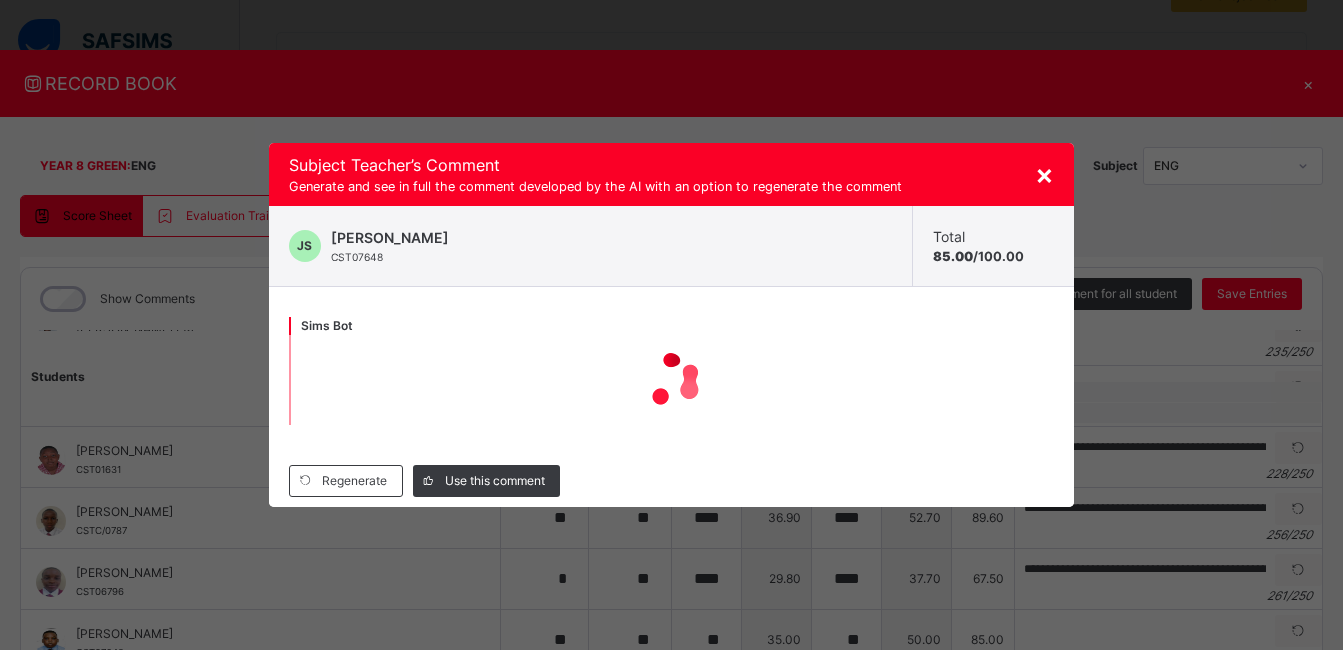 click on "×   Subject Teacher’s Comment Generate and see in full the comment developed by the AI with an option to regenerate the comment JS [PERSON_NAME]   CST07648   Total 85.00  / 100.00 [PERSON_NAME] Bot   Regenerate     Use this comment" at bounding box center (671, 325) 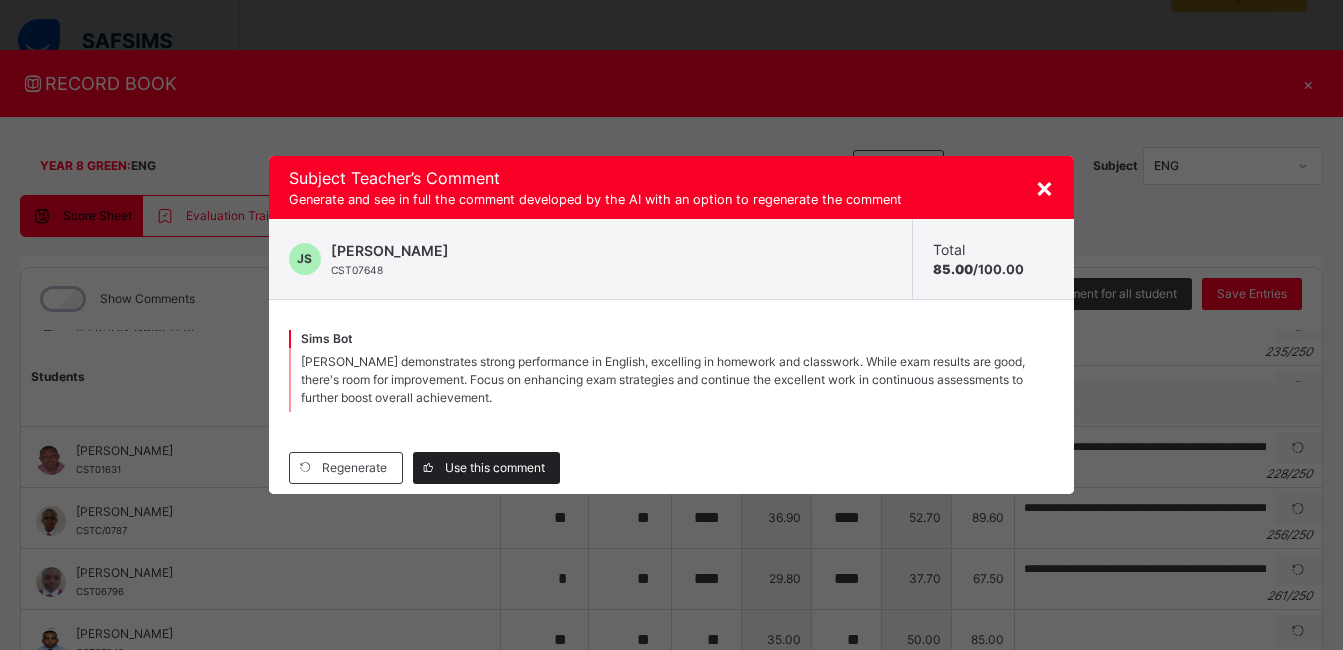 click on "Use this comment" at bounding box center [495, 468] 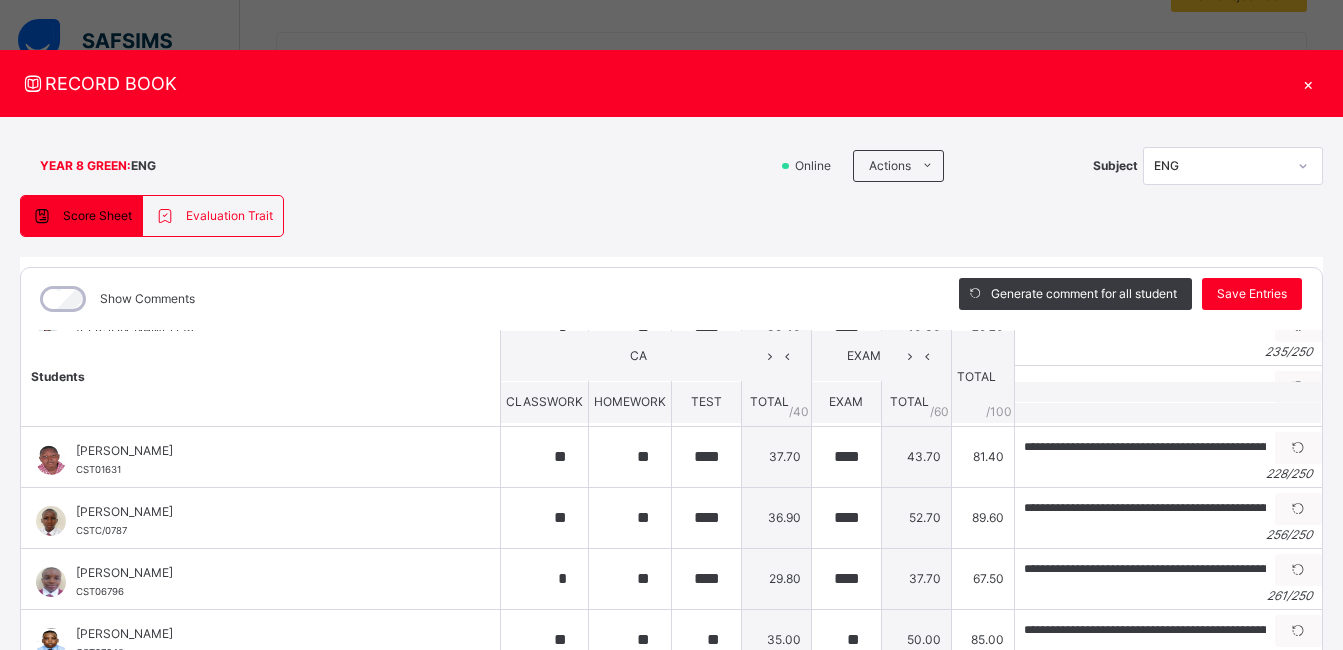 scroll, scrollTop: 261, scrollLeft: 0, axis: vertical 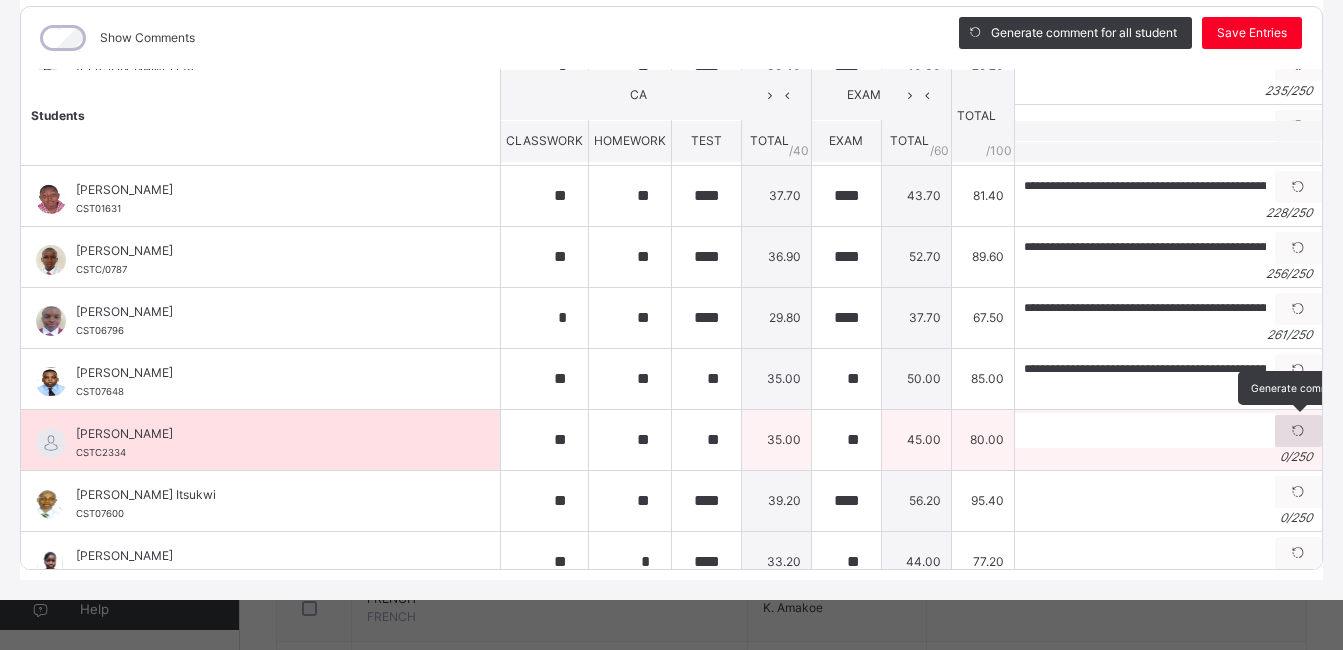 click at bounding box center [1298, 431] 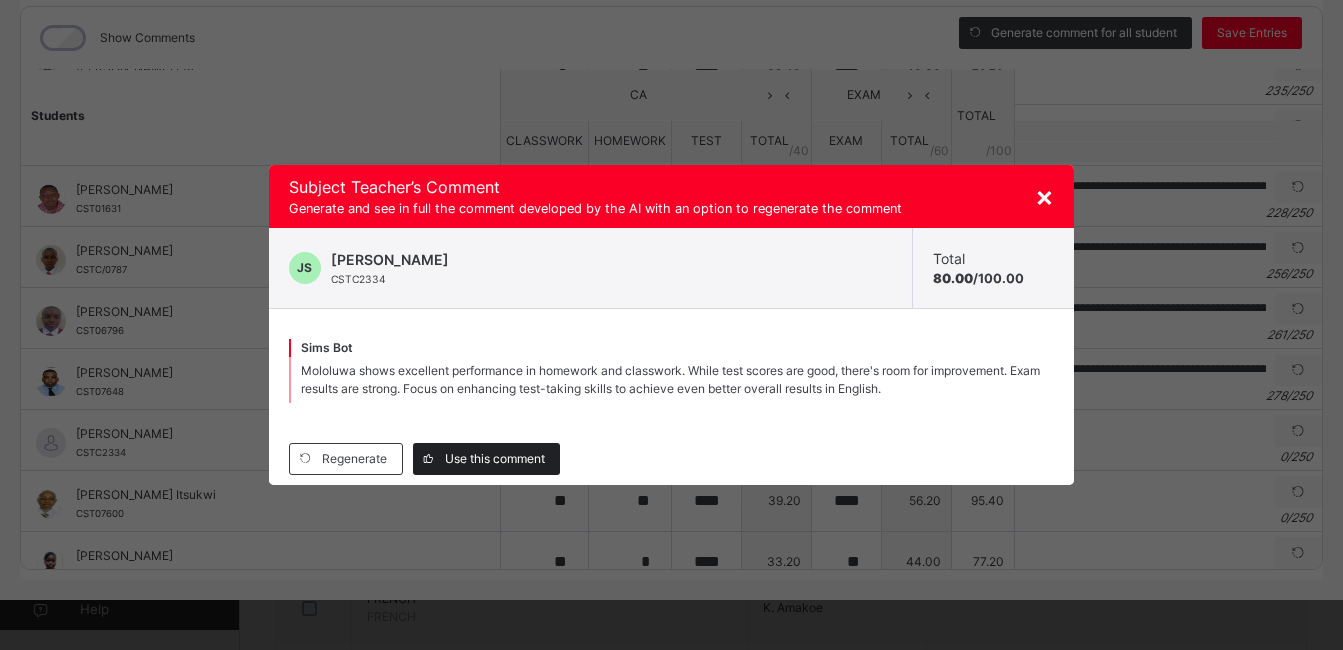 click on "Use this comment" at bounding box center [495, 459] 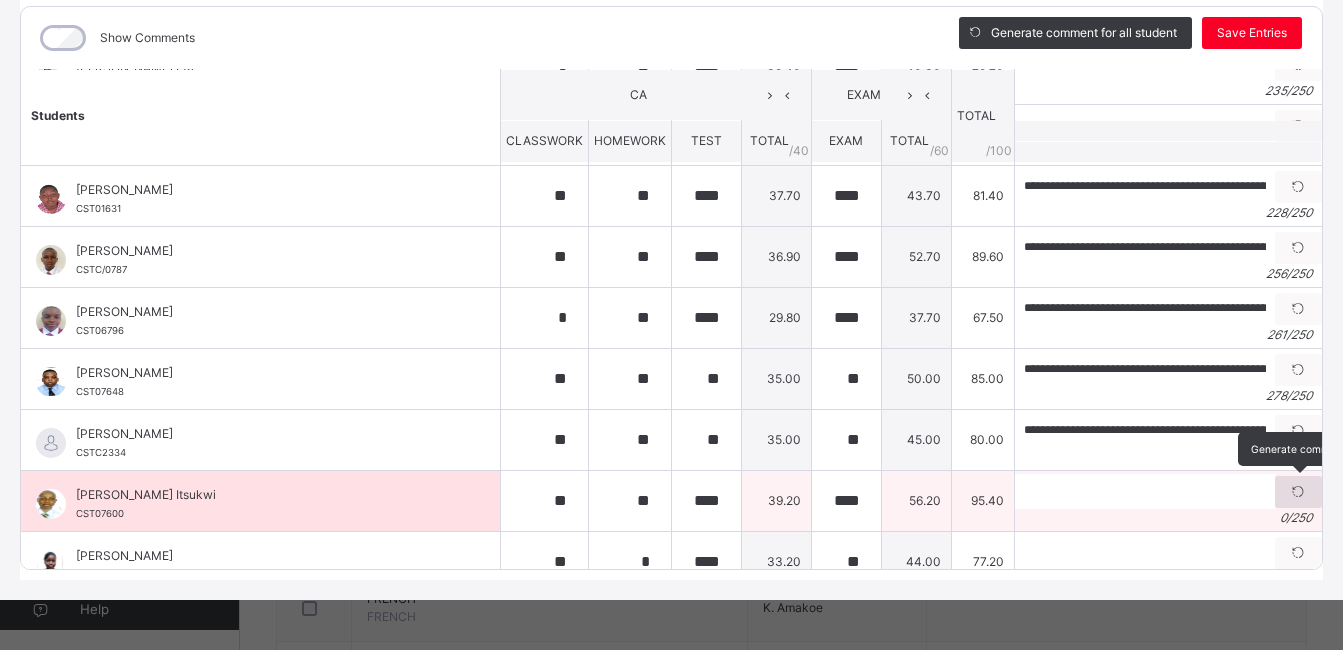 click at bounding box center (1298, 492) 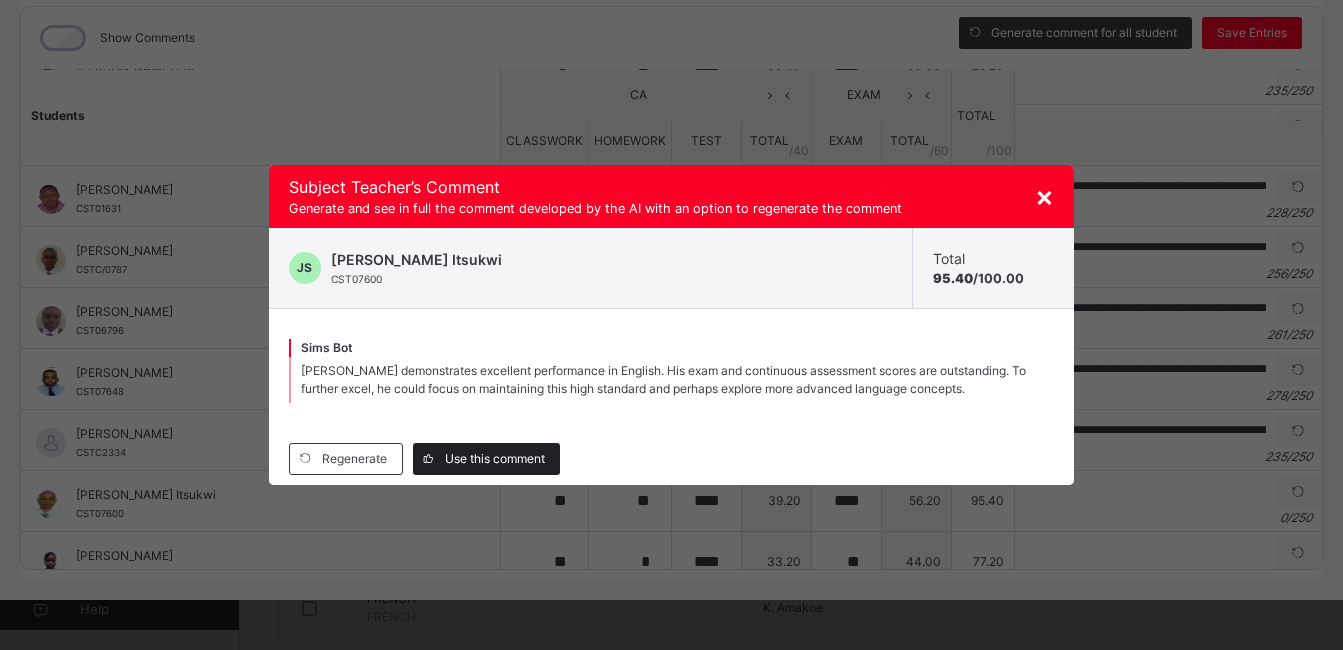 click on "Use this comment" at bounding box center [495, 459] 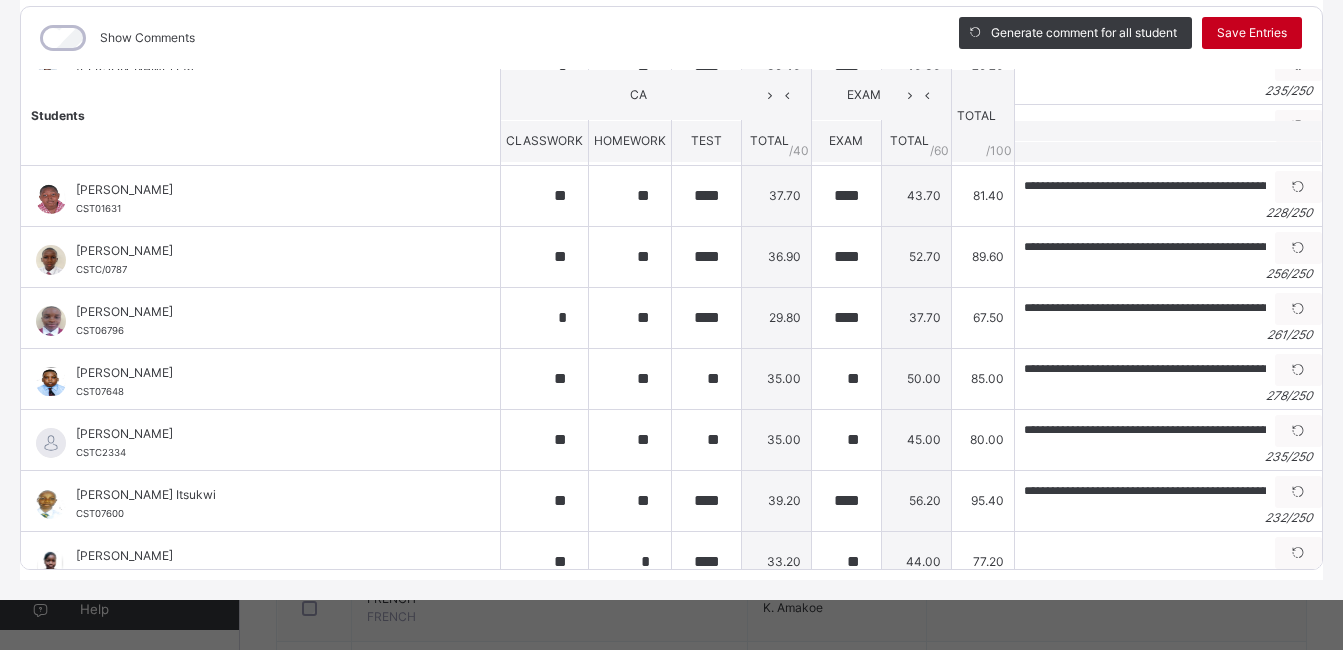 click on "Save Entries" at bounding box center (1252, 33) 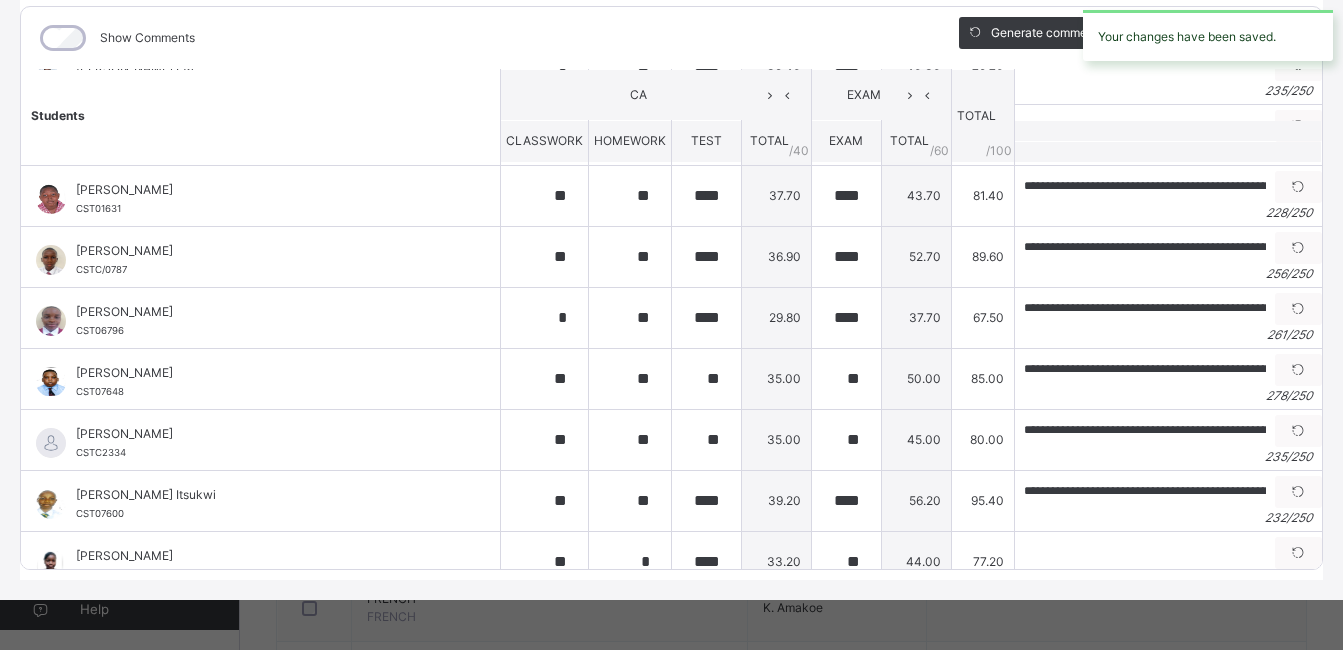 scroll, scrollTop: 829, scrollLeft: 0, axis: vertical 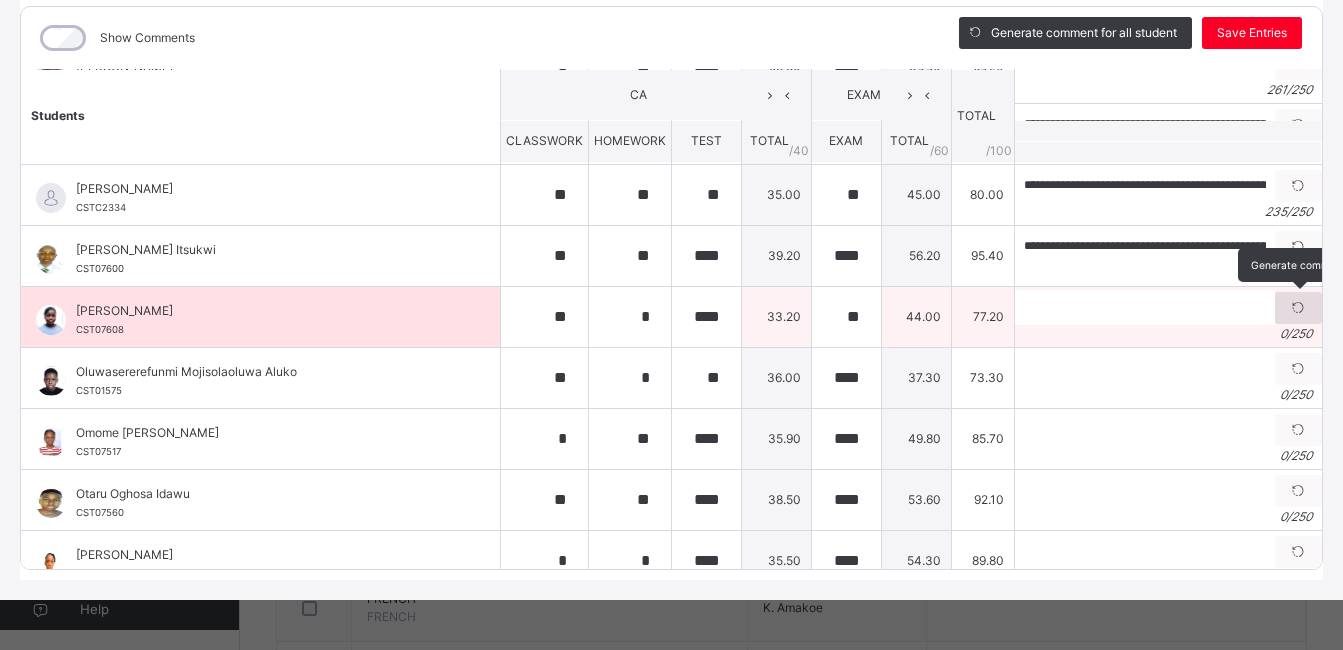 click at bounding box center (1298, 308) 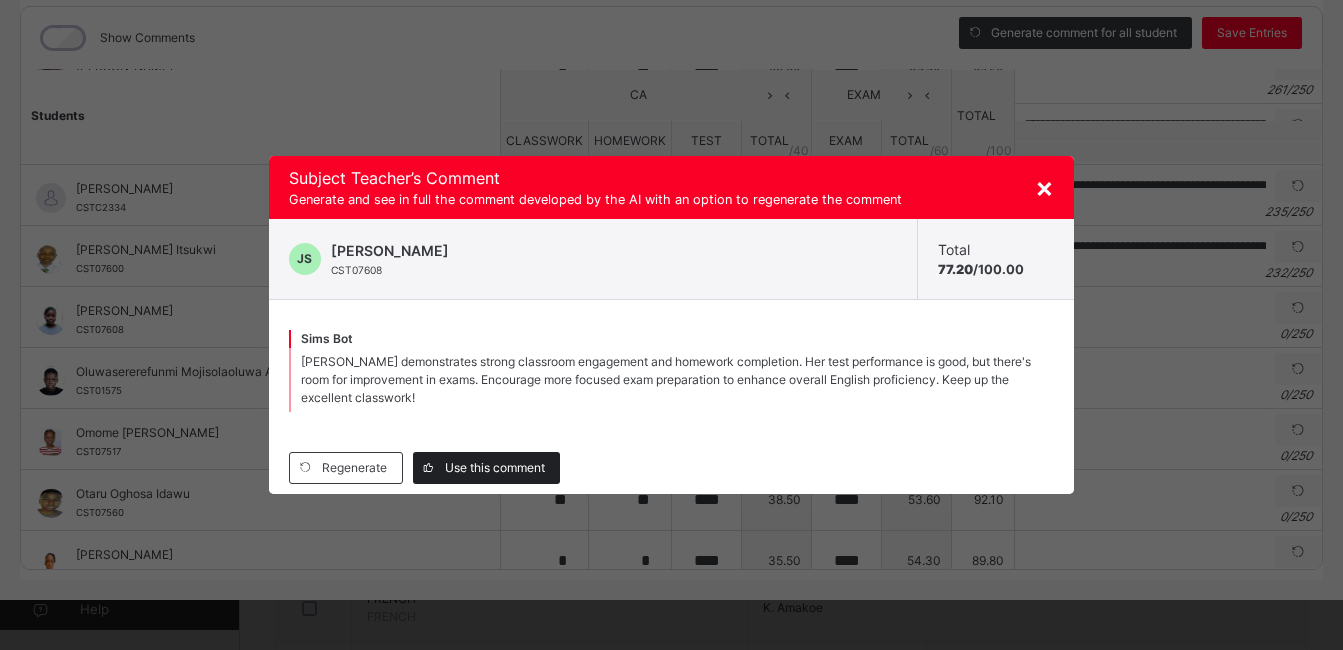 click on "Use this comment" at bounding box center (495, 468) 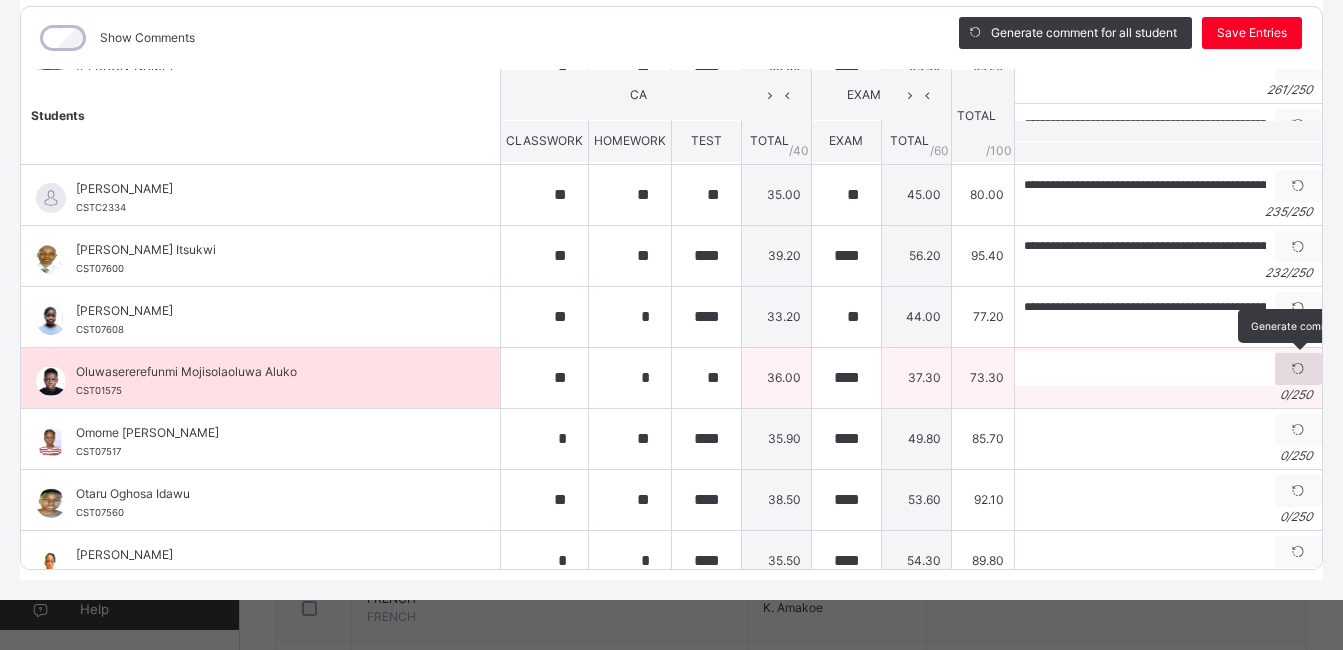 click at bounding box center [1298, 369] 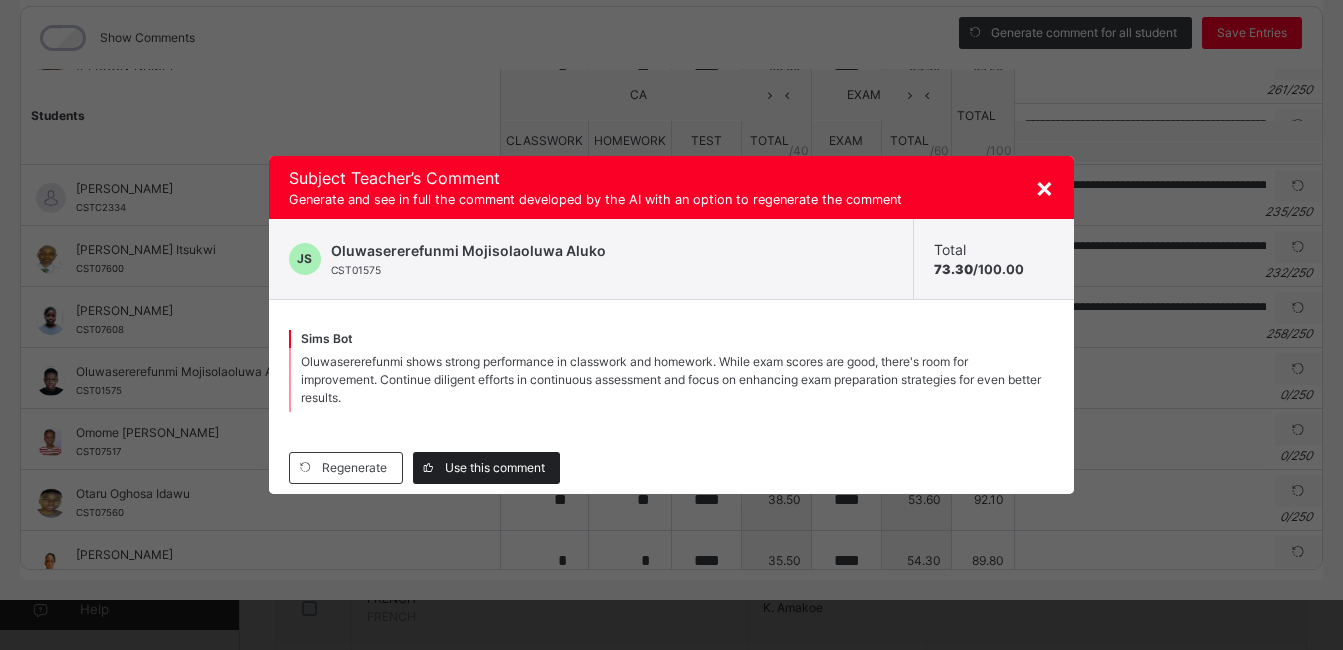 click on "Use this comment" at bounding box center [495, 468] 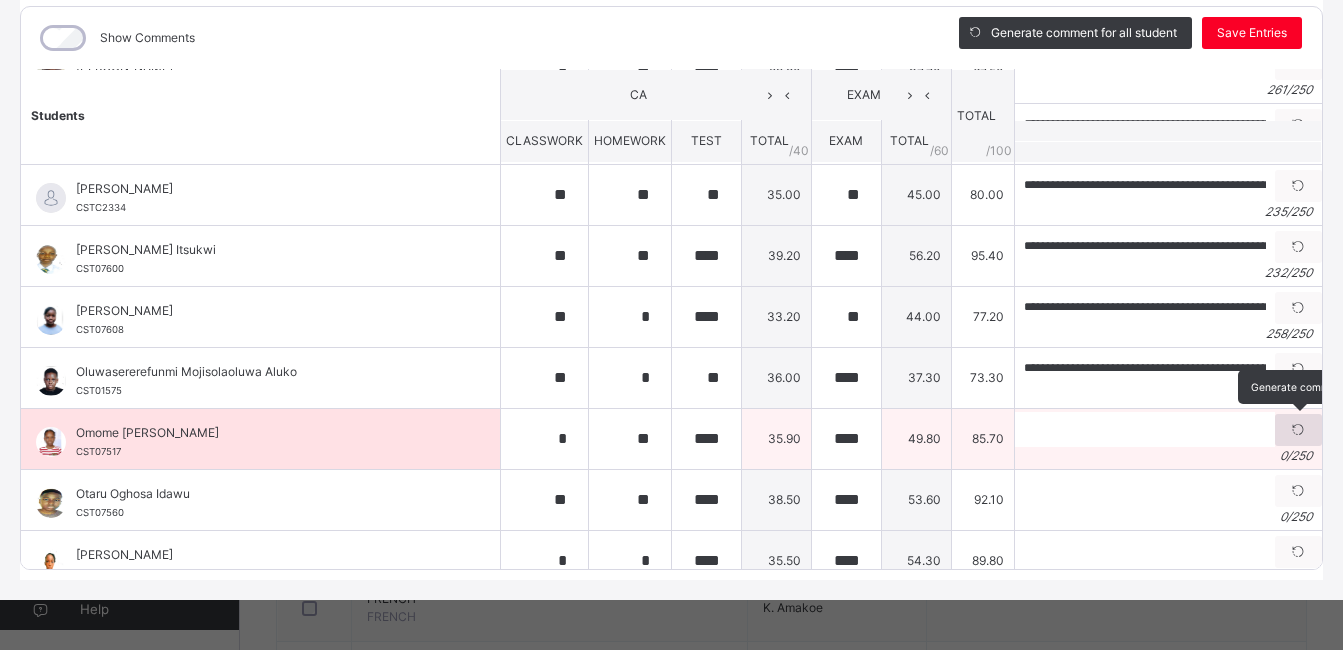 click at bounding box center [1298, 430] 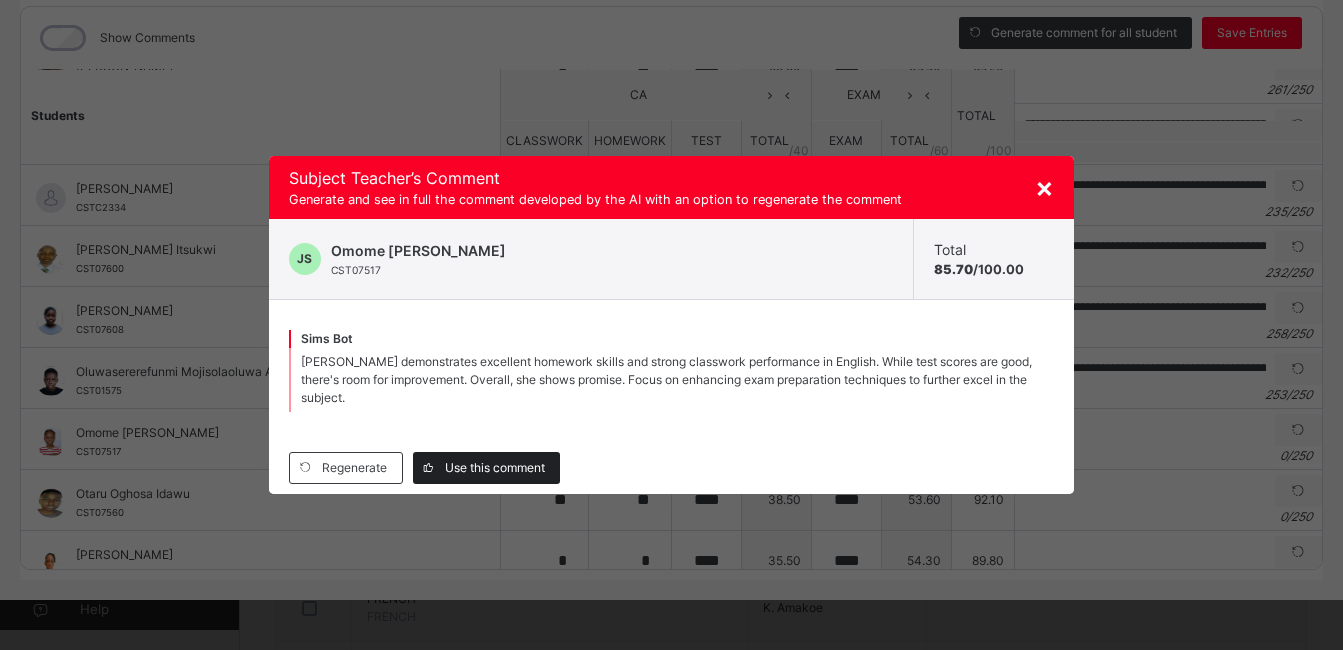 click on "Use this comment" at bounding box center [495, 468] 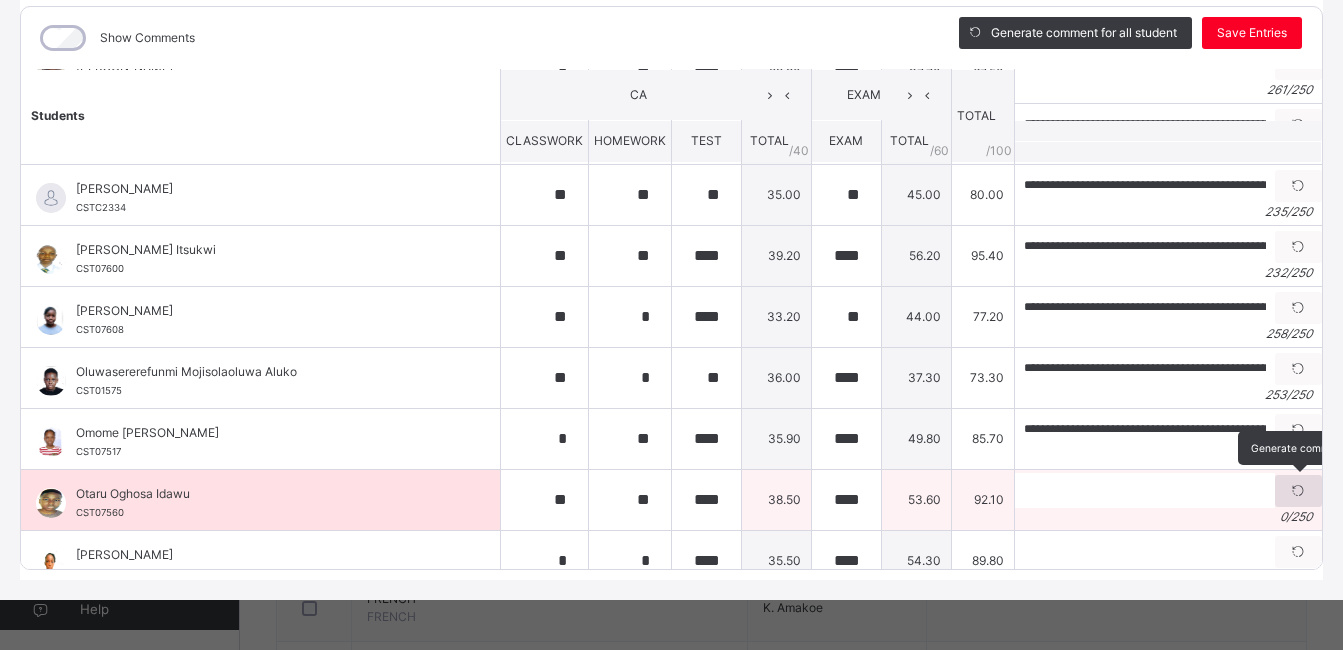click at bounding box center (1298, 491) 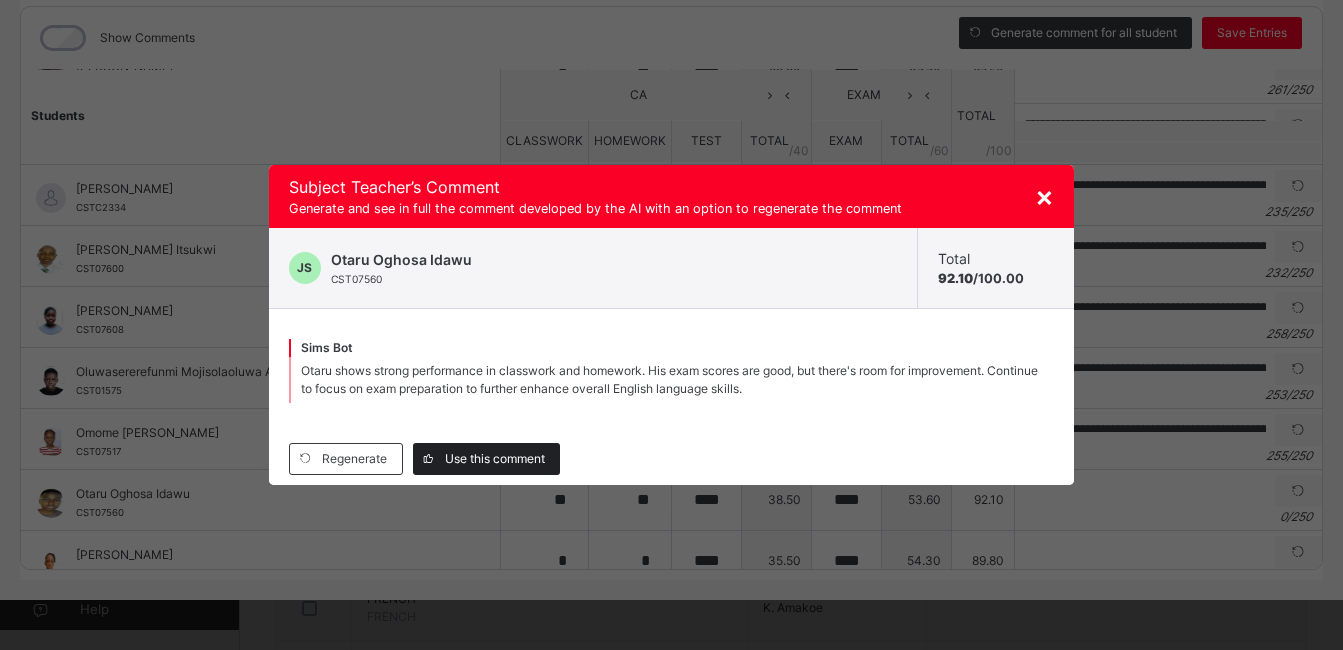 click on "Use this comment" at bounding box center (495, 459) 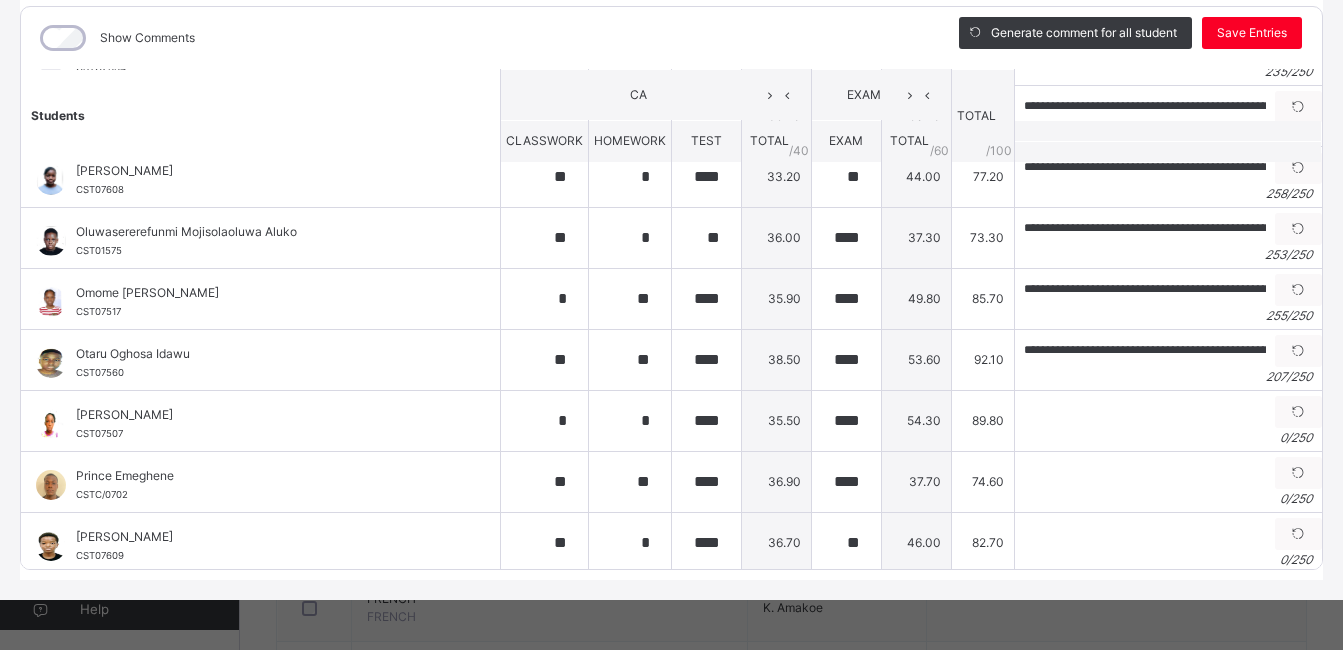 scroll, scrollTop: 829, scrollLeft: 0, axis: vertical 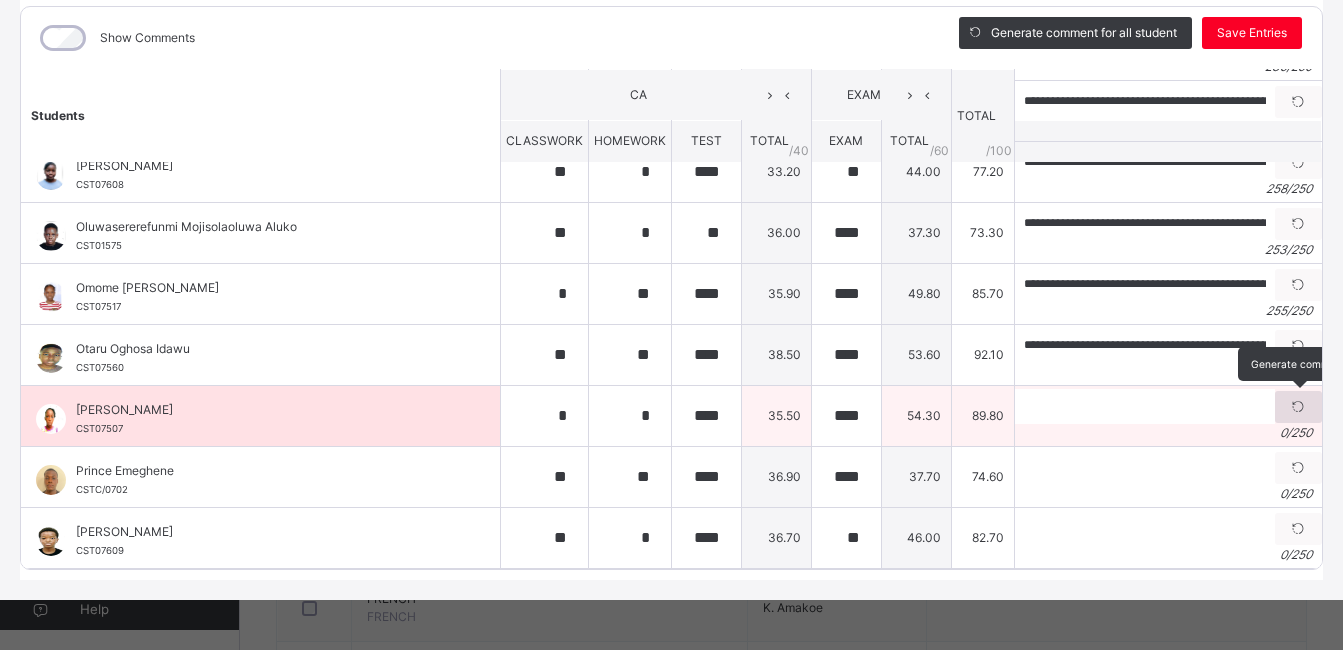 click at bounding box center [1298, 407] 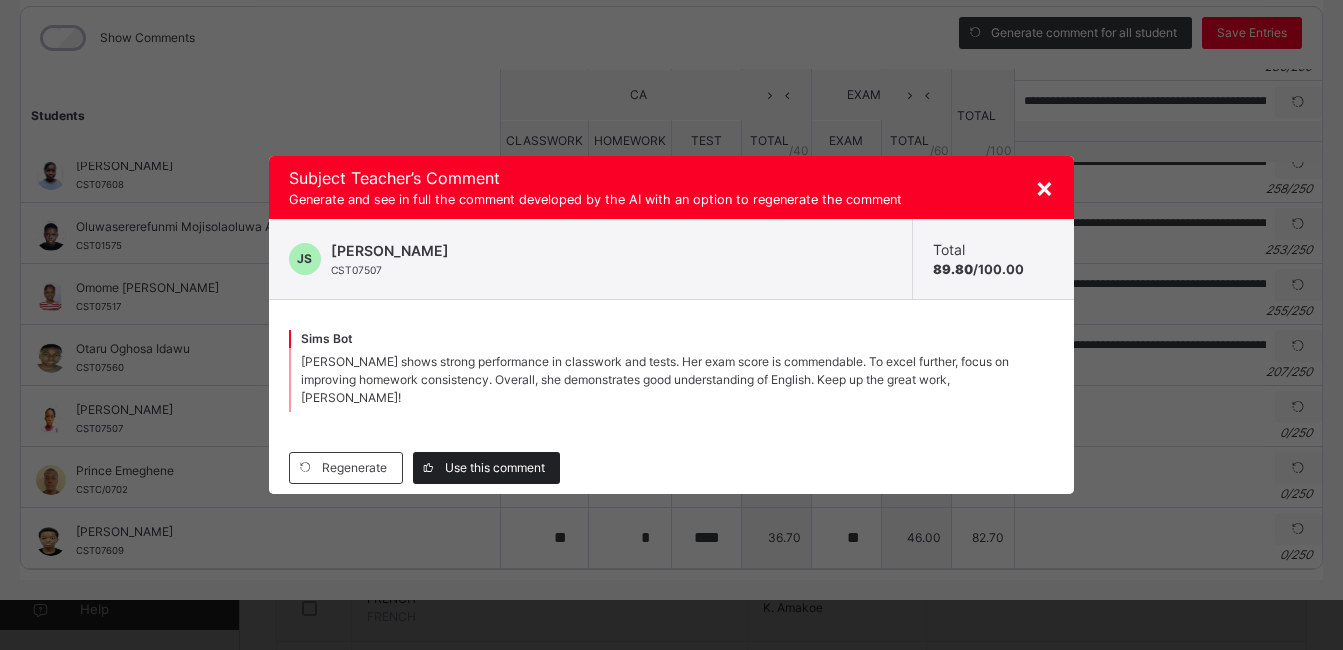 click on "Use this comment" at bounding box center [495, 468] 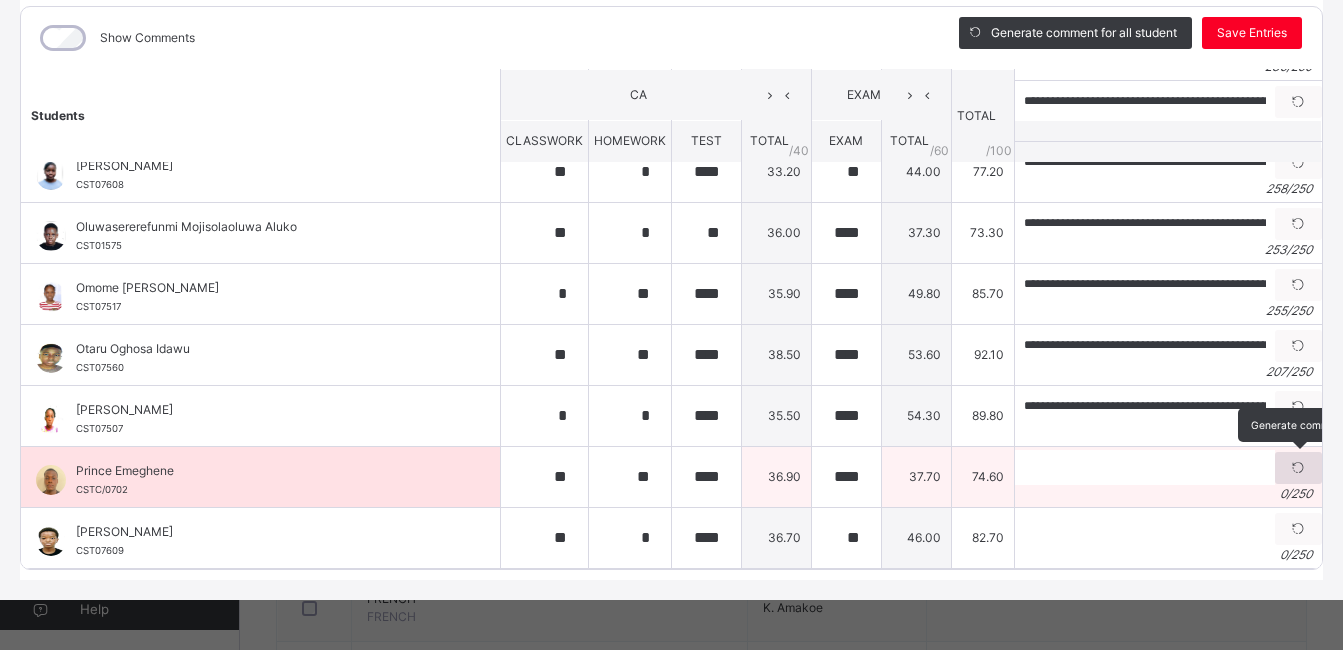 click at bounding box center [1298, 468] 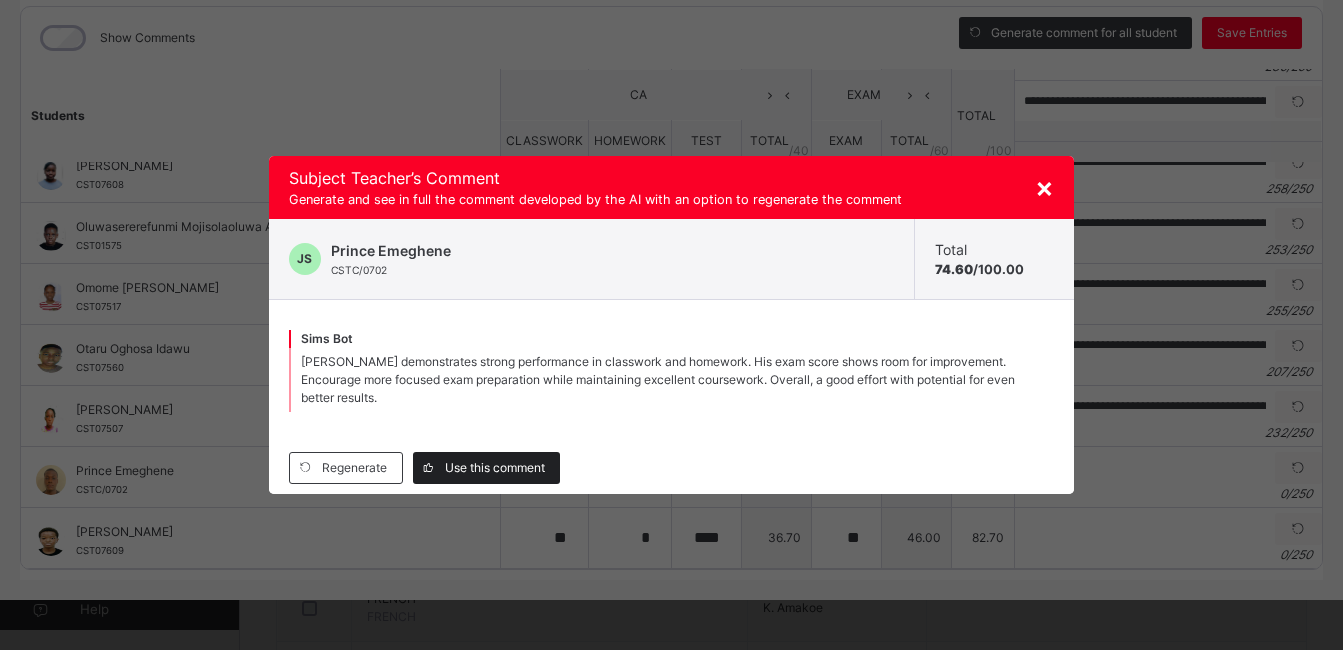 click on "Use this comment" at bounding box center [495, 468] 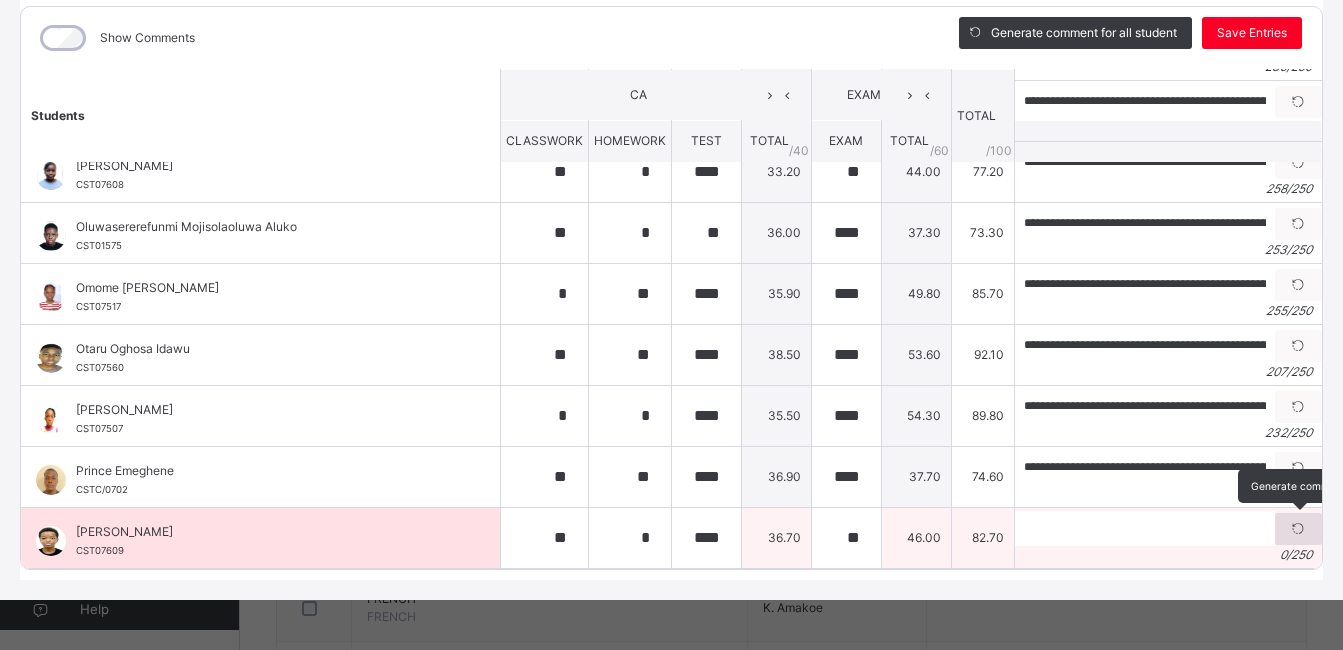 click at bounding box center [1298, 529] 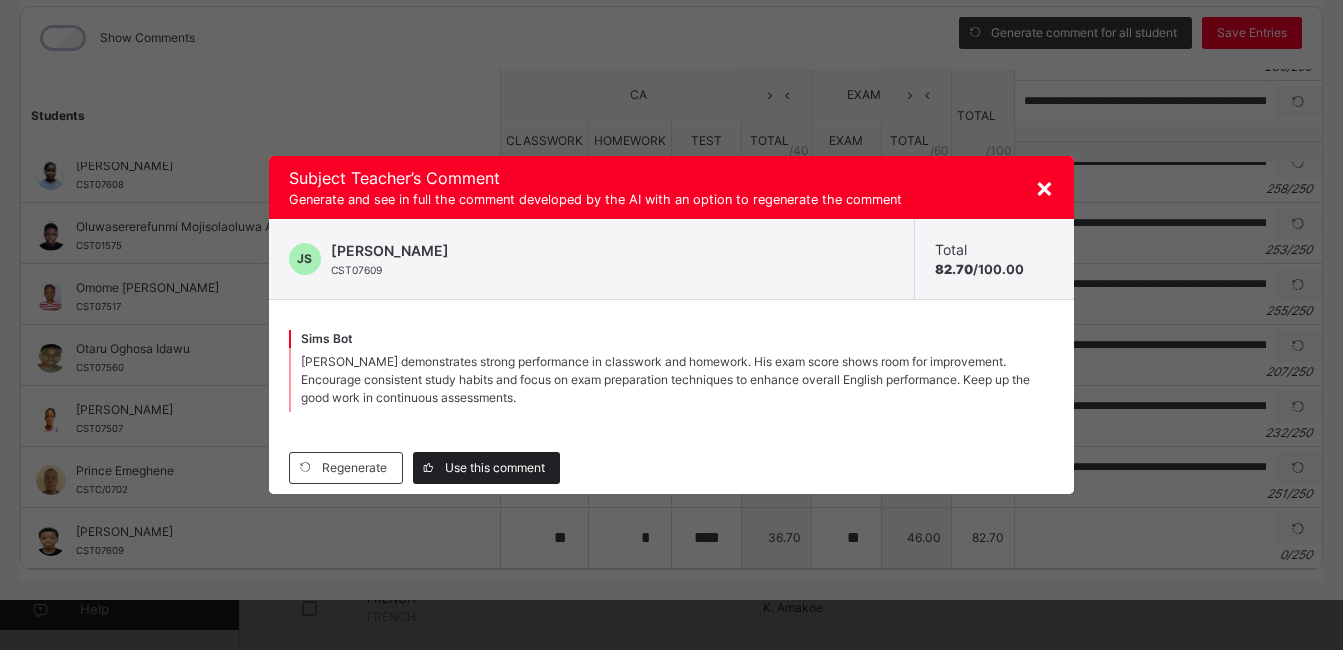click on "Use this comment" at bounding box center [495, 468] 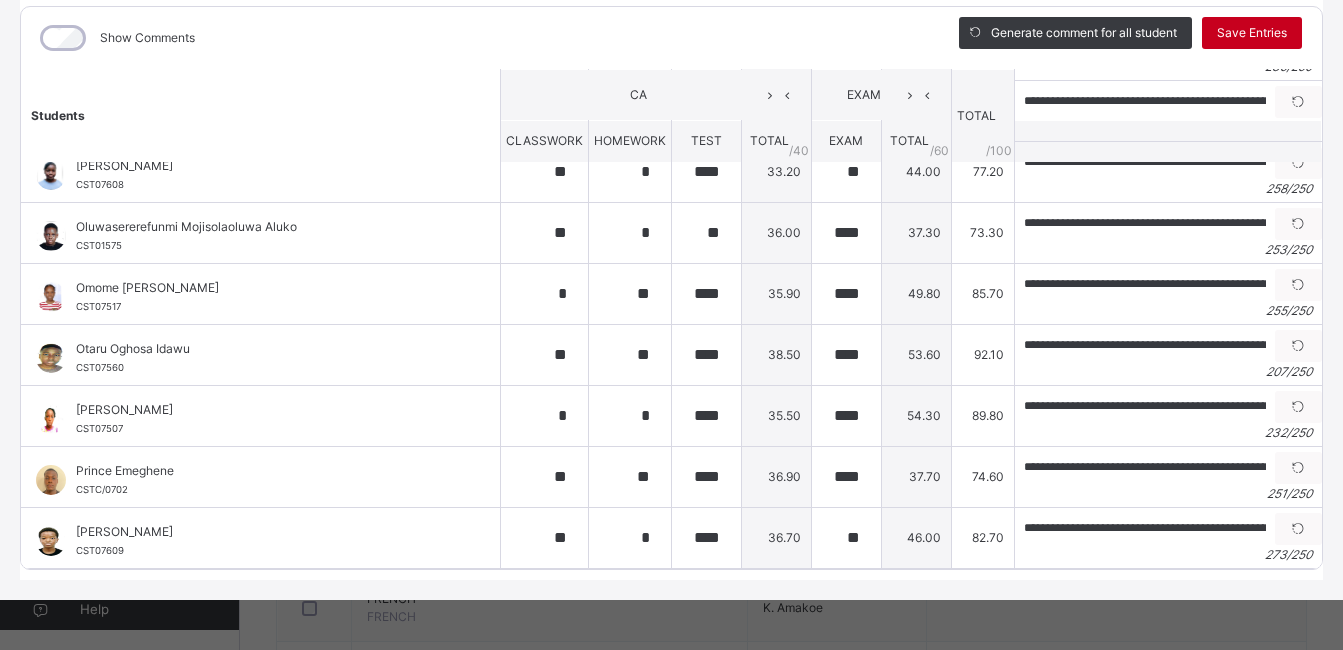 click on "Save Entries" at bounding box center (1252, 33) 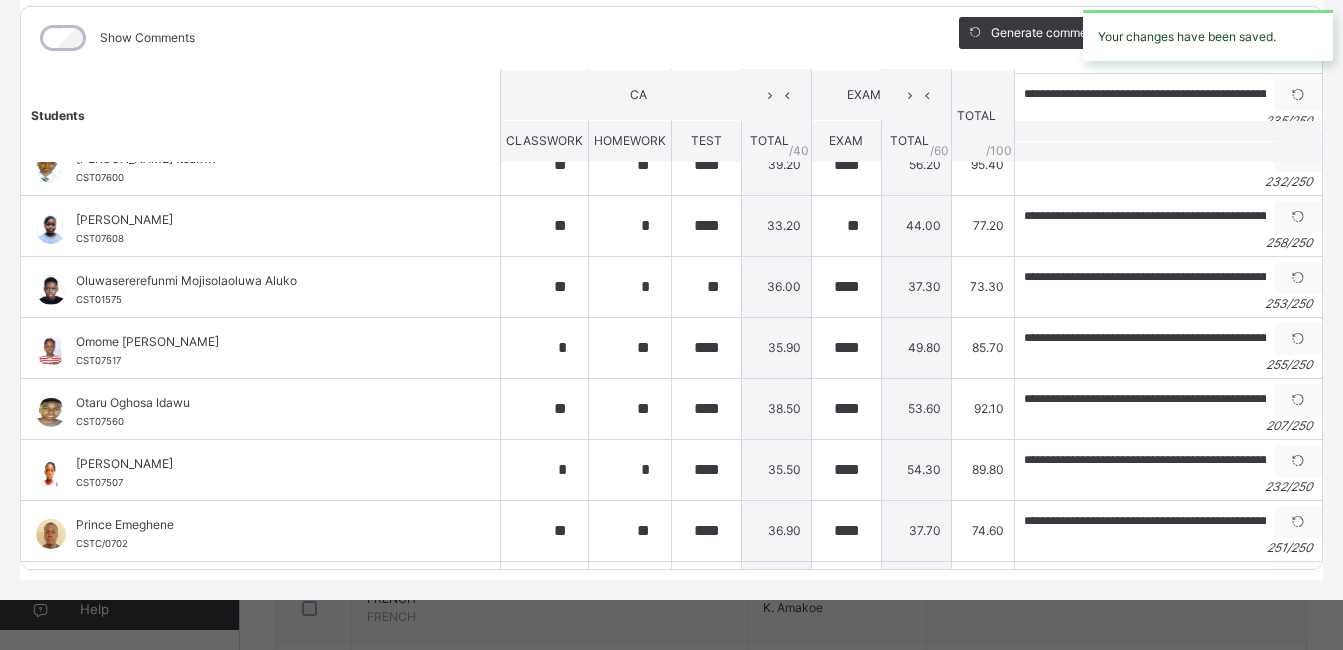 scroll, scrollTop: 829, scrollLeft: 0, axis: vertical 